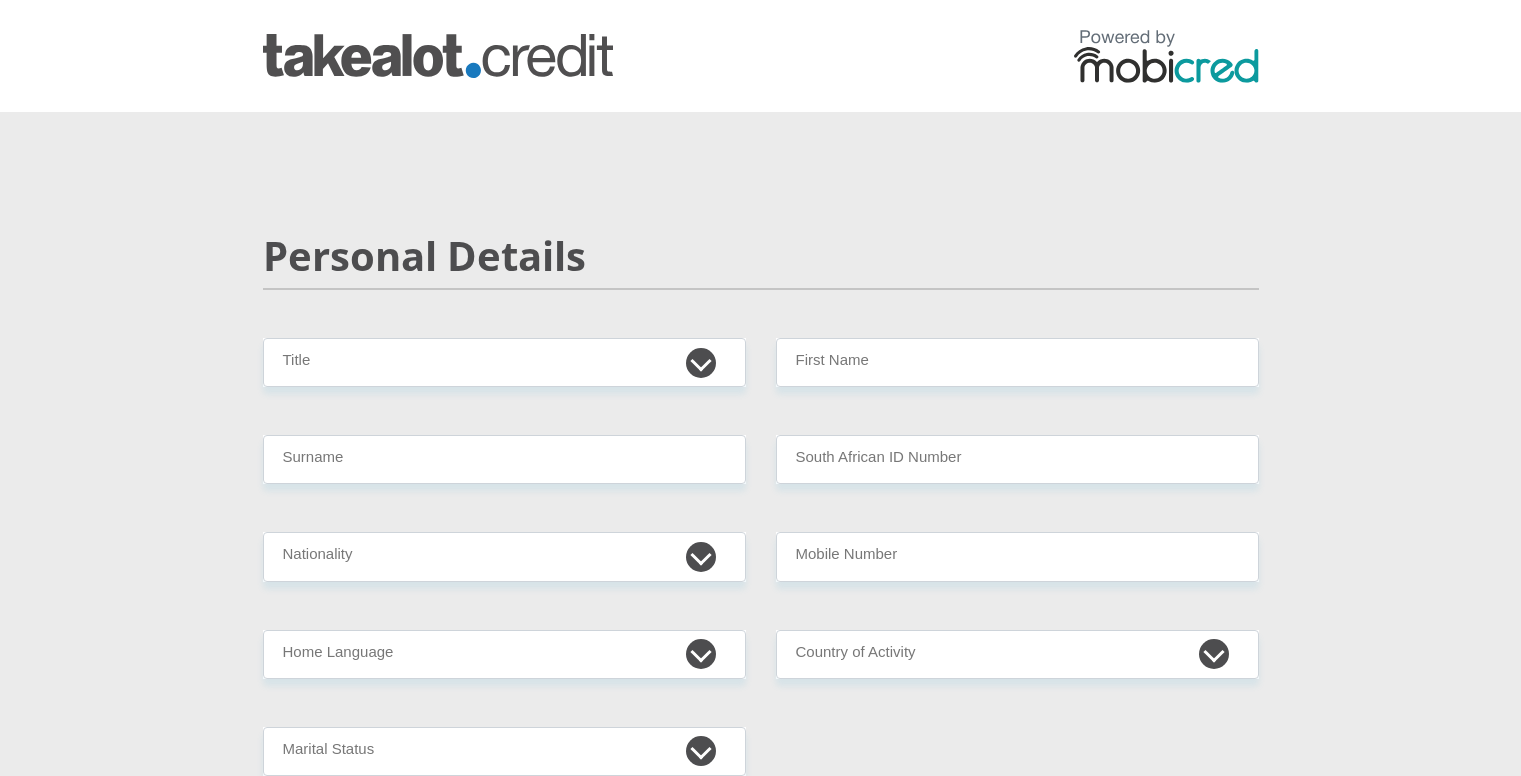 scroll, scrollTop: 0, scrollLeft: 0, axis: both 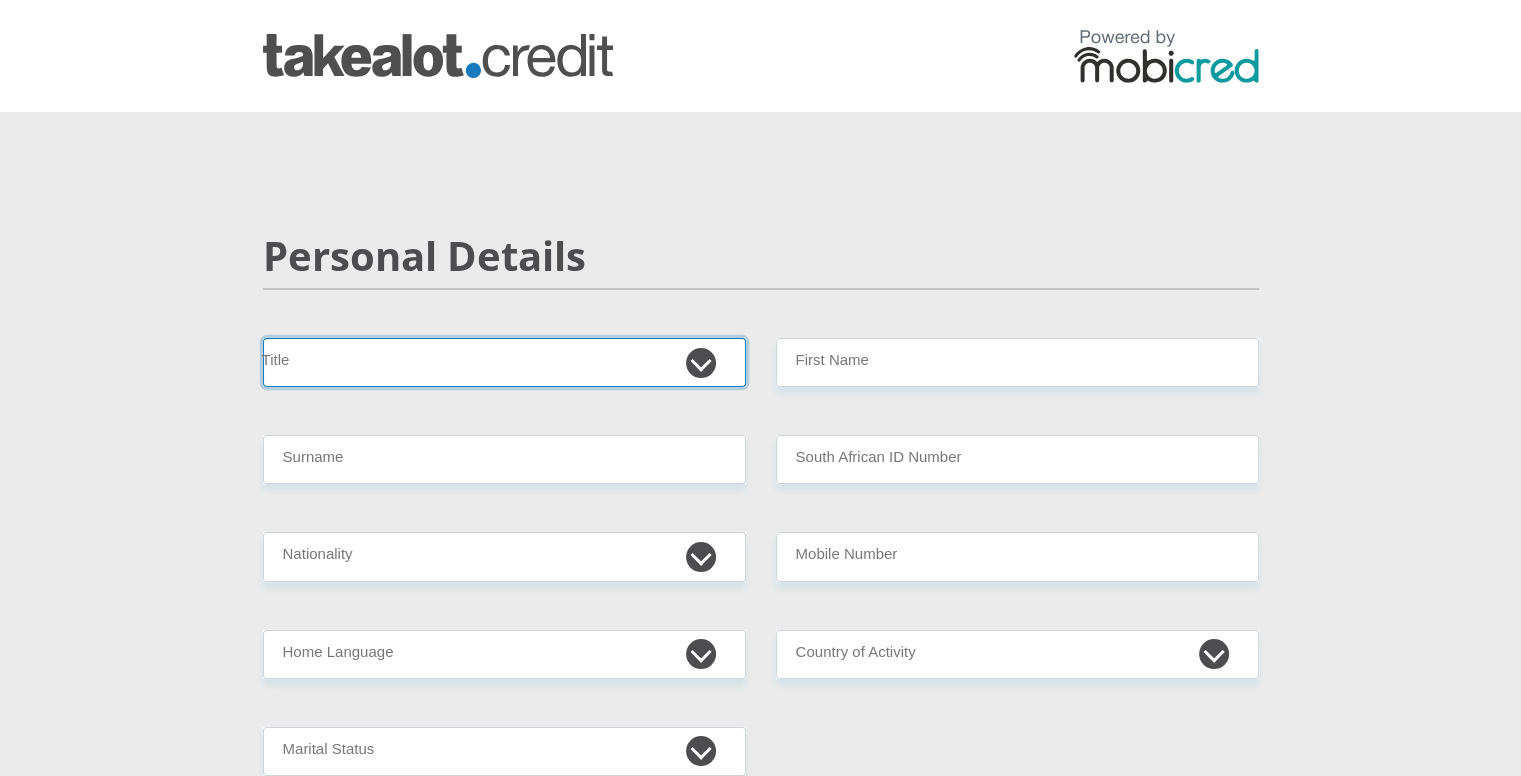 click on "Mr
Ms
Mrs
Dr
Other" at bounding box center [504, 362] 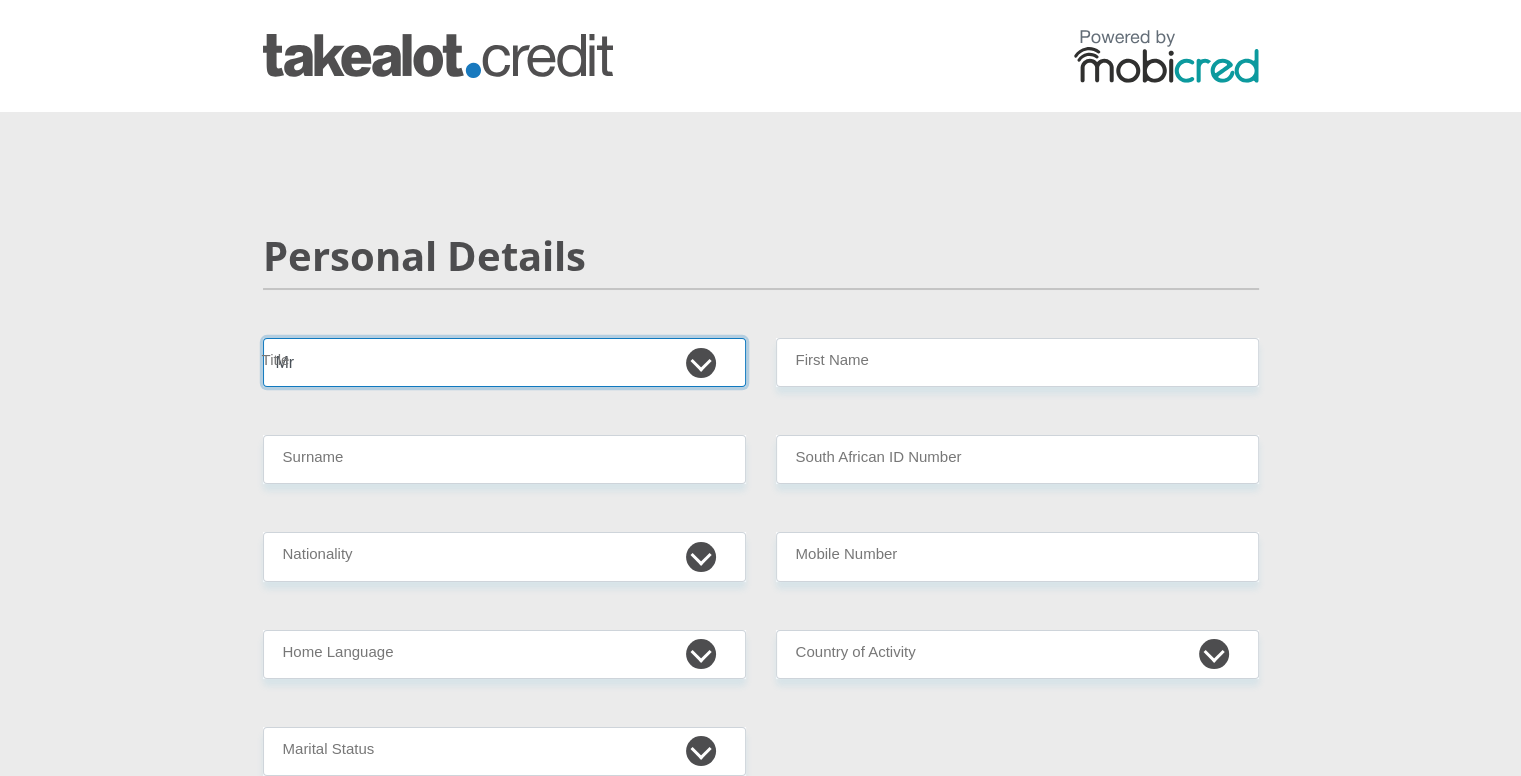 click on "Mr
Ms
Mrs
Dr
Other" at bounding box center (504, 362) 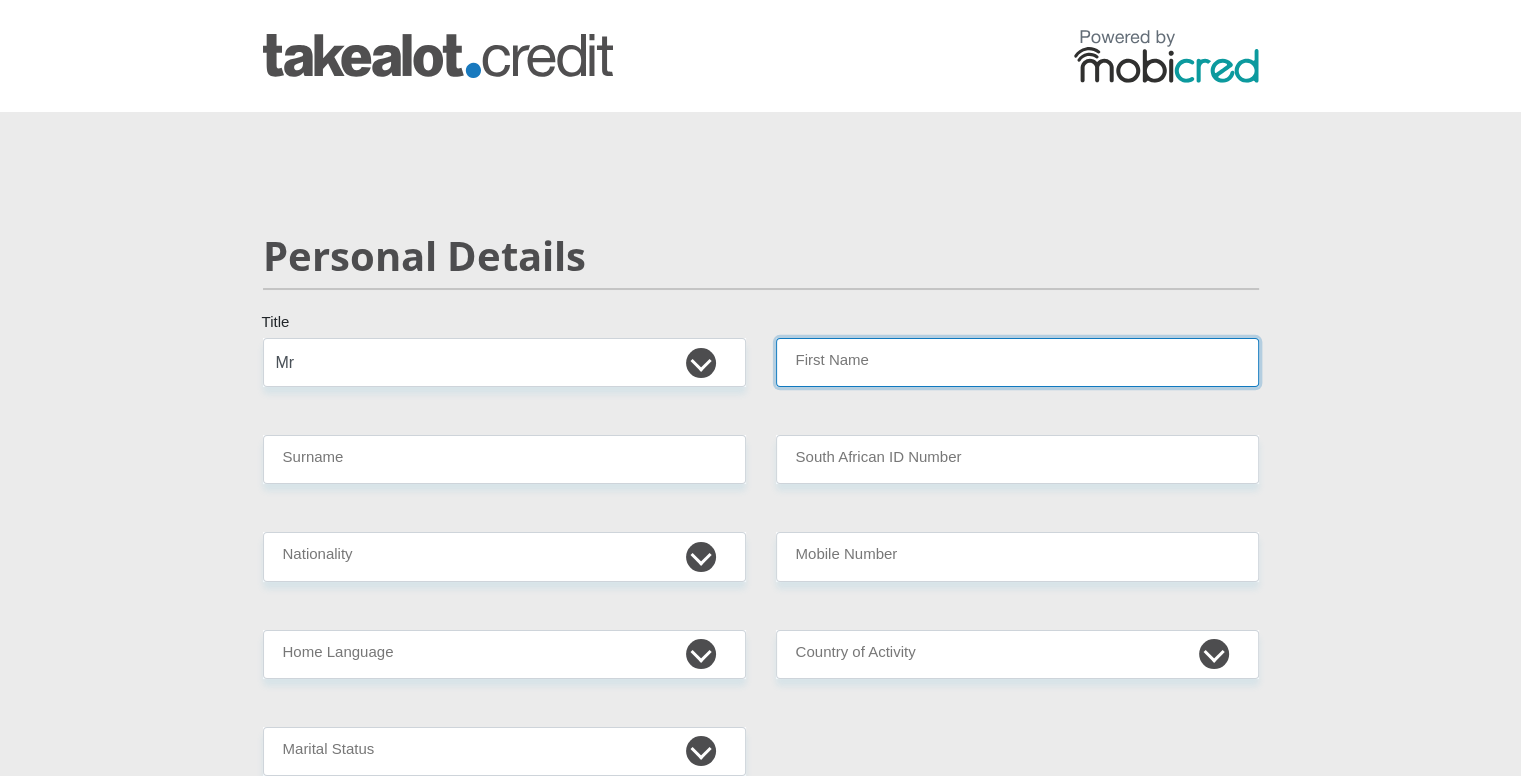 click on "First Name" at bounding box center (1017, 362) 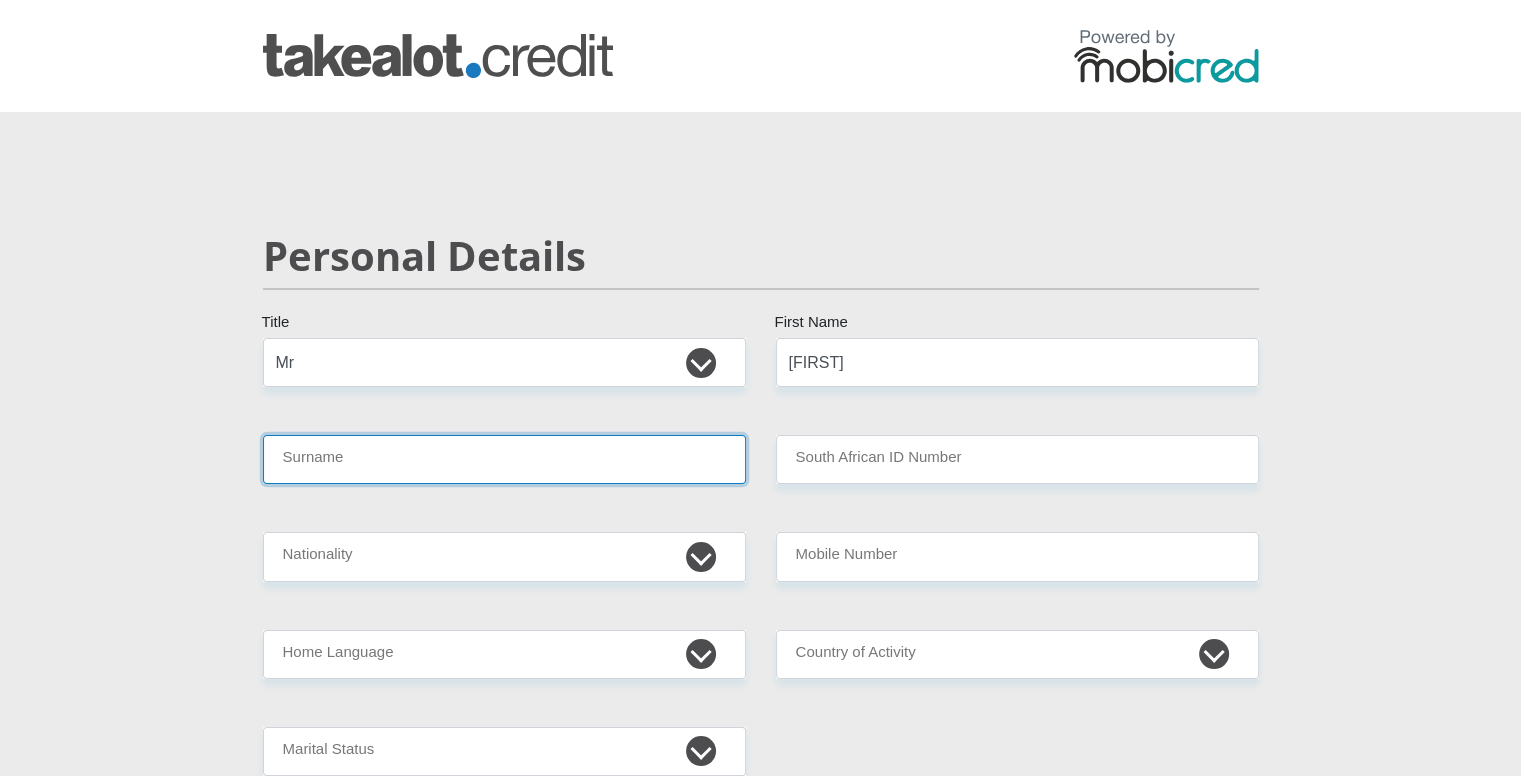 type on "[LAST]" 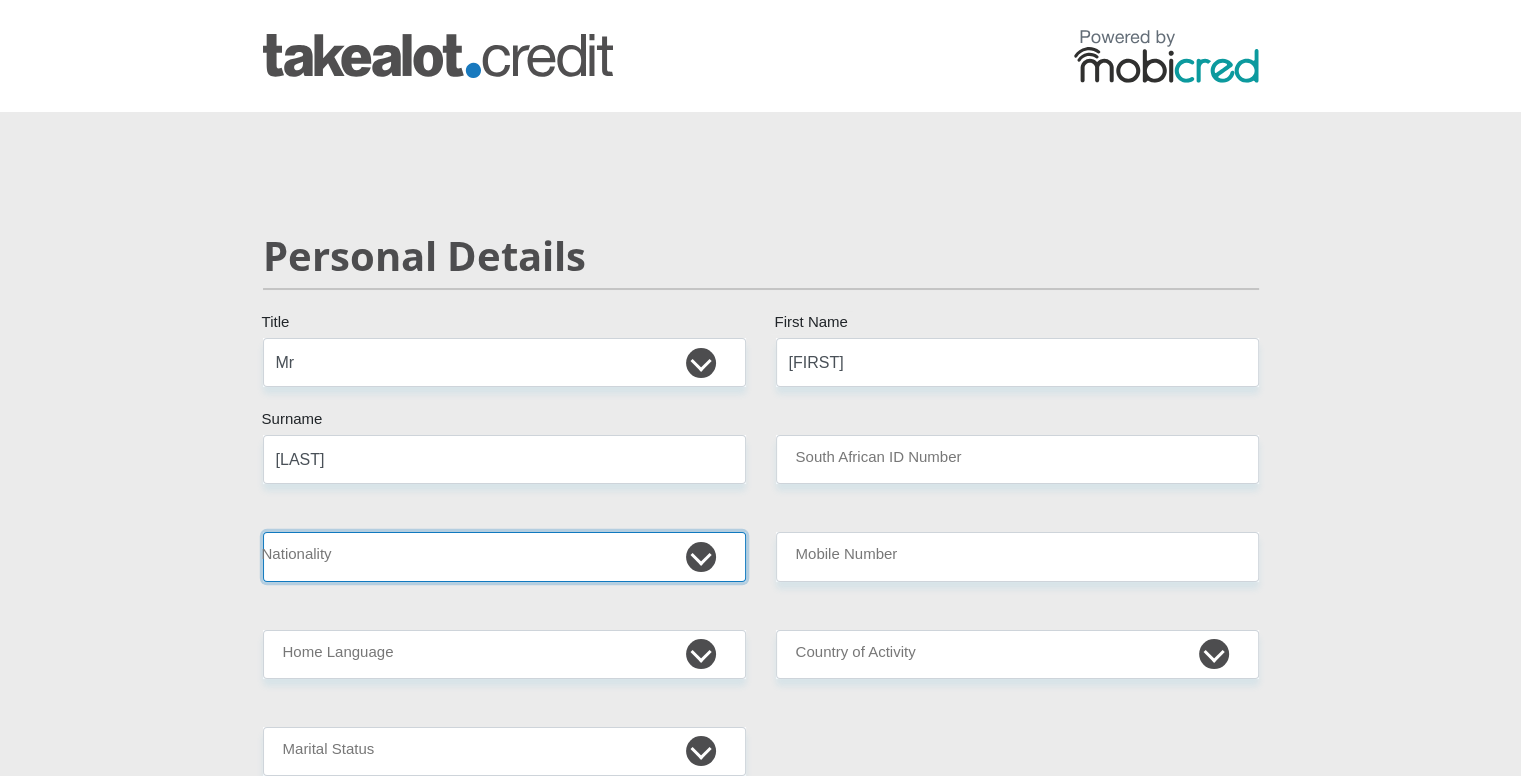 select on "ZAF" 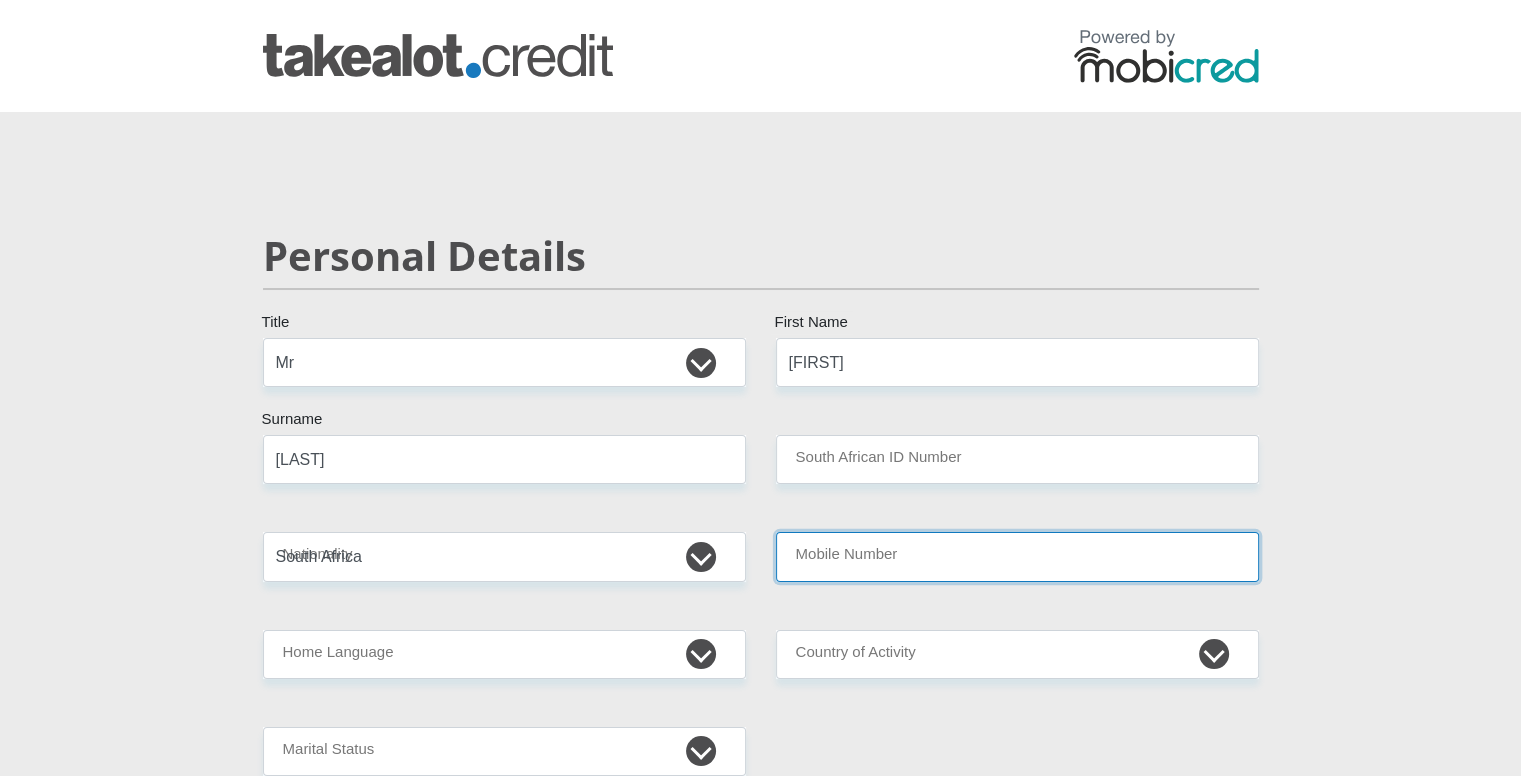 type on "[PHONE]" 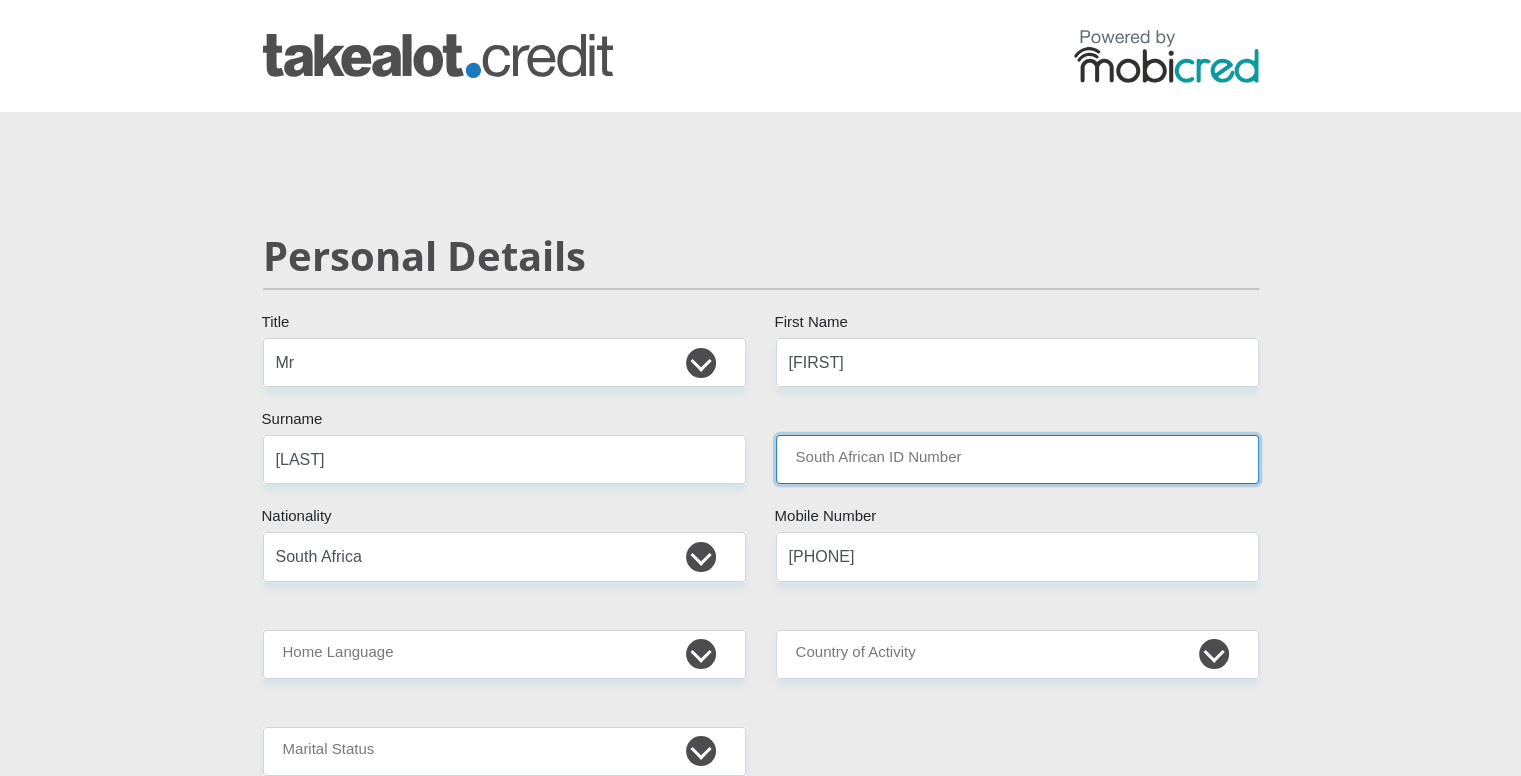 click on "South African ID Number" at bounding box center (1017, 459) 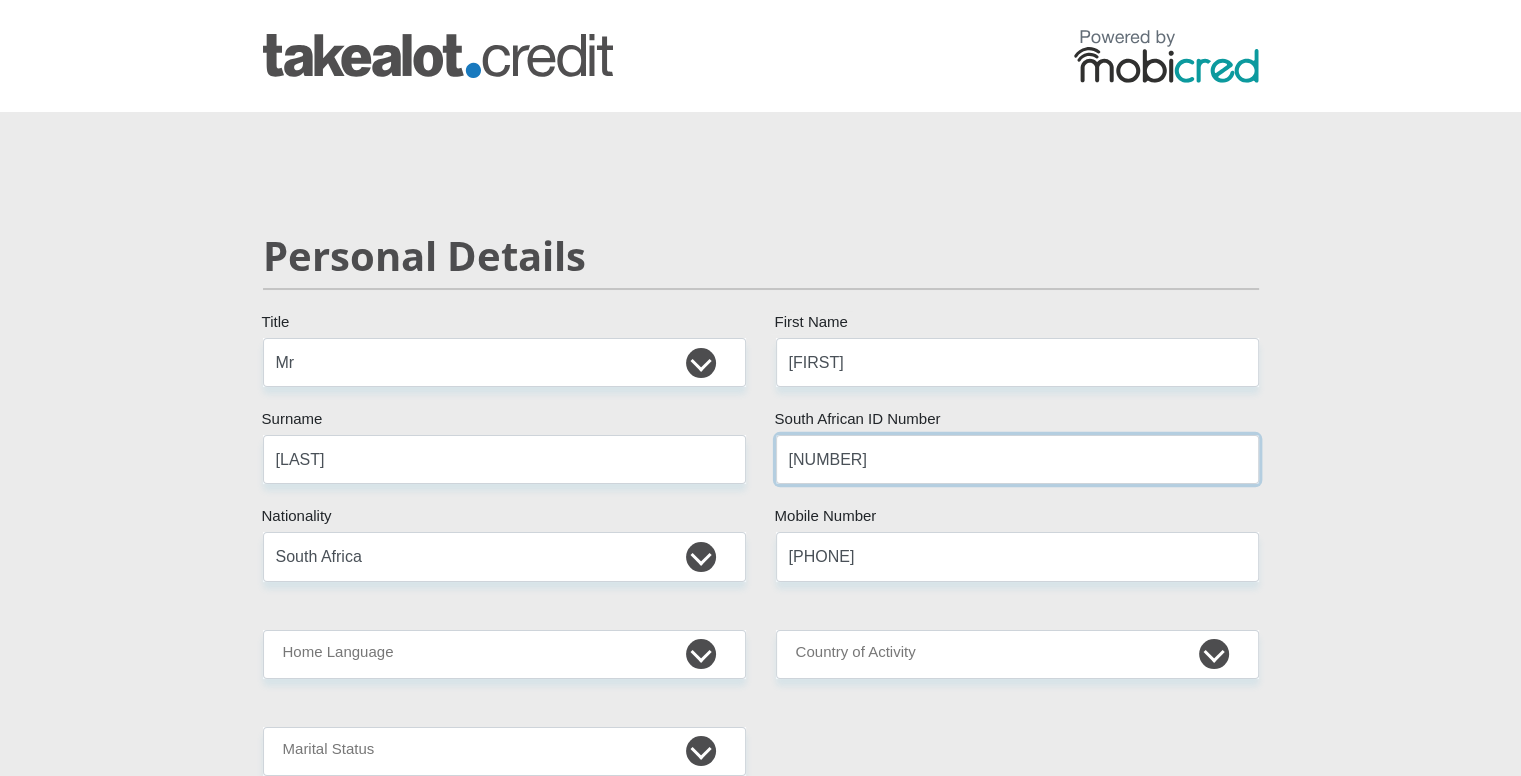 type on "[NUMBER]" 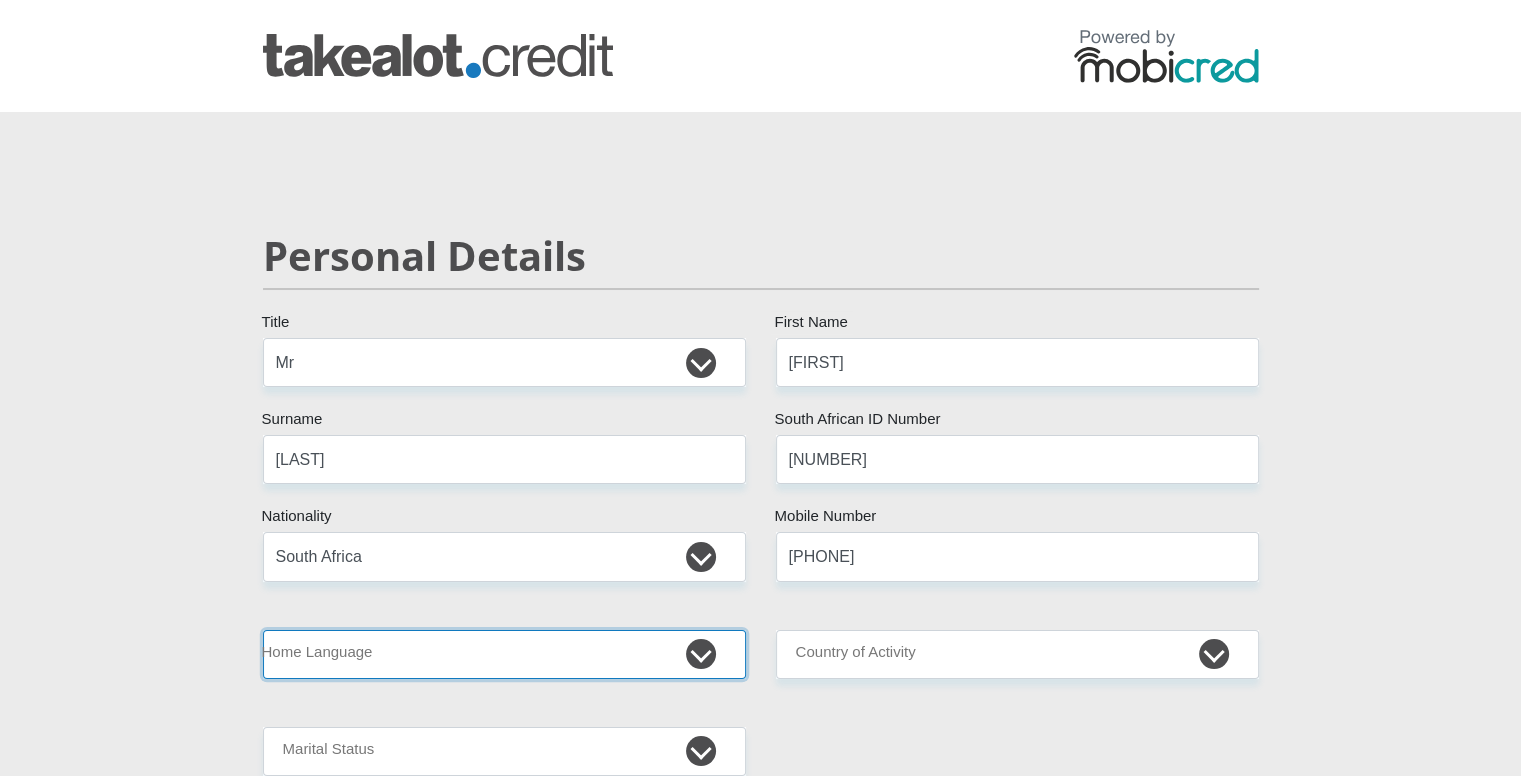 click on "Afrikaans
English
Sepedi
South Ndebele
Southern Sotho
Swati
Tsonga
Tswana
Venda
Xhosa
Zulu
Other" at bounding box center [504, 654] 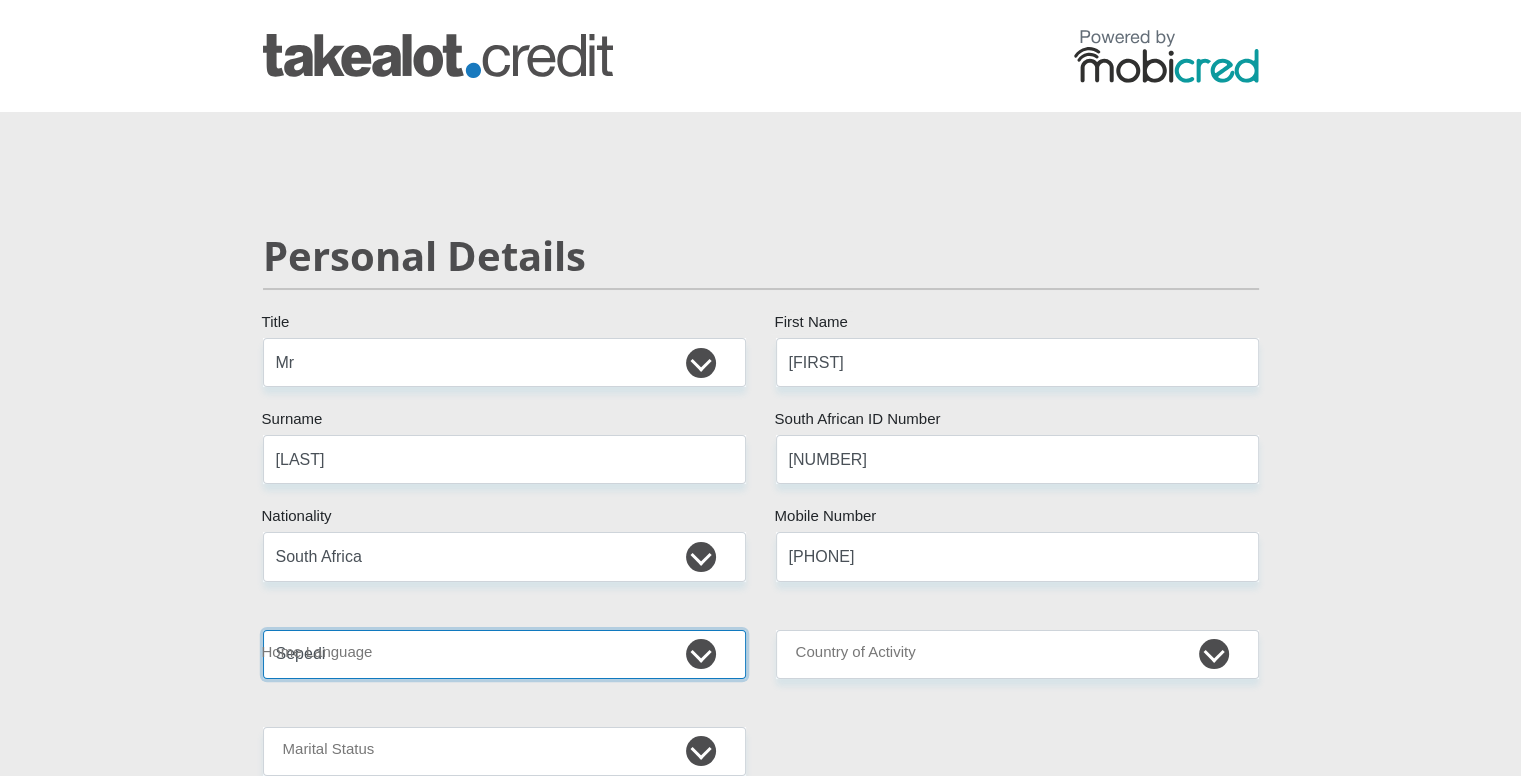 click on "Afrikaans
English
Sepedi
South Ndebele
Southern Sotho
Swati
Tsonga
Tswana
Venda
Xhosa
Zulu
Other" at bounding box center (504, 654) 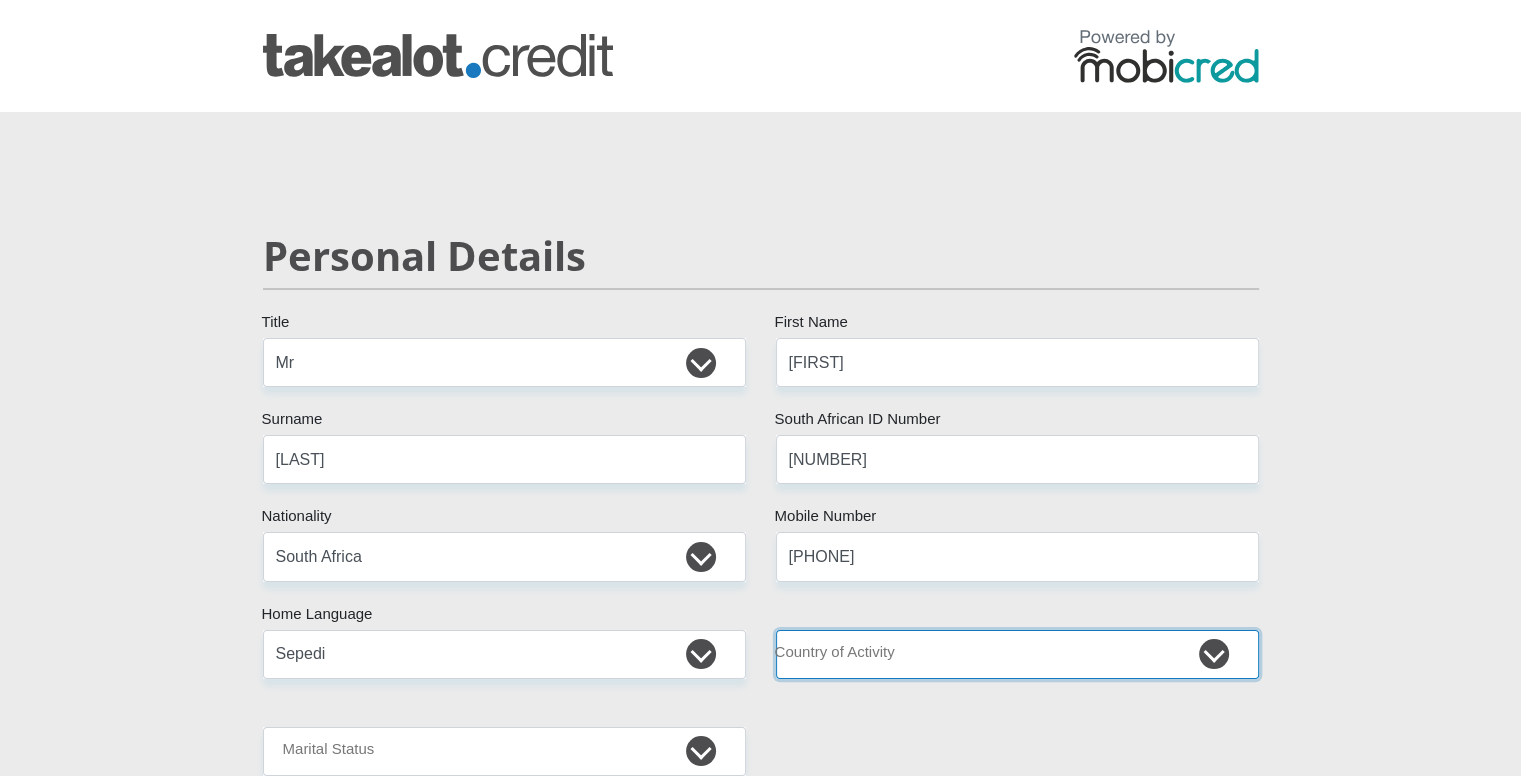 click on "South Africa
Afghanistan
Aland Islands
Albania
Algeria
America Samoa
American Virgin Islands
Andorra
Angola
Anguilla
Antarctica
Antigua and Barbuda
Argentina
Armenia
Aruba
Ascension Island
Australia
Austria
Azerbaijan
Chad" at bounding box center [1017, 654] 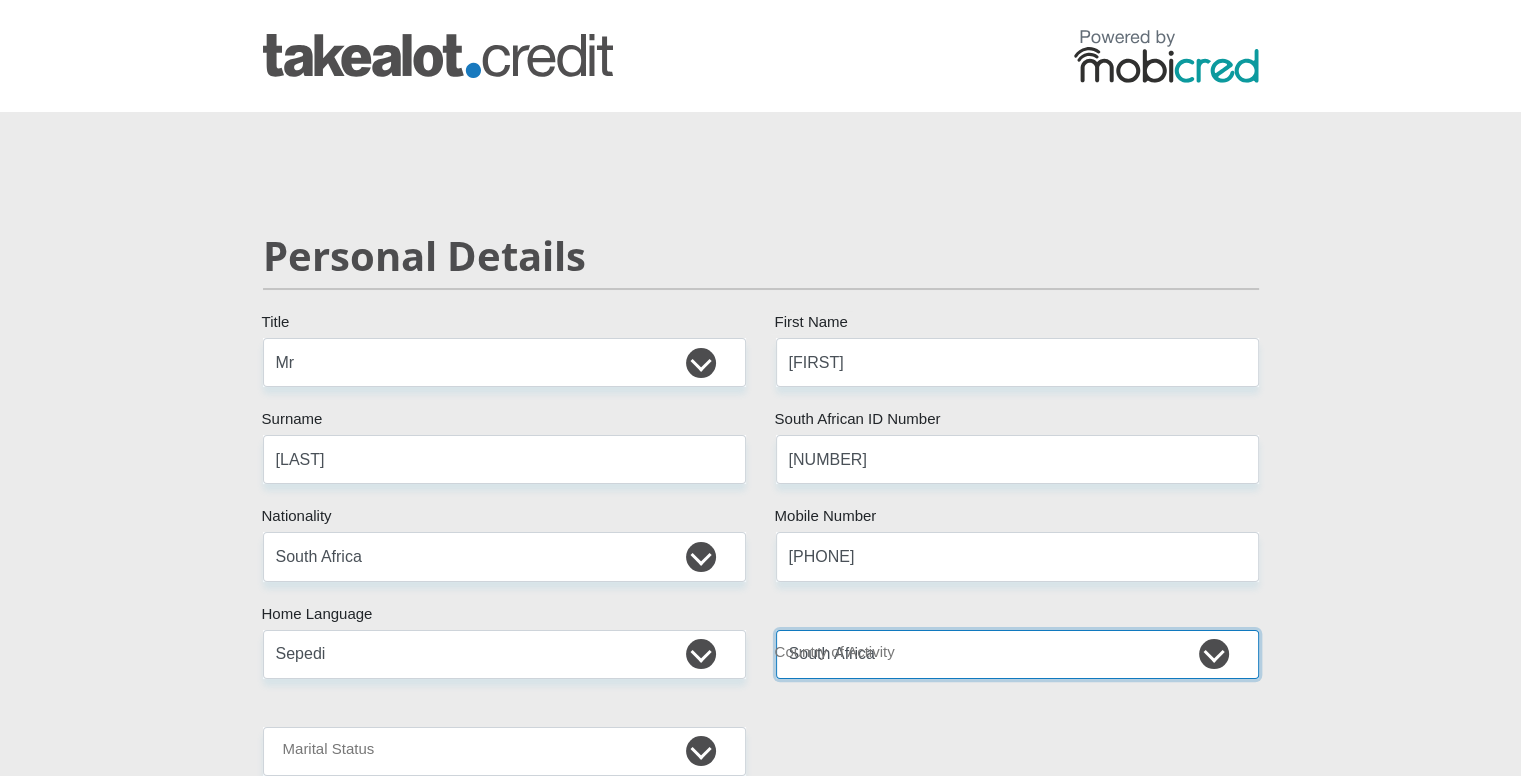 click on "South Africa
Afghanistan
Aland Islands
Albania
Algeria
America Samoa
American Virgin Islands
Andorra
Angola
Anguilla
Antarctica
Antigua and Barbuda
Argentina
Armenia
Aruba
Ascension Island
Australia
Austria
Azerbaijan
Chad" at bounding box center (1017, 654) 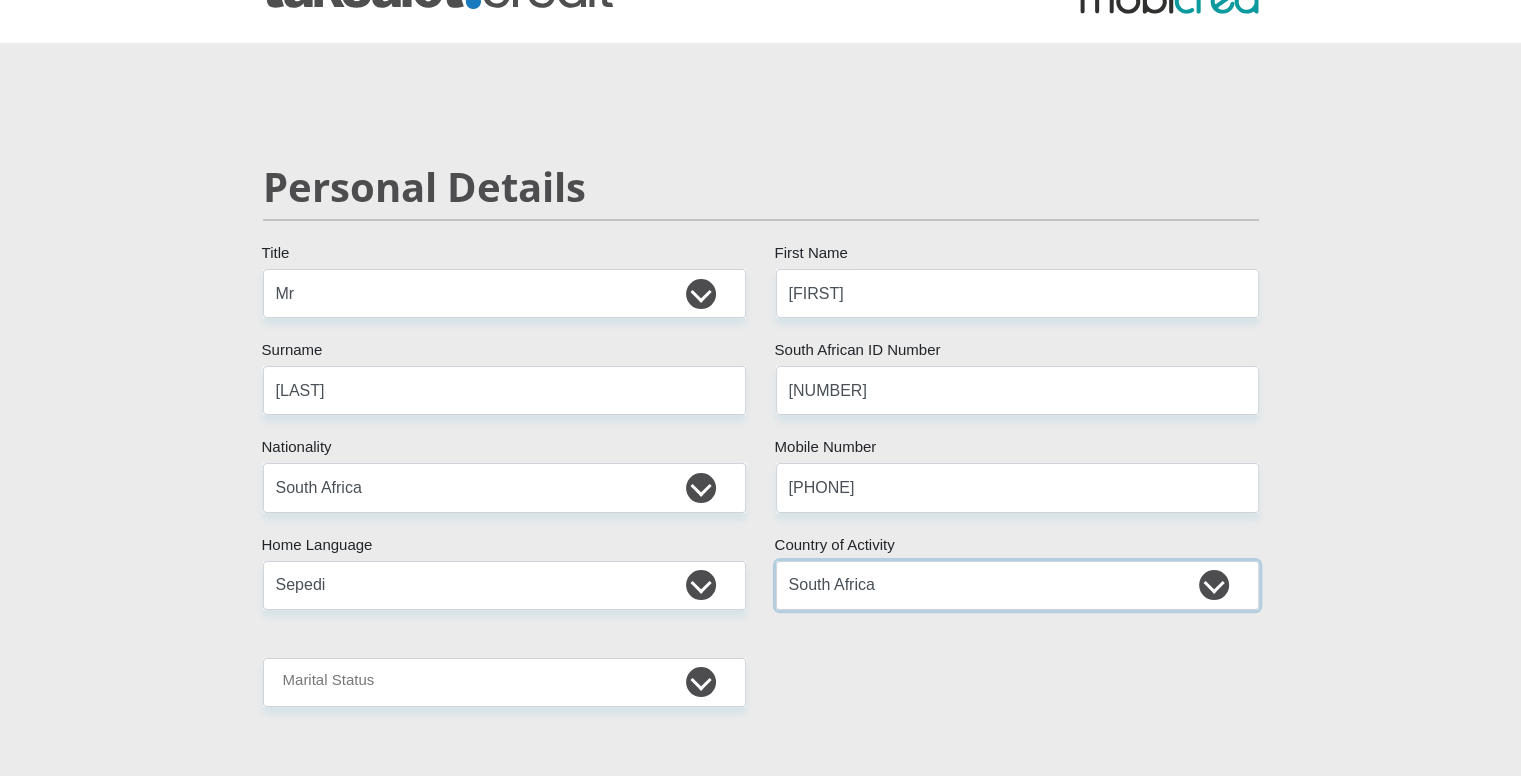 scroll, scrollTop: 100, scrollLeft: 0, axis: vertical 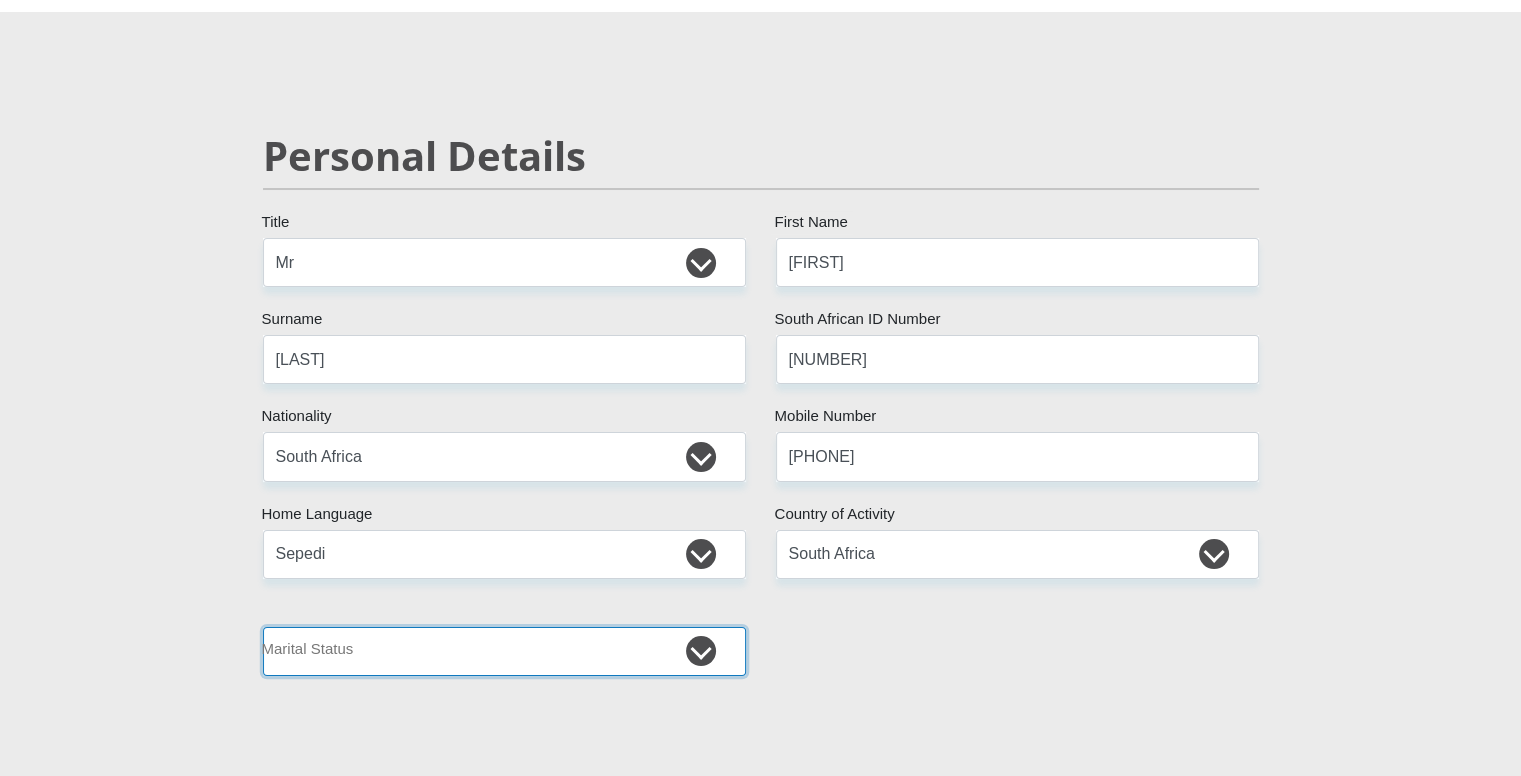 click on "Married ANC
Single
Divorced
Widowed
Married COP or Customary Law" at bounding box center [504, 651] 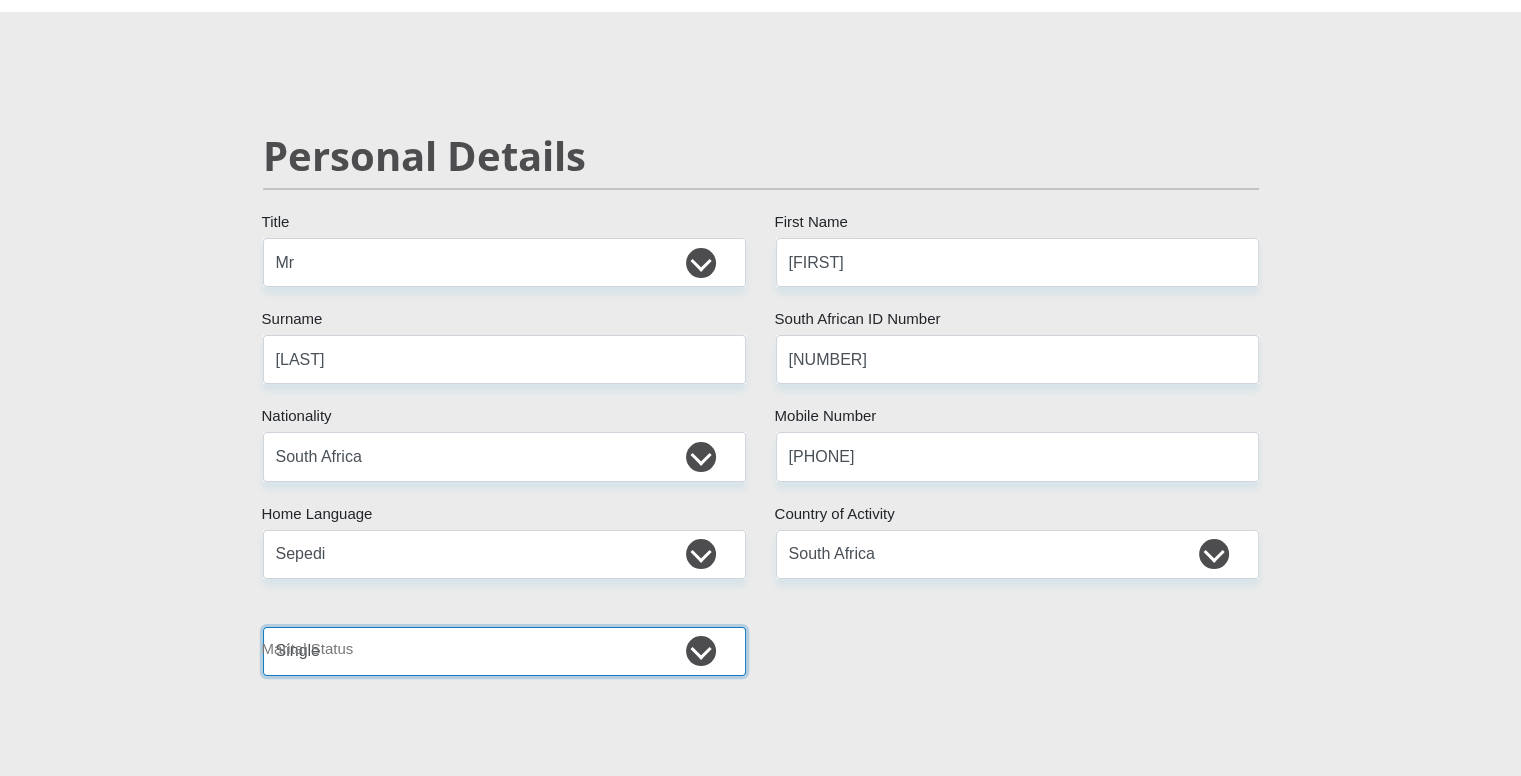 click on "Married ANC
Single
Divorced
Widowed
Married COP or Customary Law" at bounding box center (504, 651) 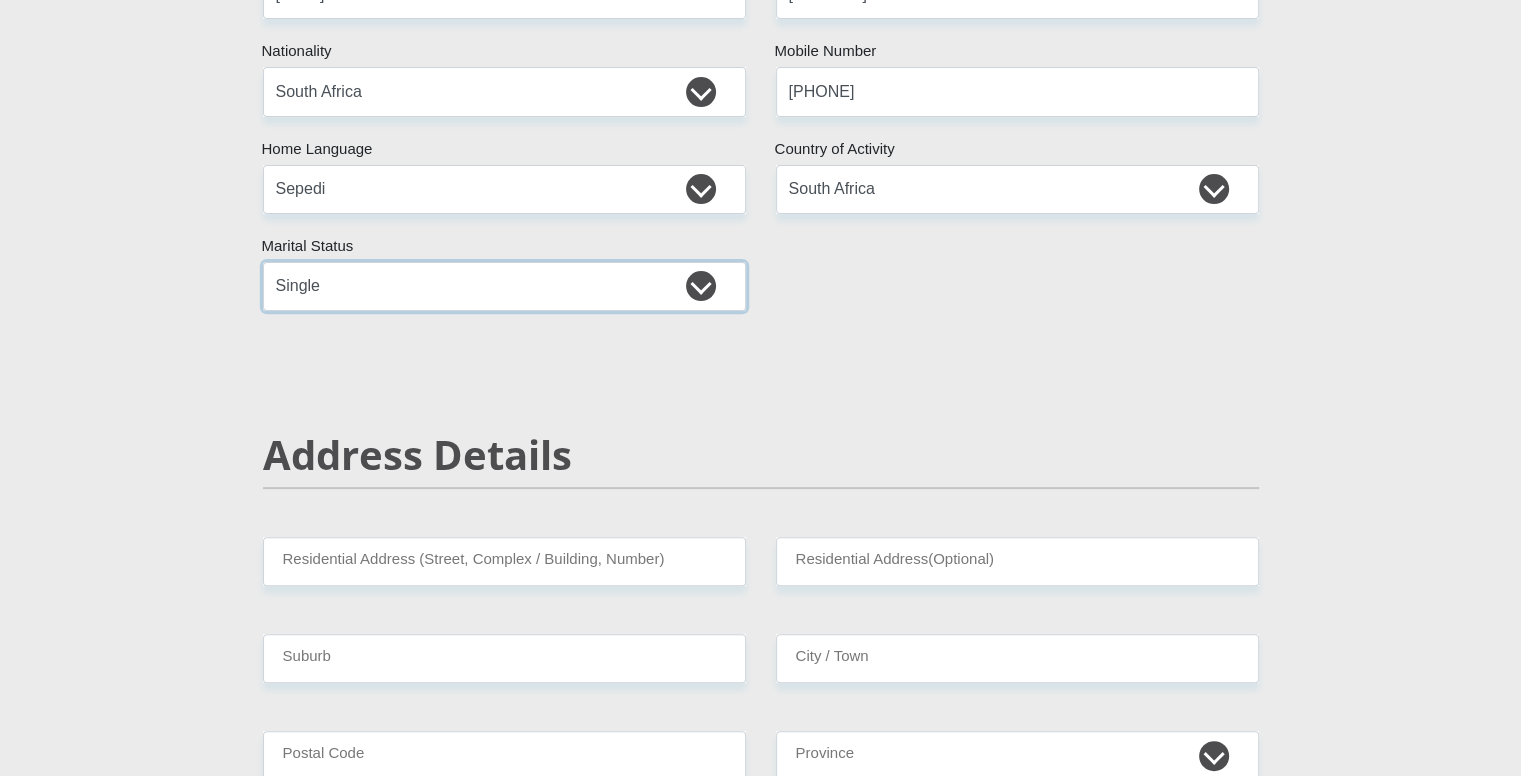 scroll, scrollTop: 500, scrollLeft: 0, axis: vertical 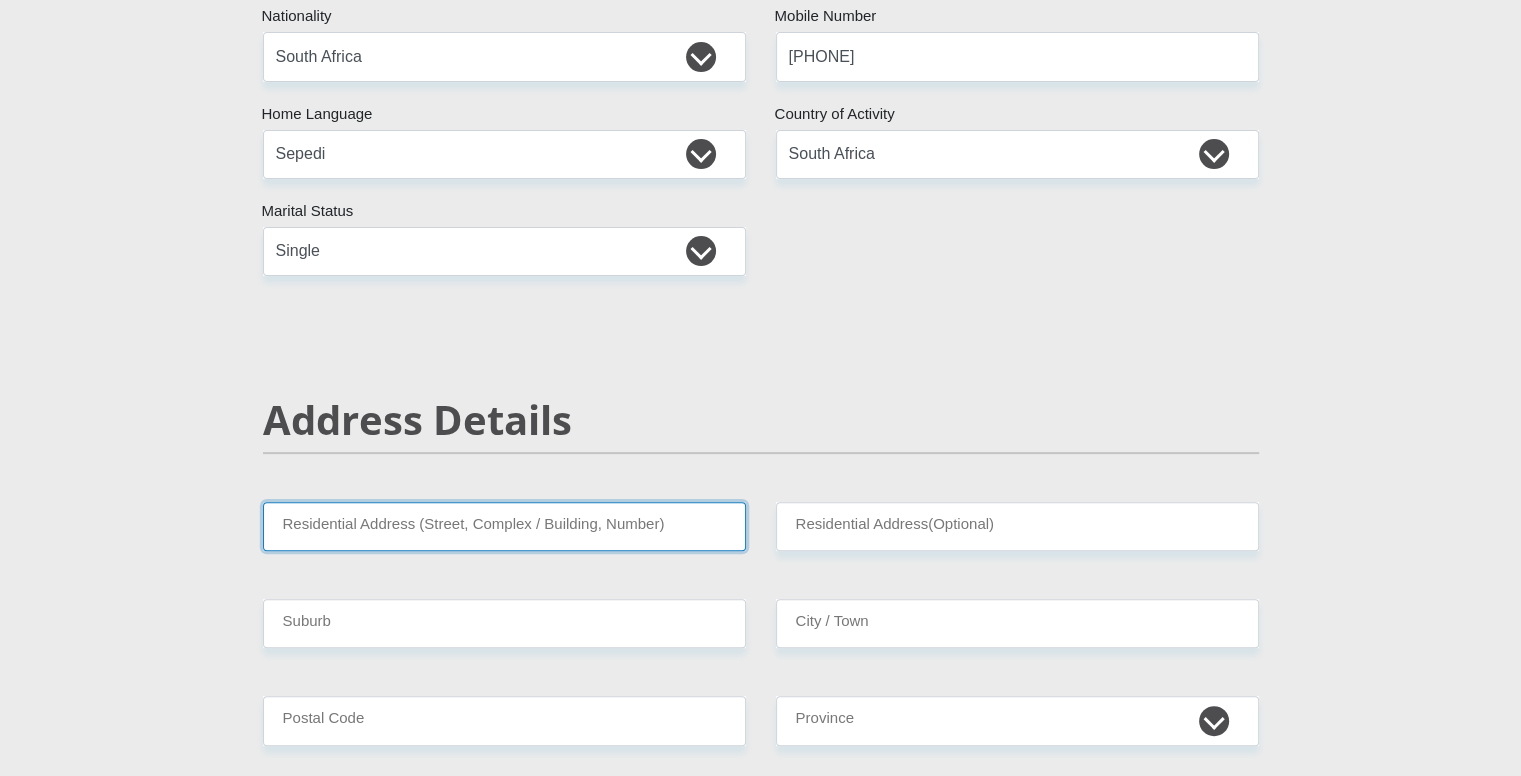 click on "Residential Address (Street, Complex / Building, Number)" at bounding box center [504, 526] 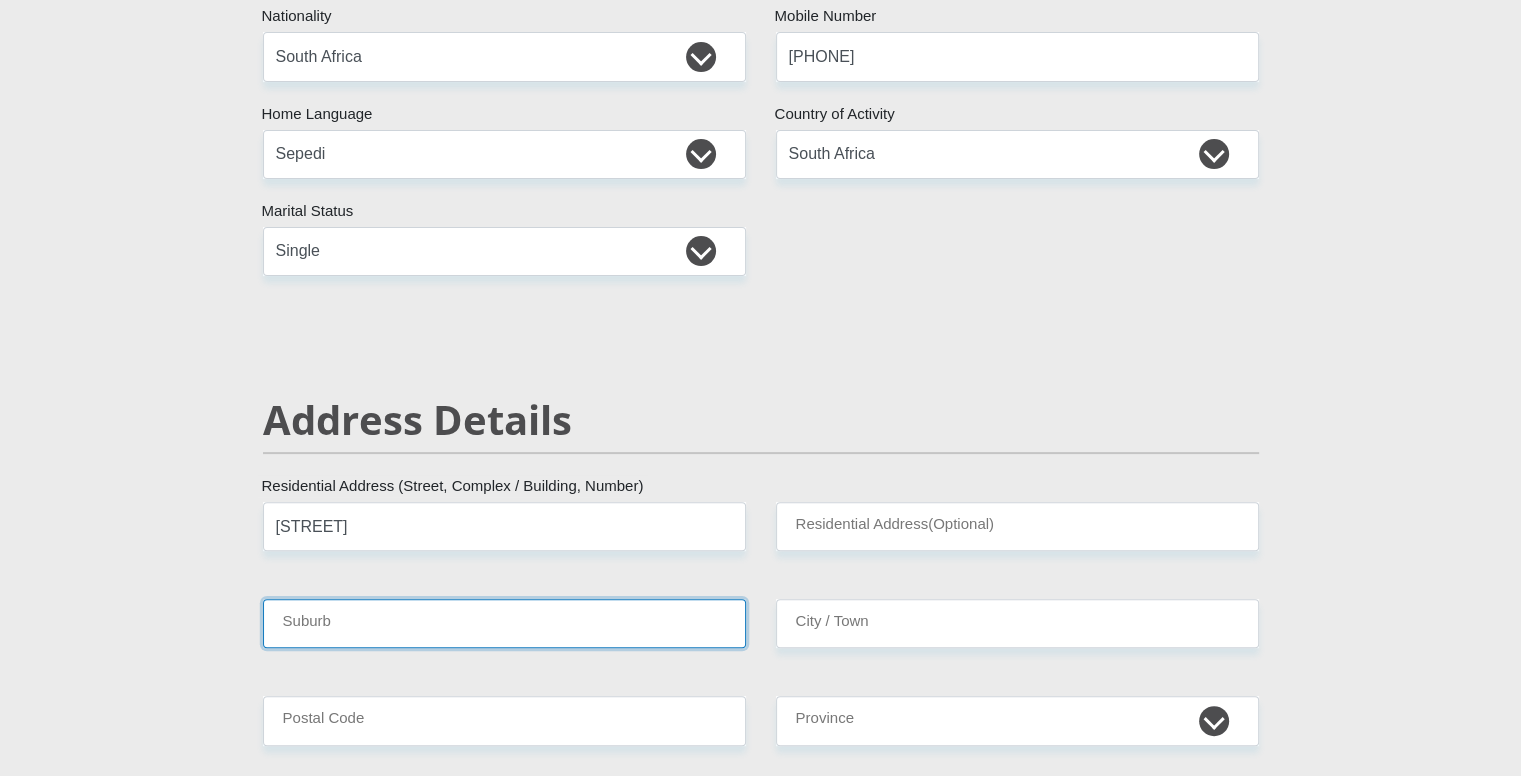 type on "[CITY]" 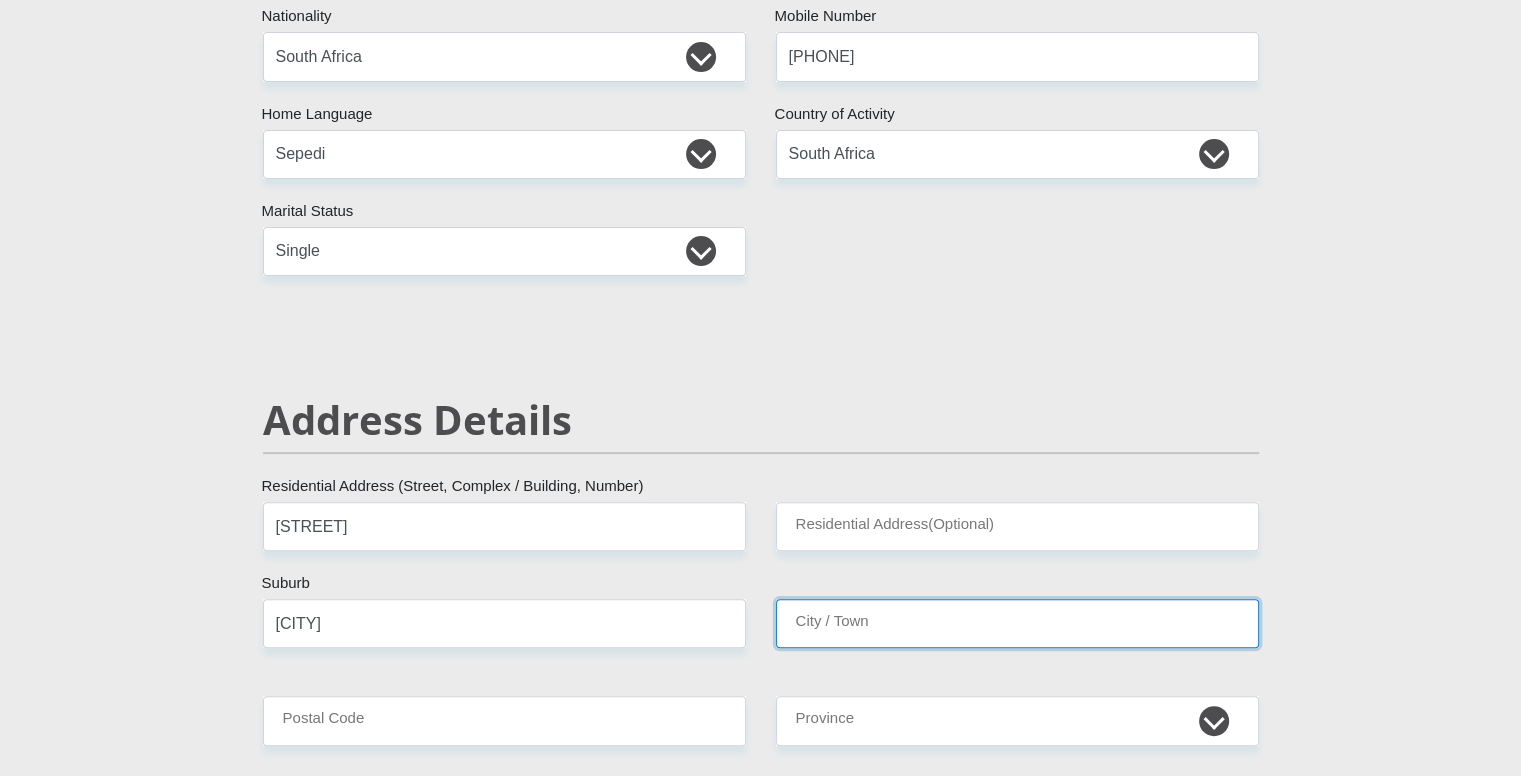 type on "[CITY]" 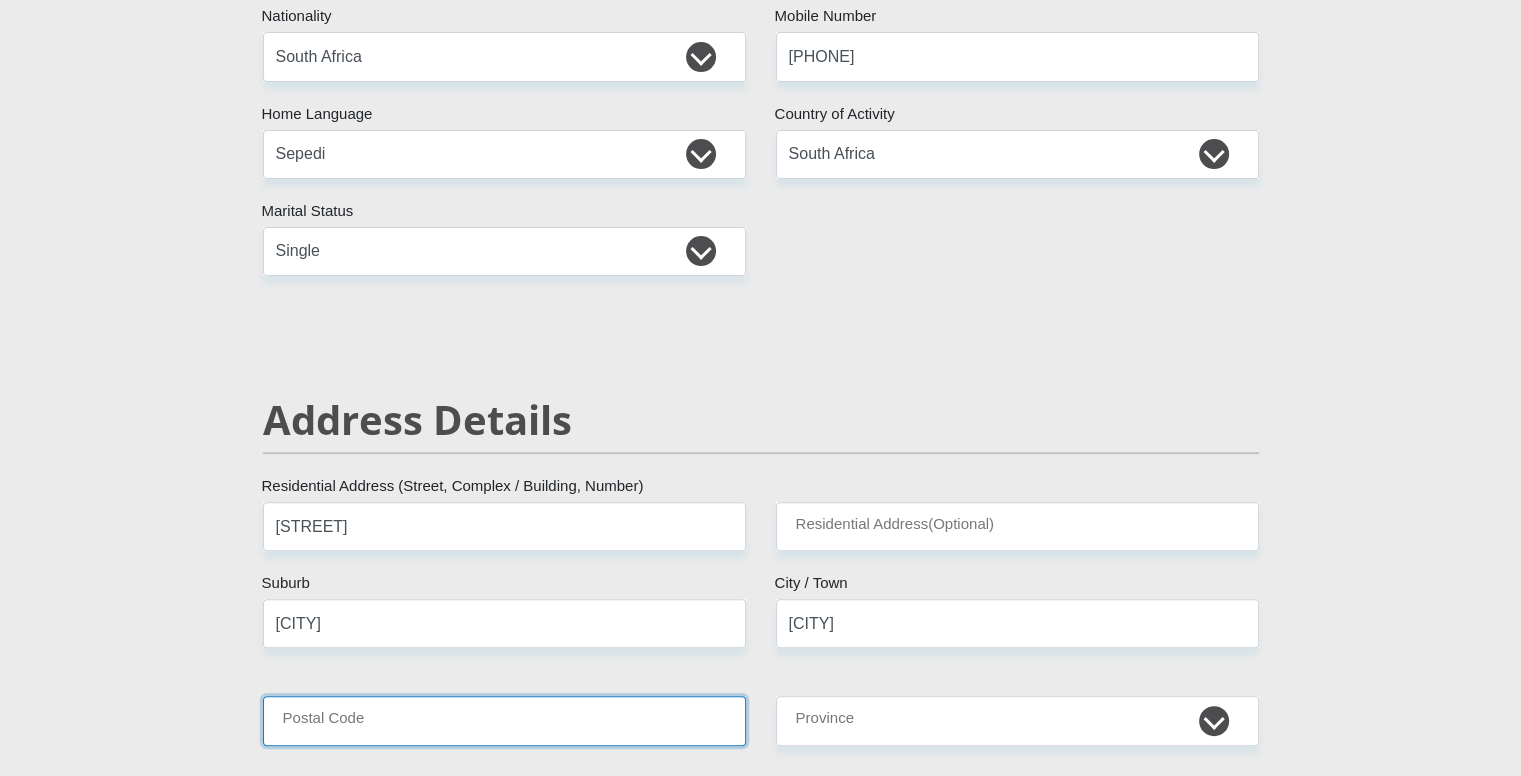 type on "1459" 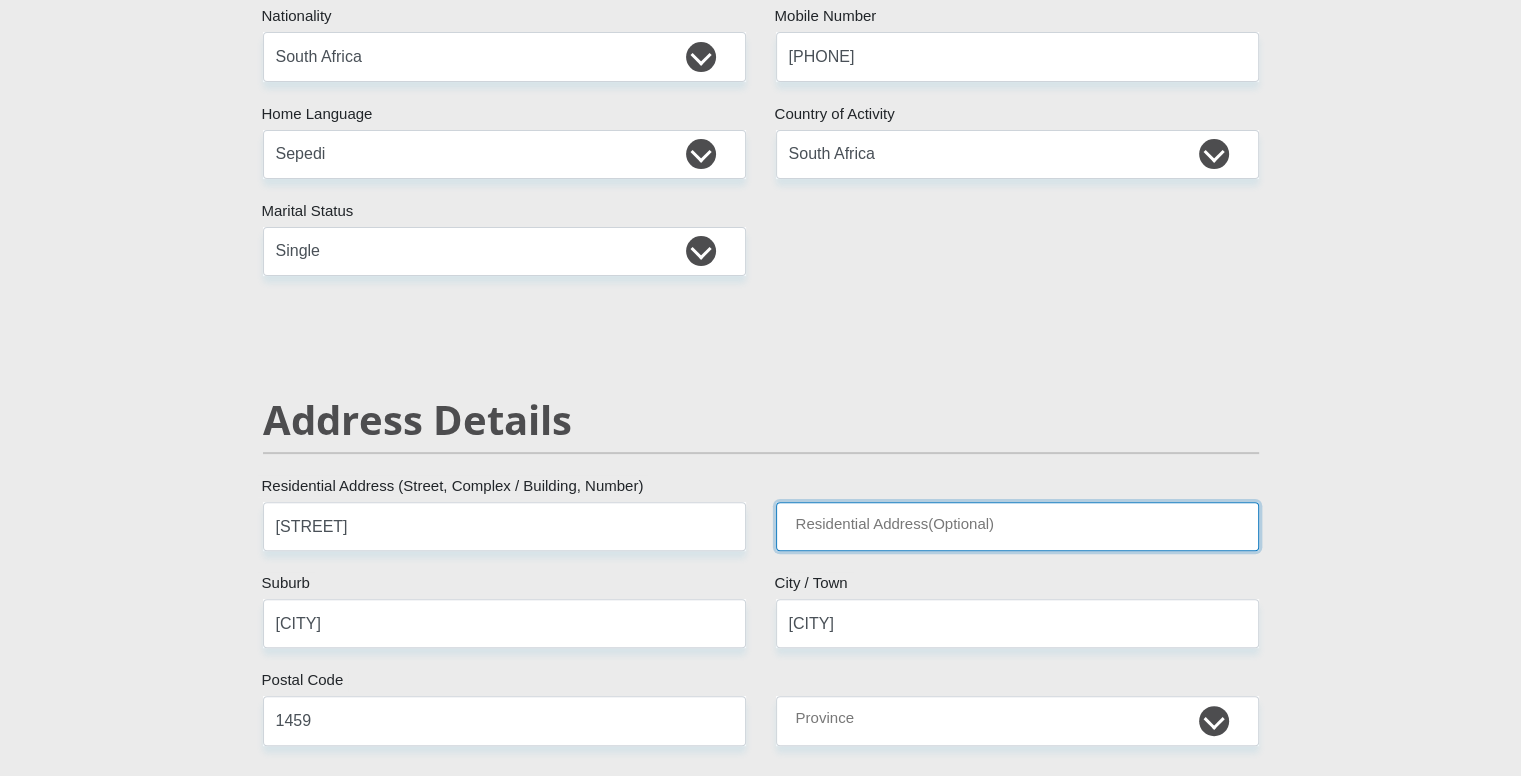 click on "Residential Address(Optional)" at bounding box center [1017, 526] 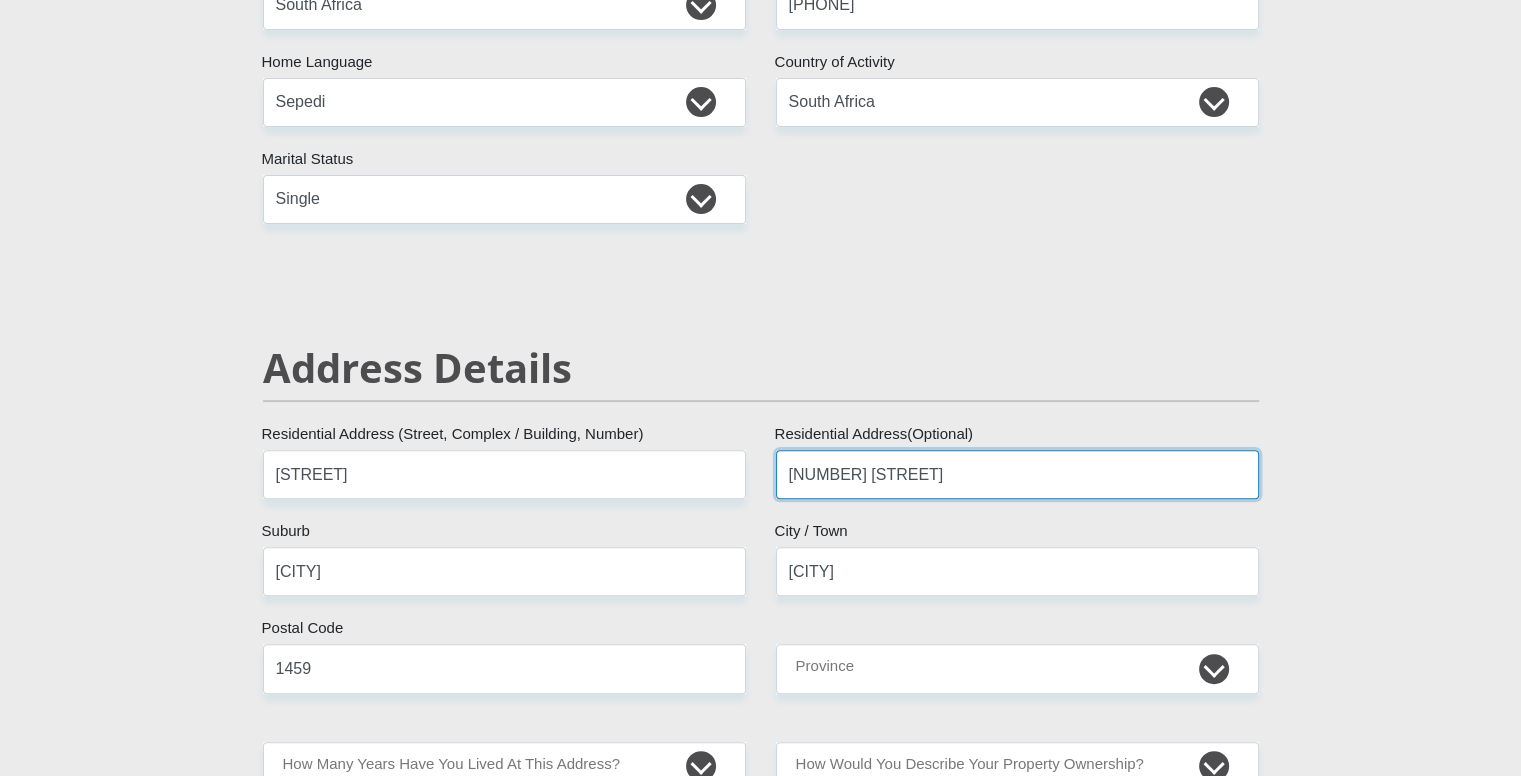 scroll, scrollTop: 600, scrollLeft: 0, axis: vertical 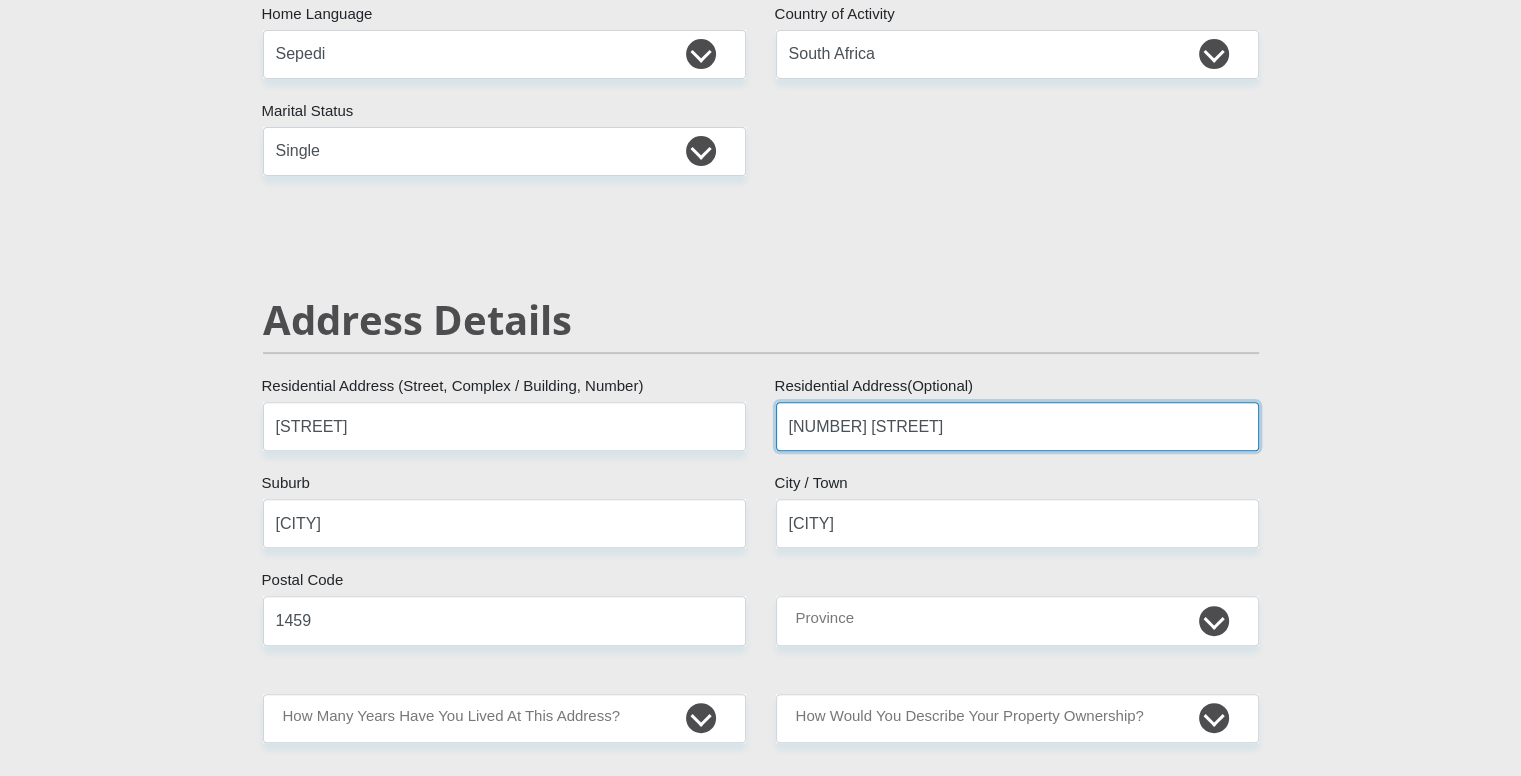 type on "[NUMBER] [STREET]" 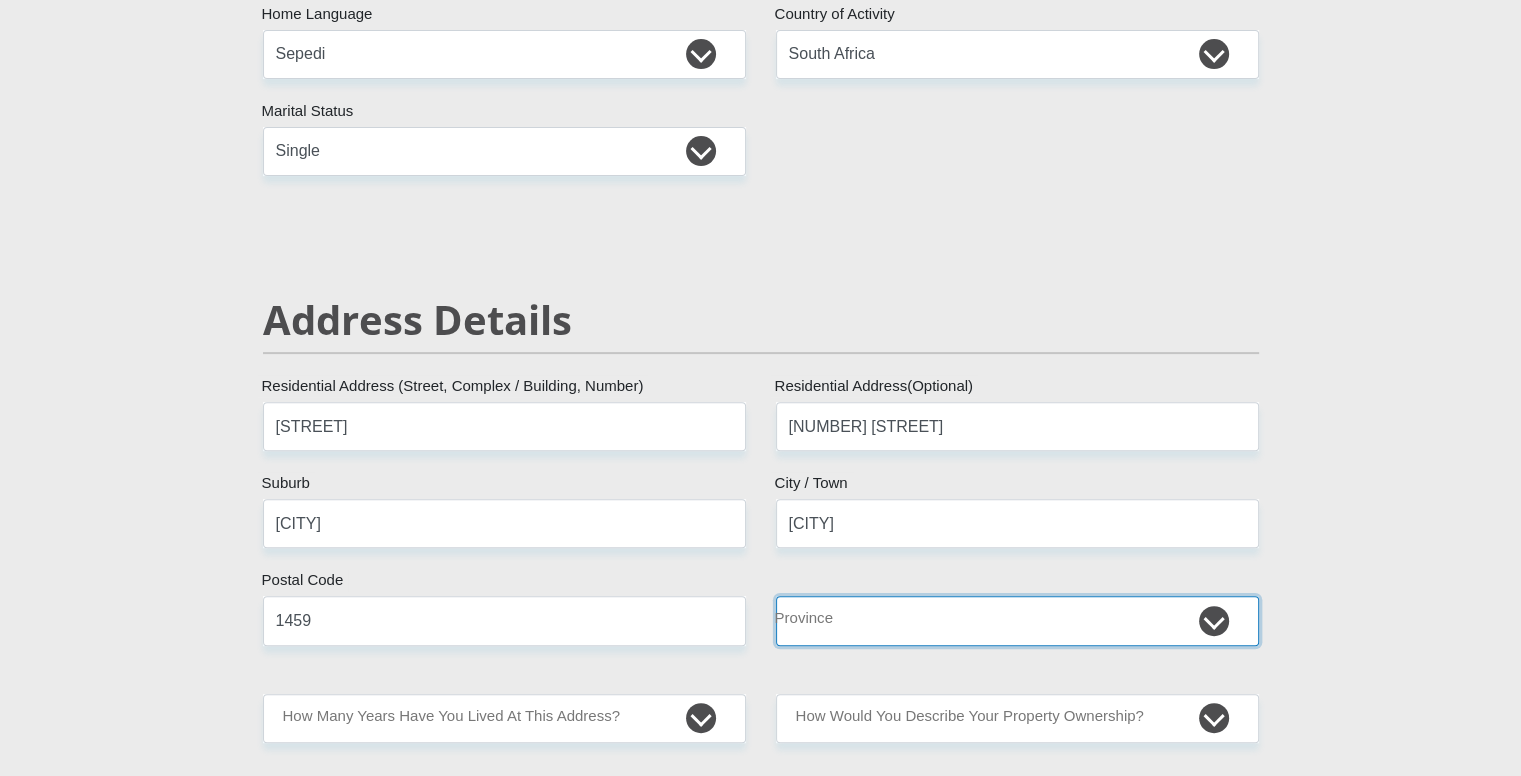click on "Eastern Cape
Free State
Gauteng
KwaZulu-Natal
Limpopo
Mpumalanga
Northern Cape
North West
Western Cape" at bounding box center (1017, 620) 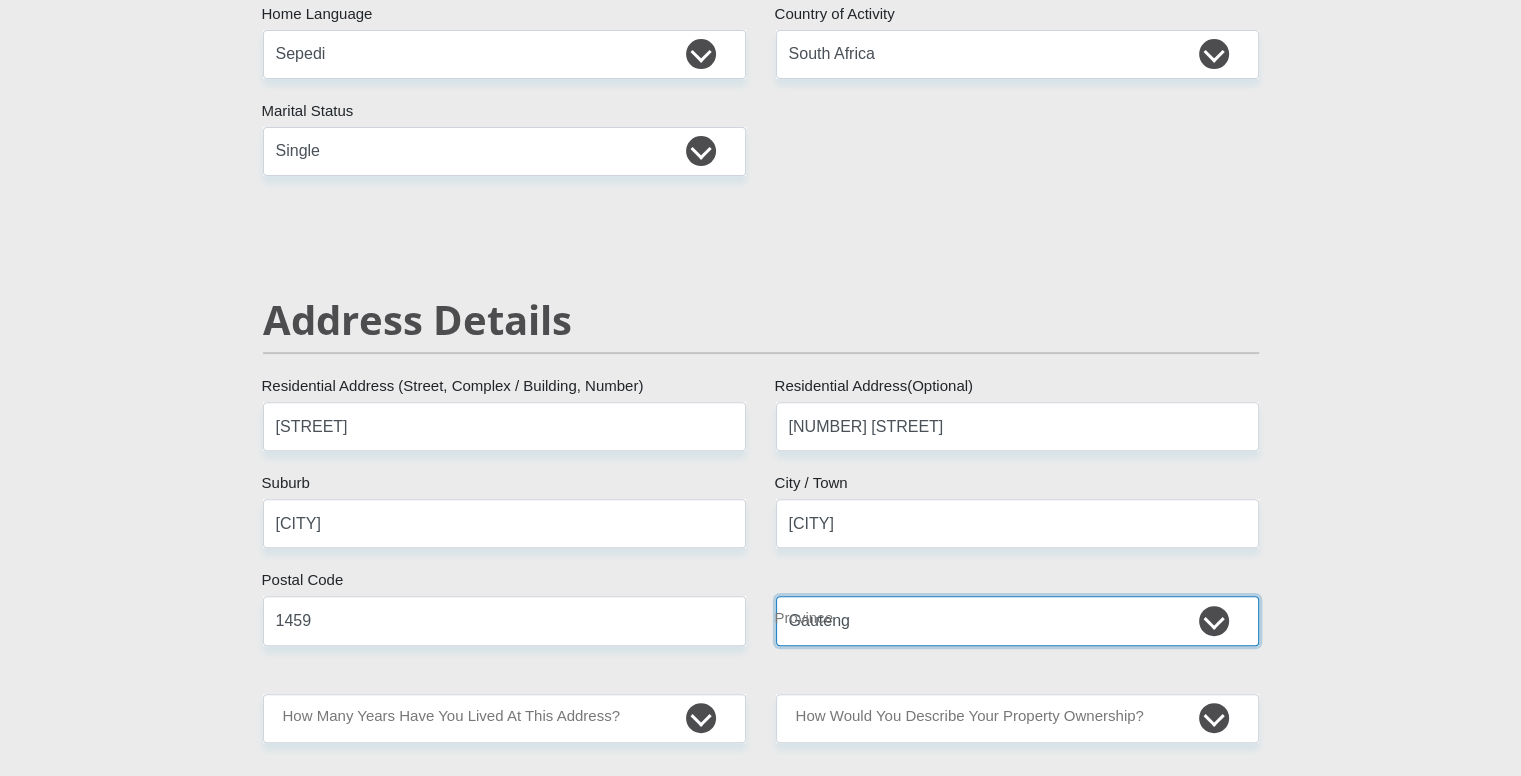 click on "Eastern Cape
Free State
Gauteng
KwaZulu-Natal
Limpopo
Mpumalanga
Northern Cape
North West
Western Cape" at bounding box center (1017, 620) 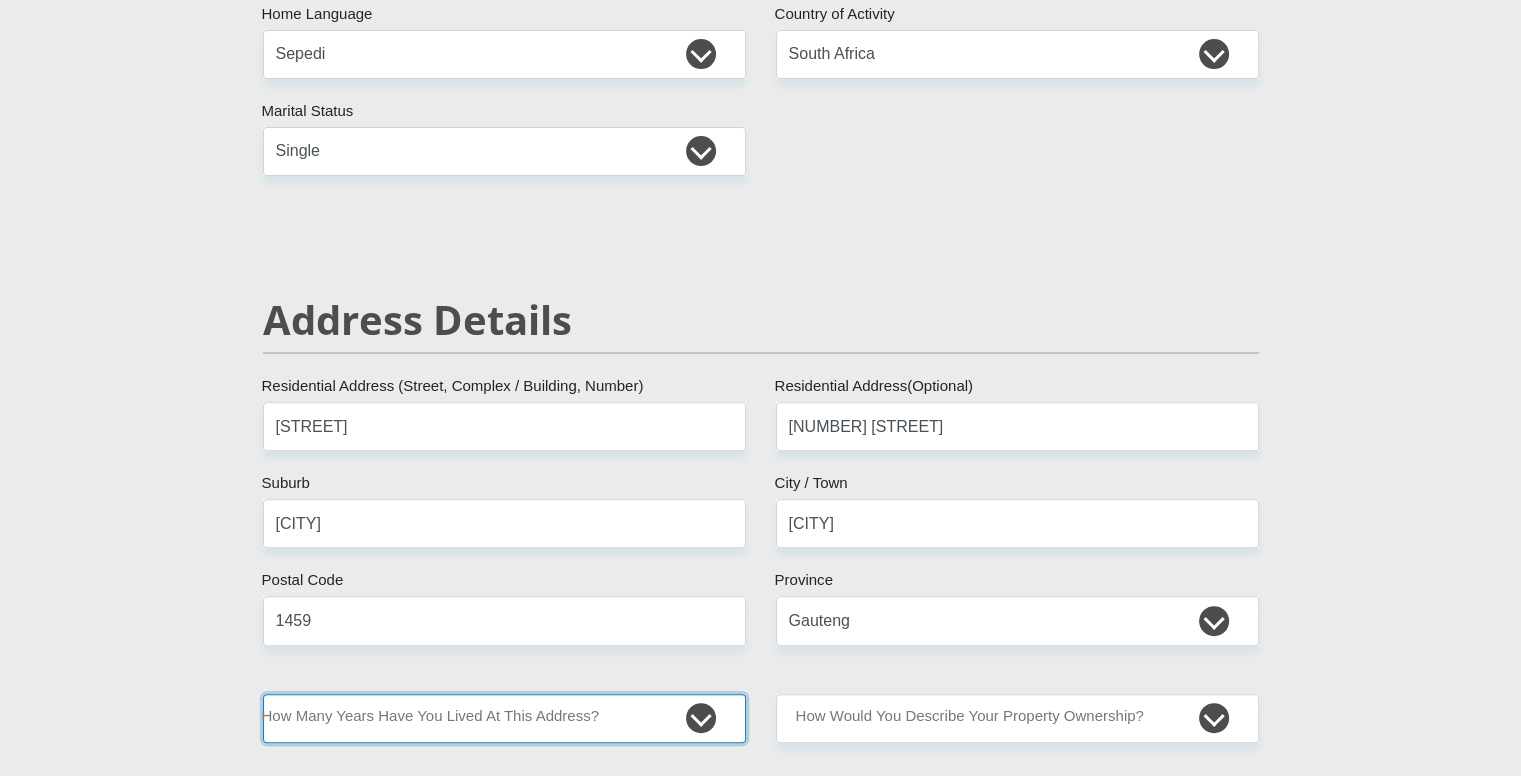 click on "less than 1 year
1-3 years
3-5 years
5+ years" at bounding box center [504, 718] 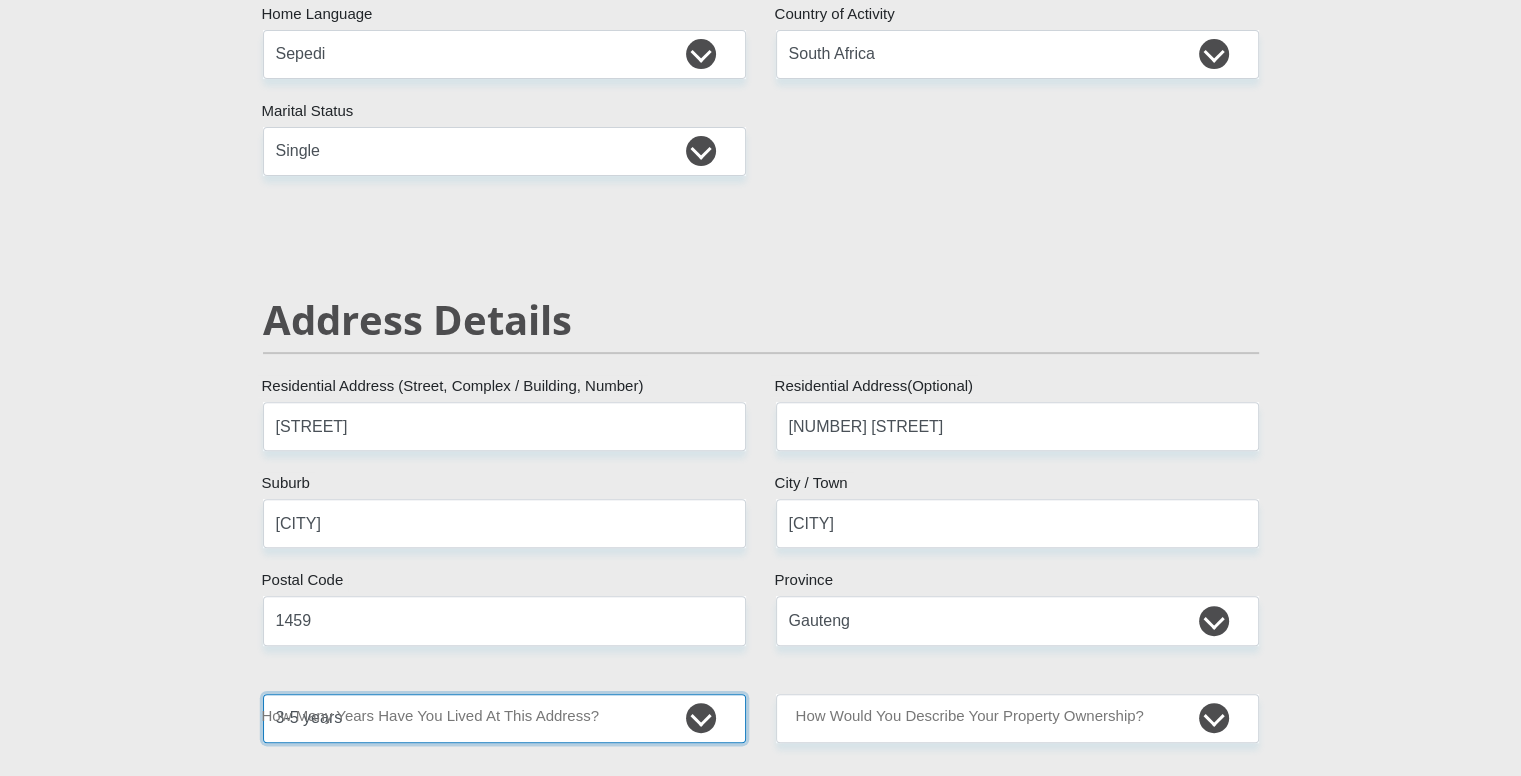click on "less than 1 year
1-3 years
3-5 years
5+ years" at bounding box center [504, 718] 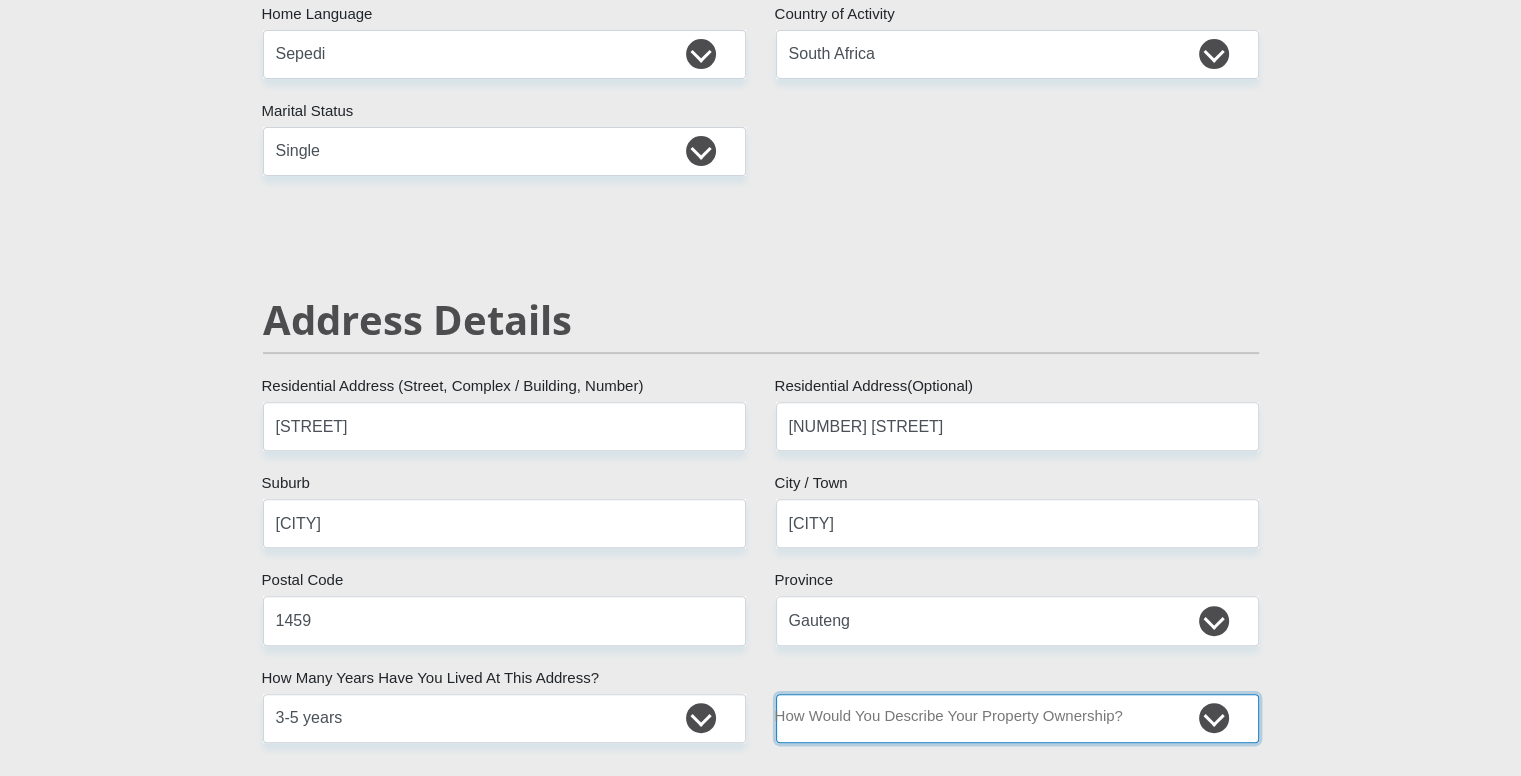 click on "Owned
Rented
Family Owned
Company Dwelling" at bounding box center (1017, 718) 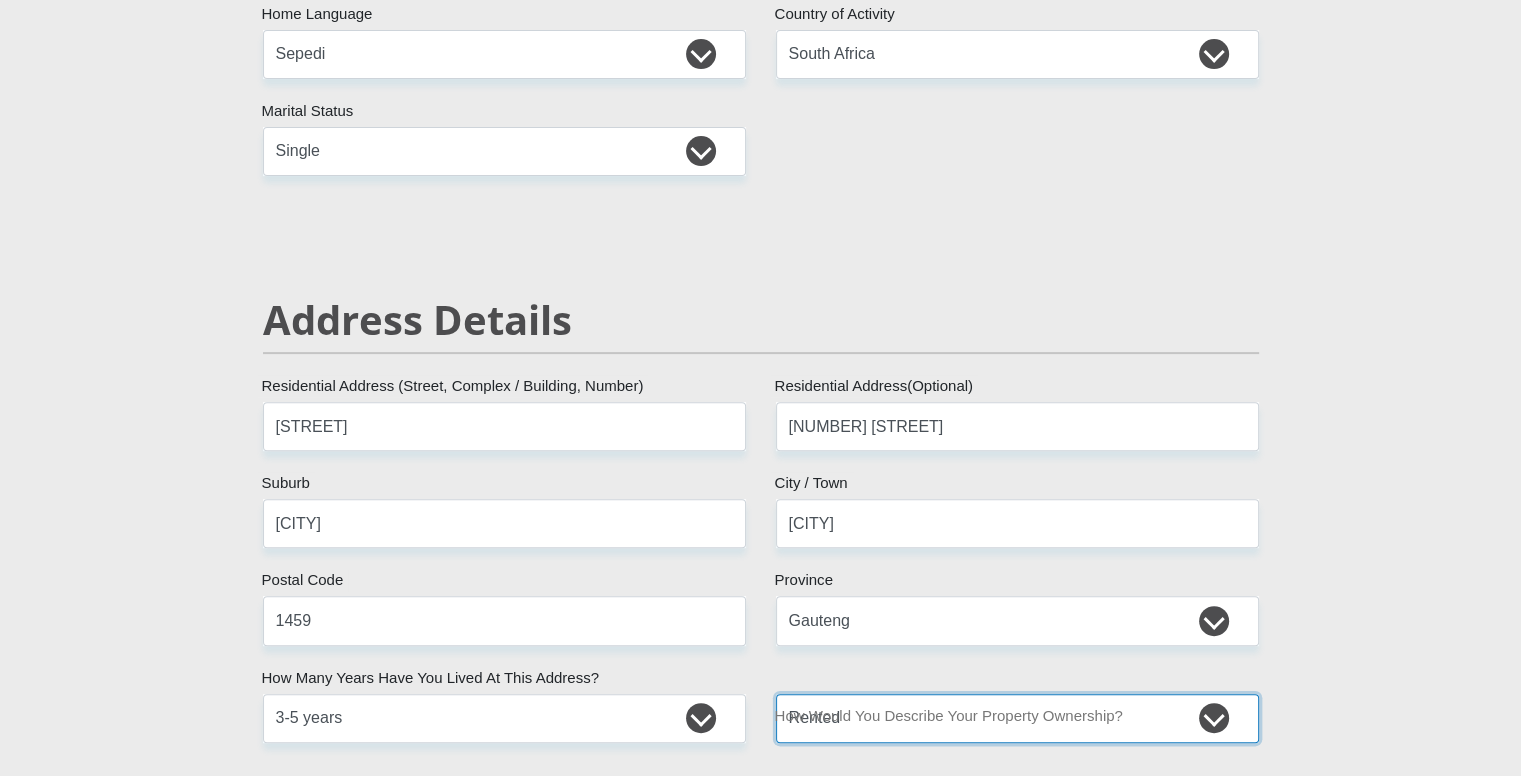 click on "Owned
Rented
Family Owned
Company Dwelling" at bounding box center [1017, 718] 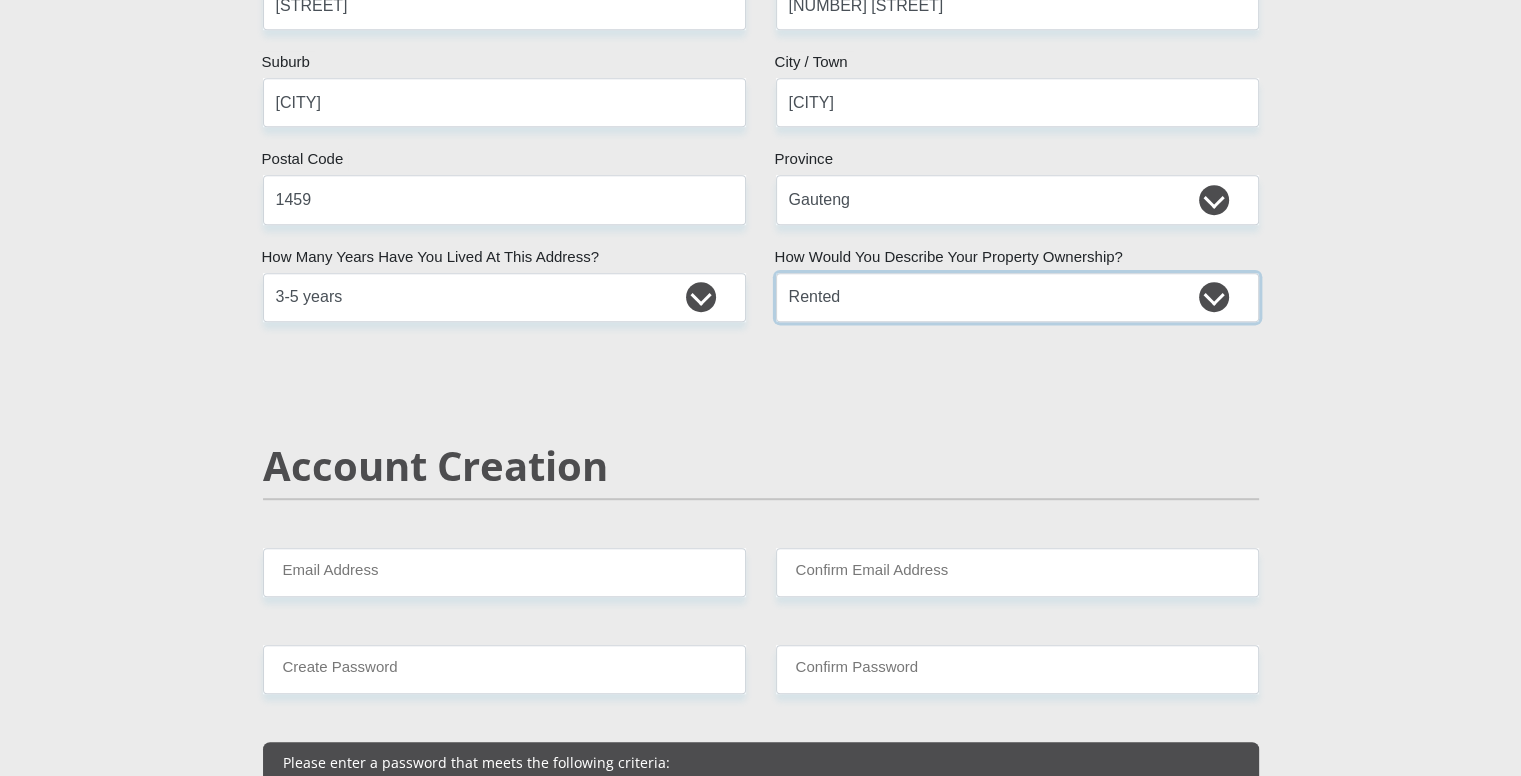 scroll, scrollTop: 1100, scrollLeft: 0, axis: vertical 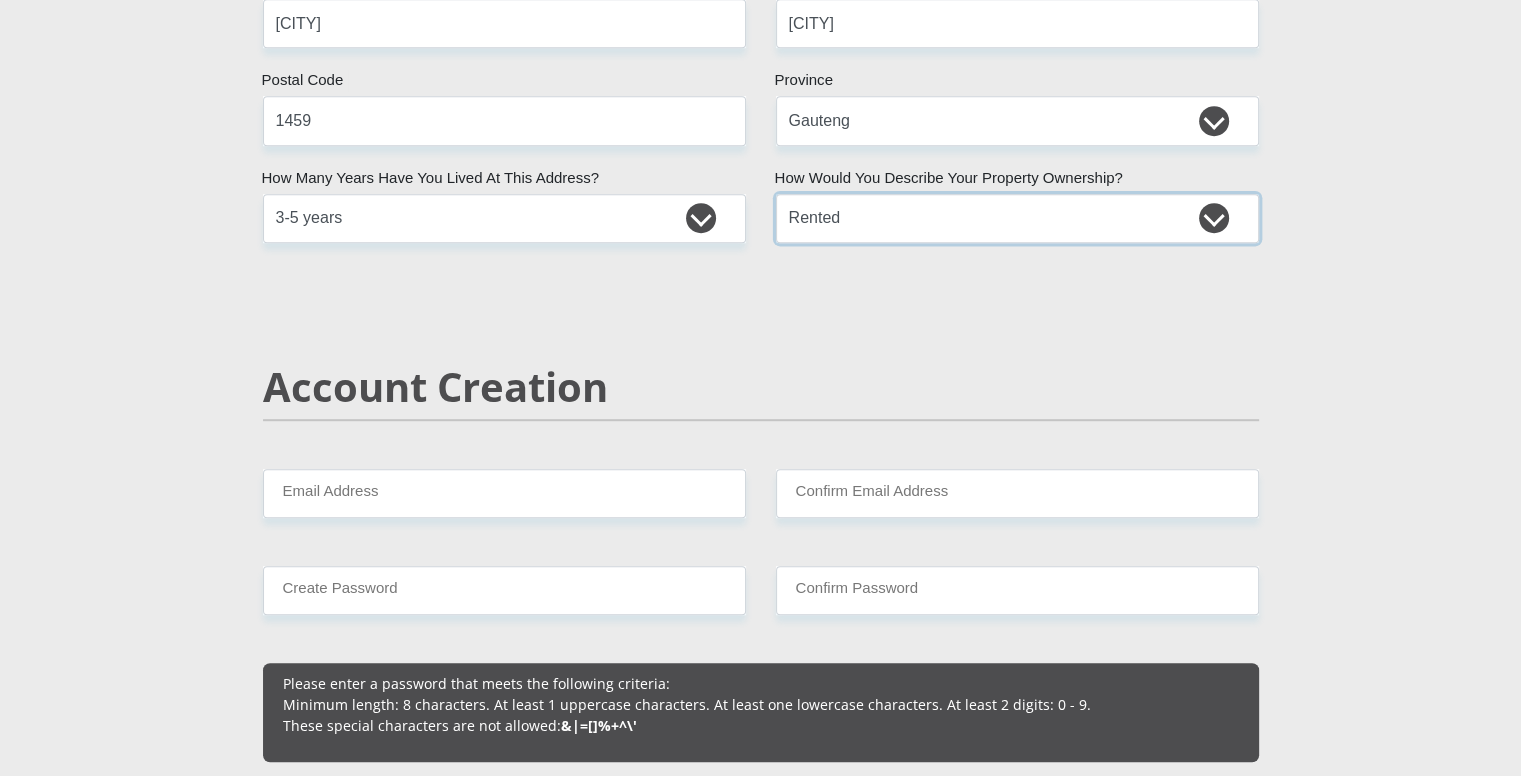 click on "Owned
Rented
Family Owned
Company Dwelling" at bounding box center (1017, 218) 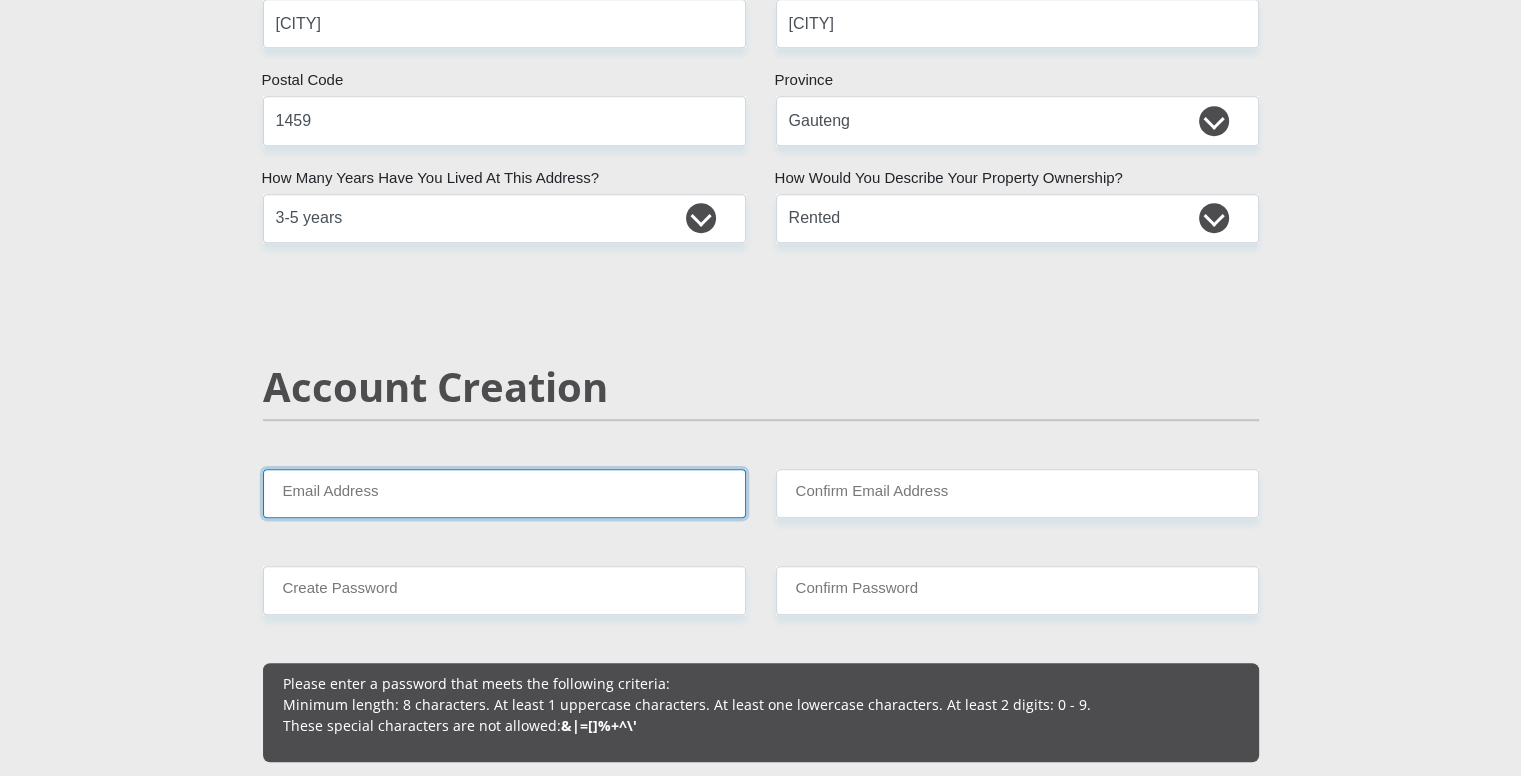 click on "Email Address" at bounding box center [504, 493] 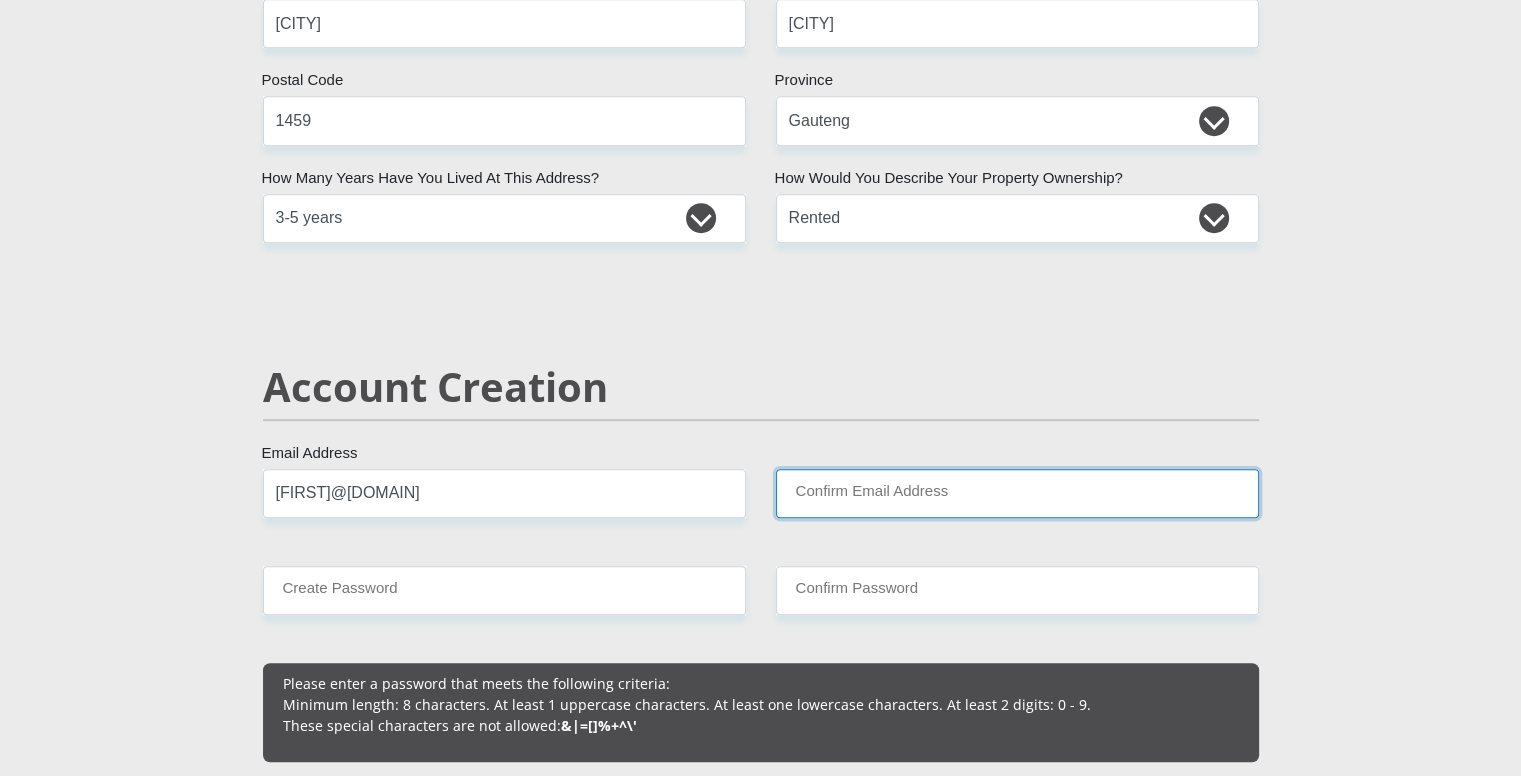 type on "[FIRST]@[DOMAIN]" 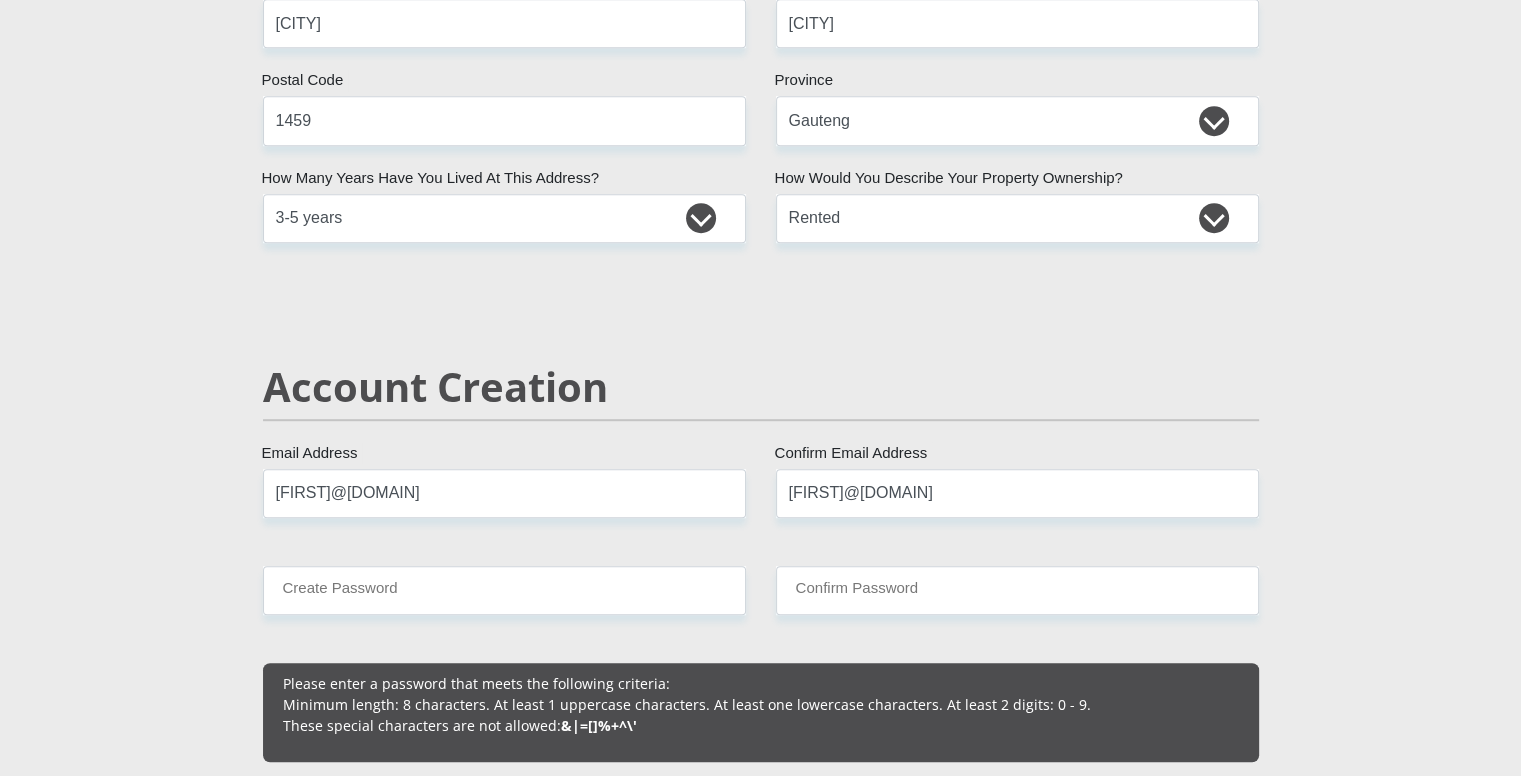 type 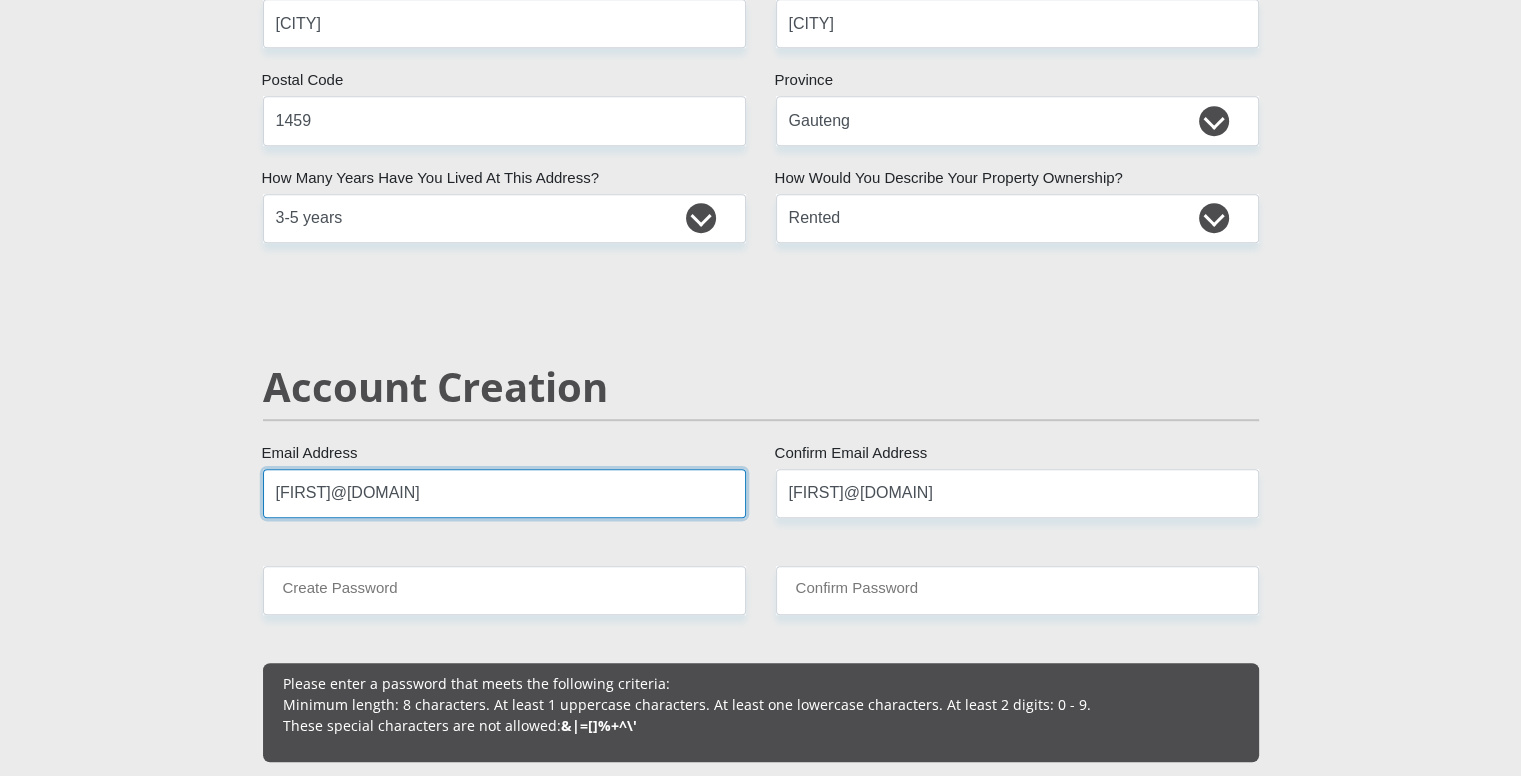 type 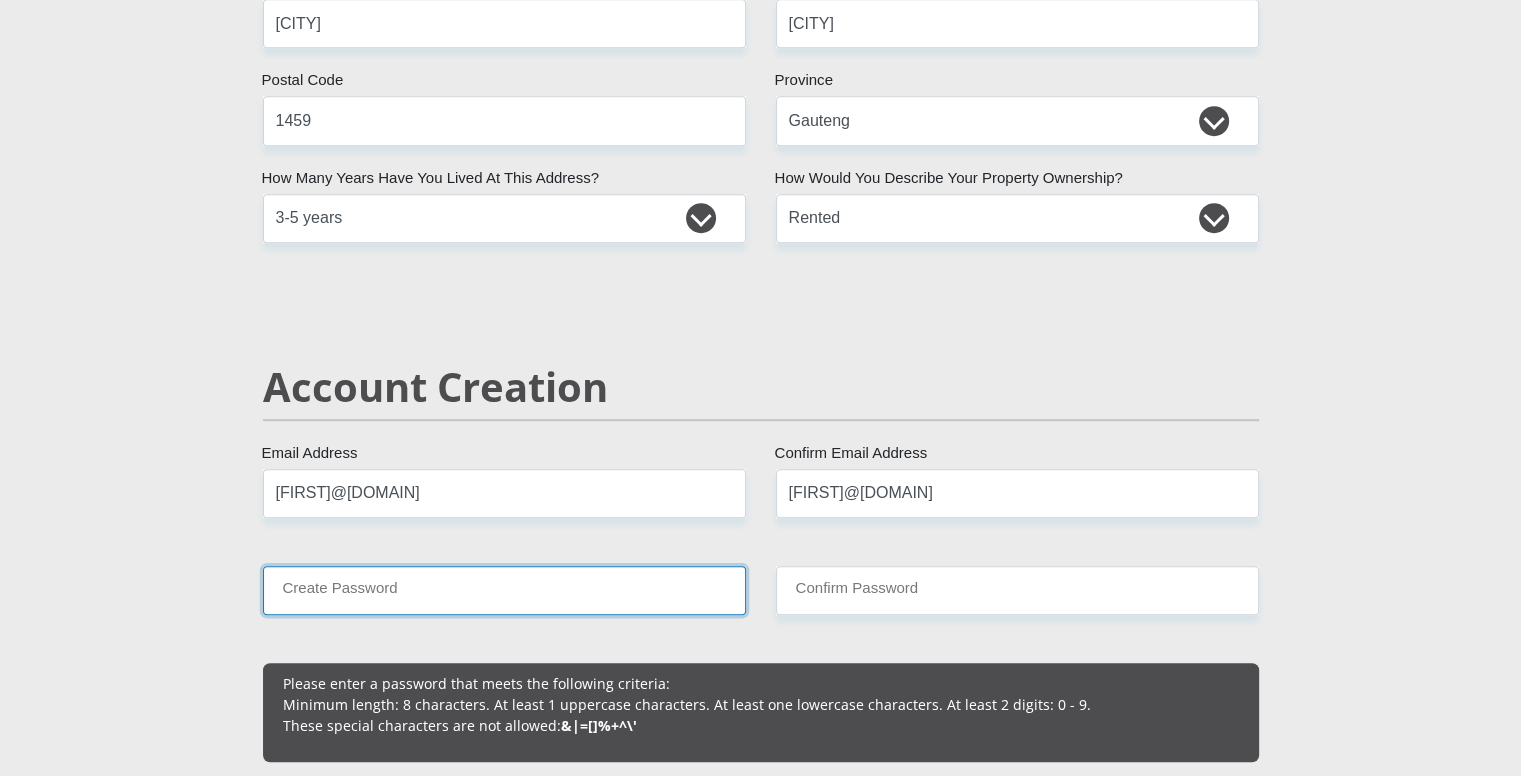 click on "Create Password" at bounding box center (504, 590) 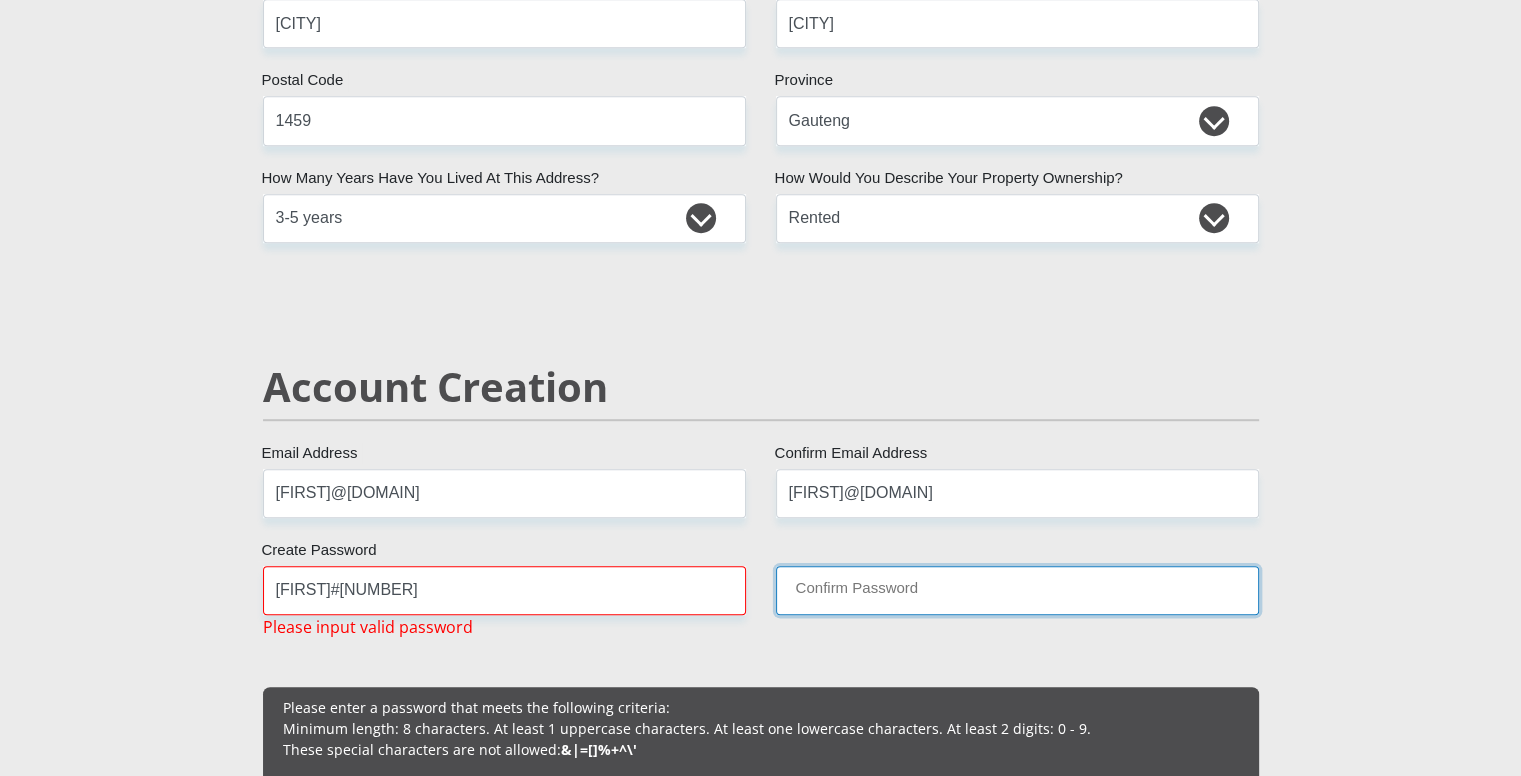 click on "Confirm Password" at bounding box center (1017, 590) 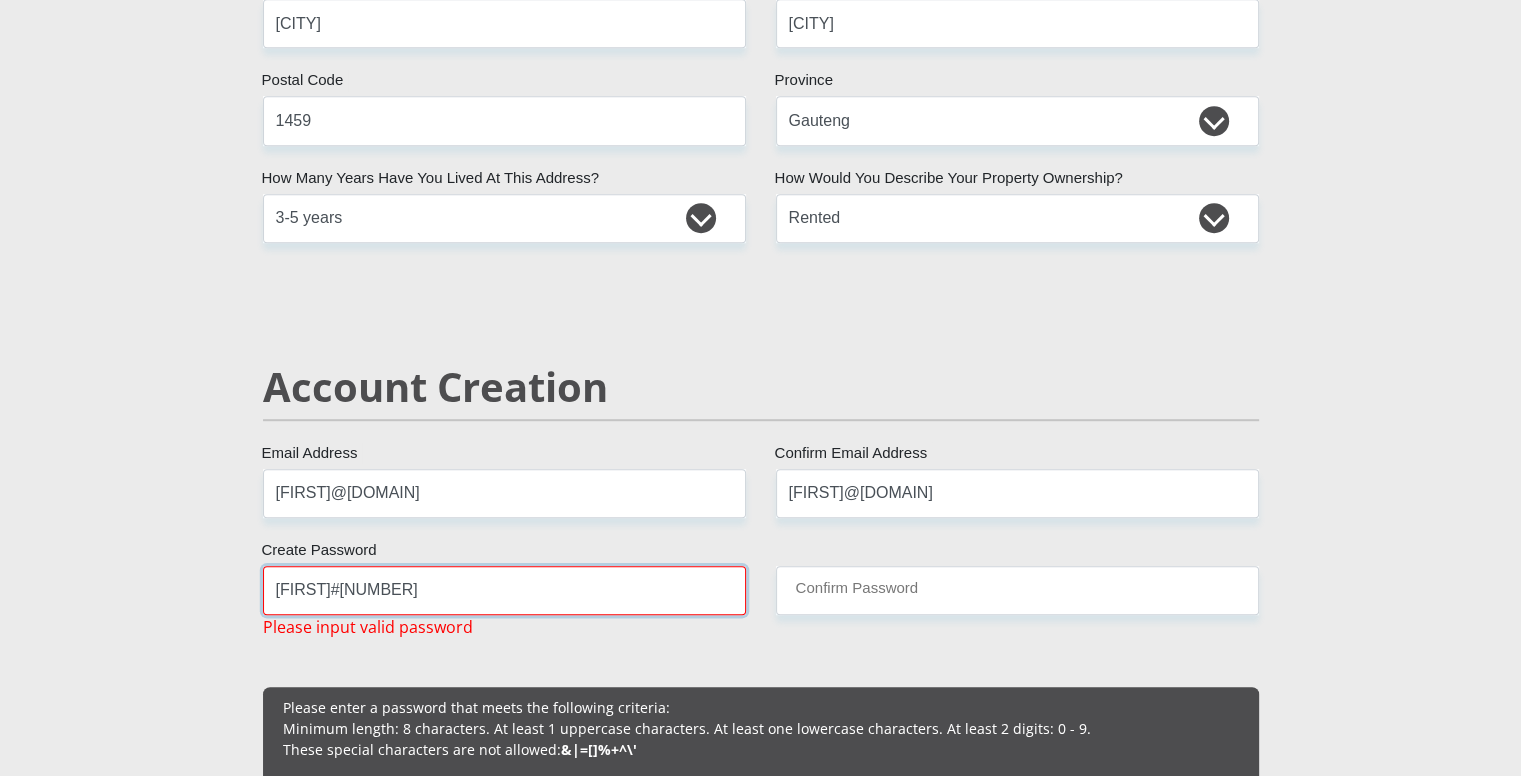 click on "[FIRST]#[NUMBER]" at bounding box center (504, 590) 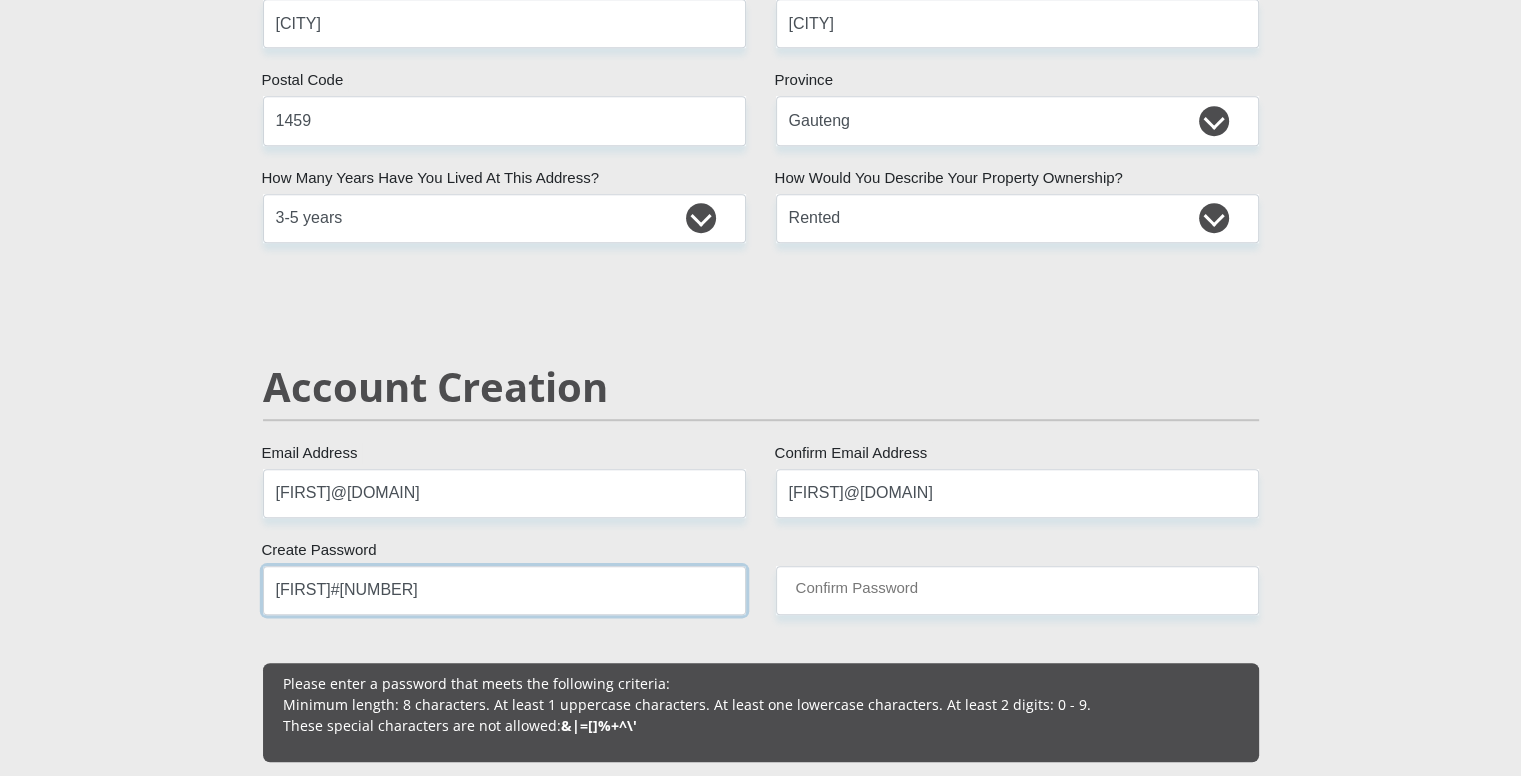 type on "[FIRST]#[NUMBER]" 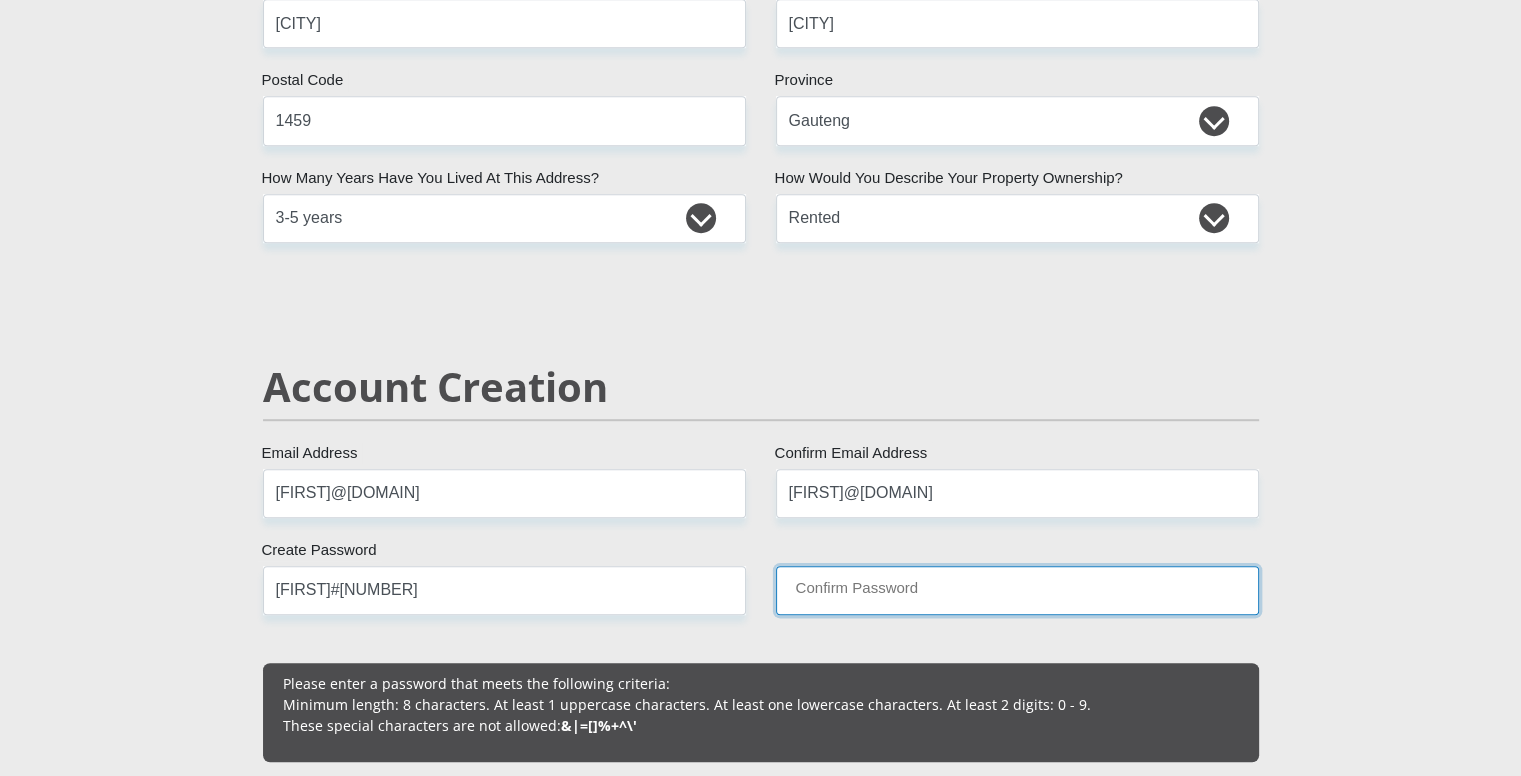 click on "Confirm Password" at bounding box center [1017, 590] 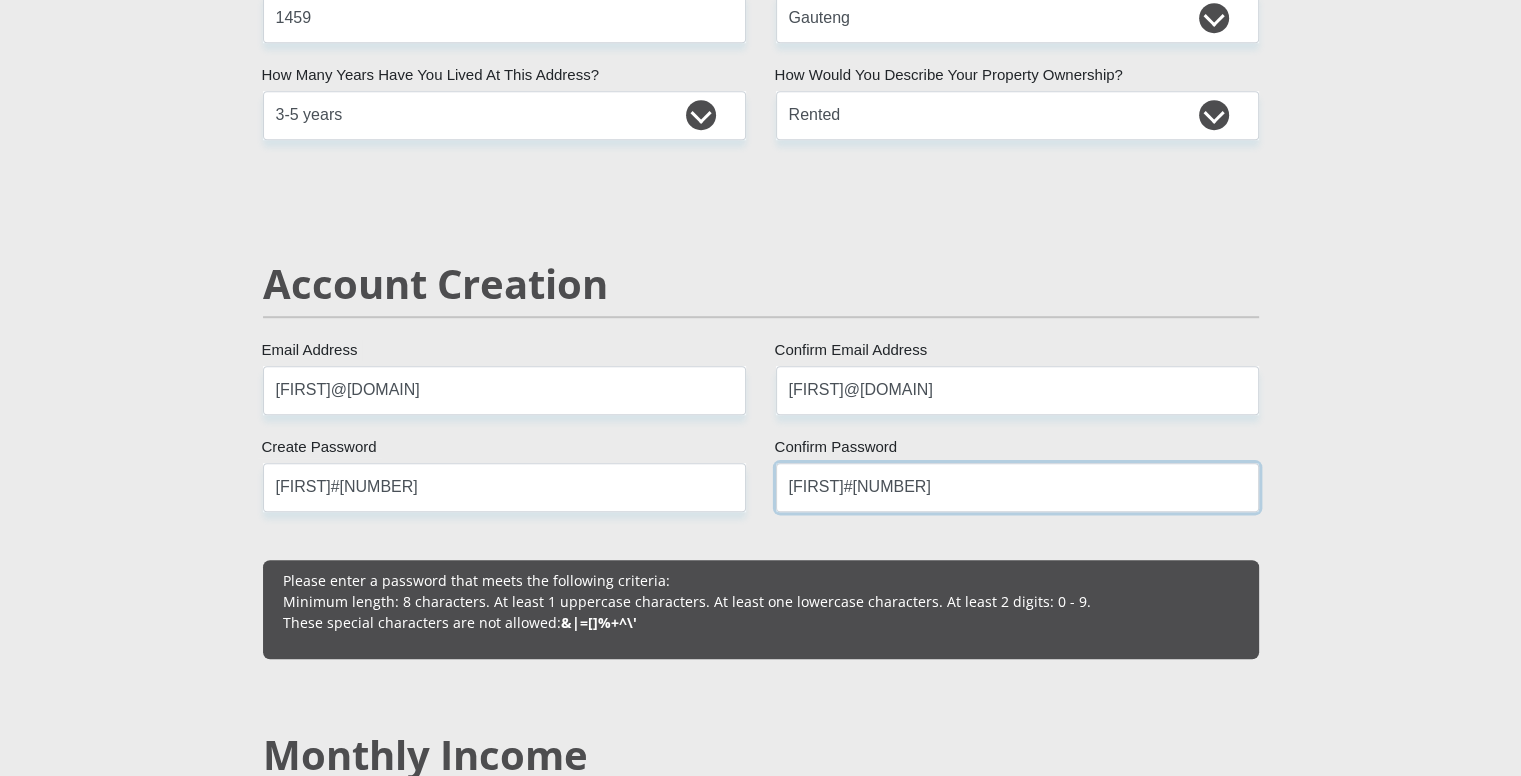 scroll, scrollTop: 1300, scrollLeft: 0, axis: vertical 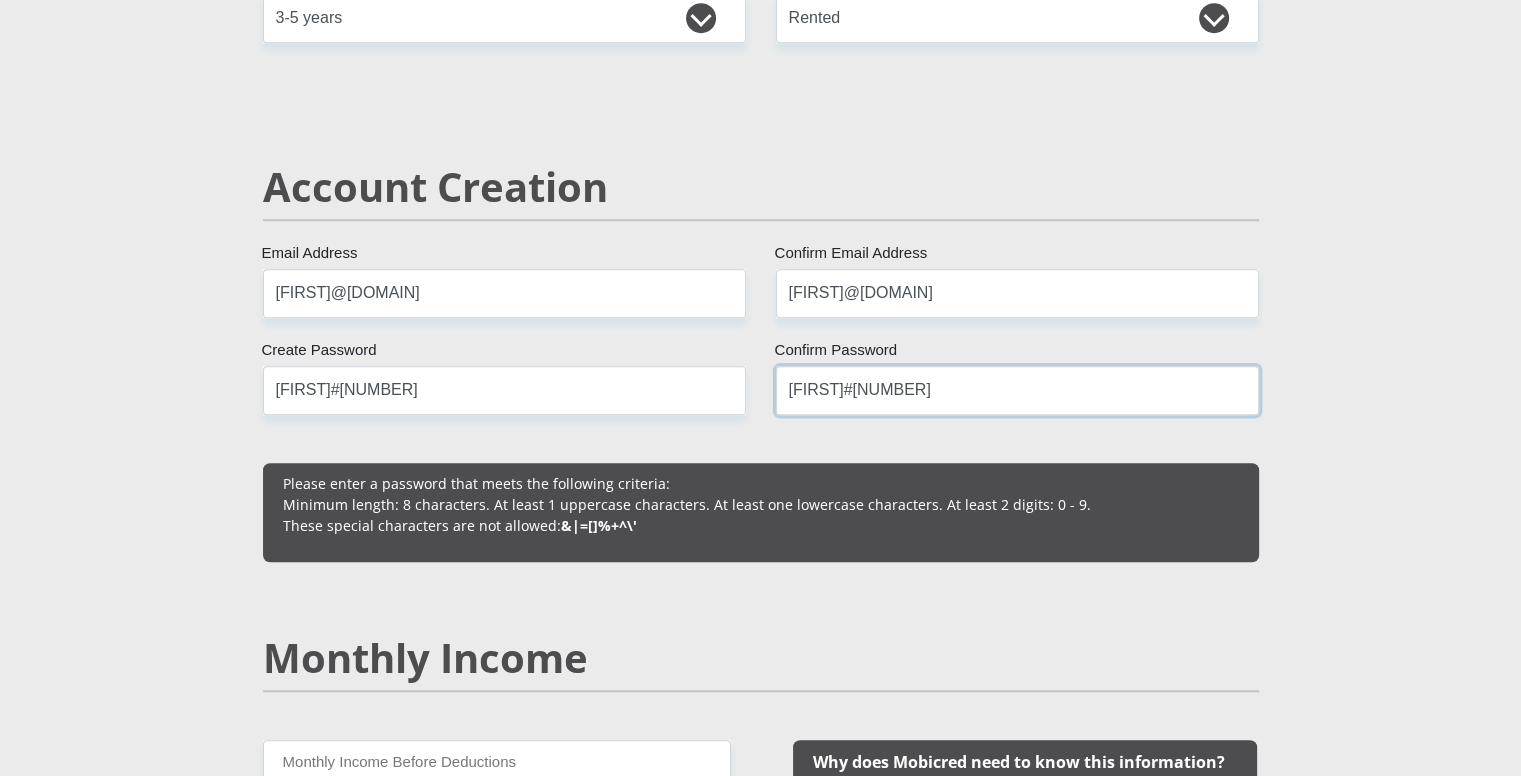 type on "[FIRST]#[NUMBER]" 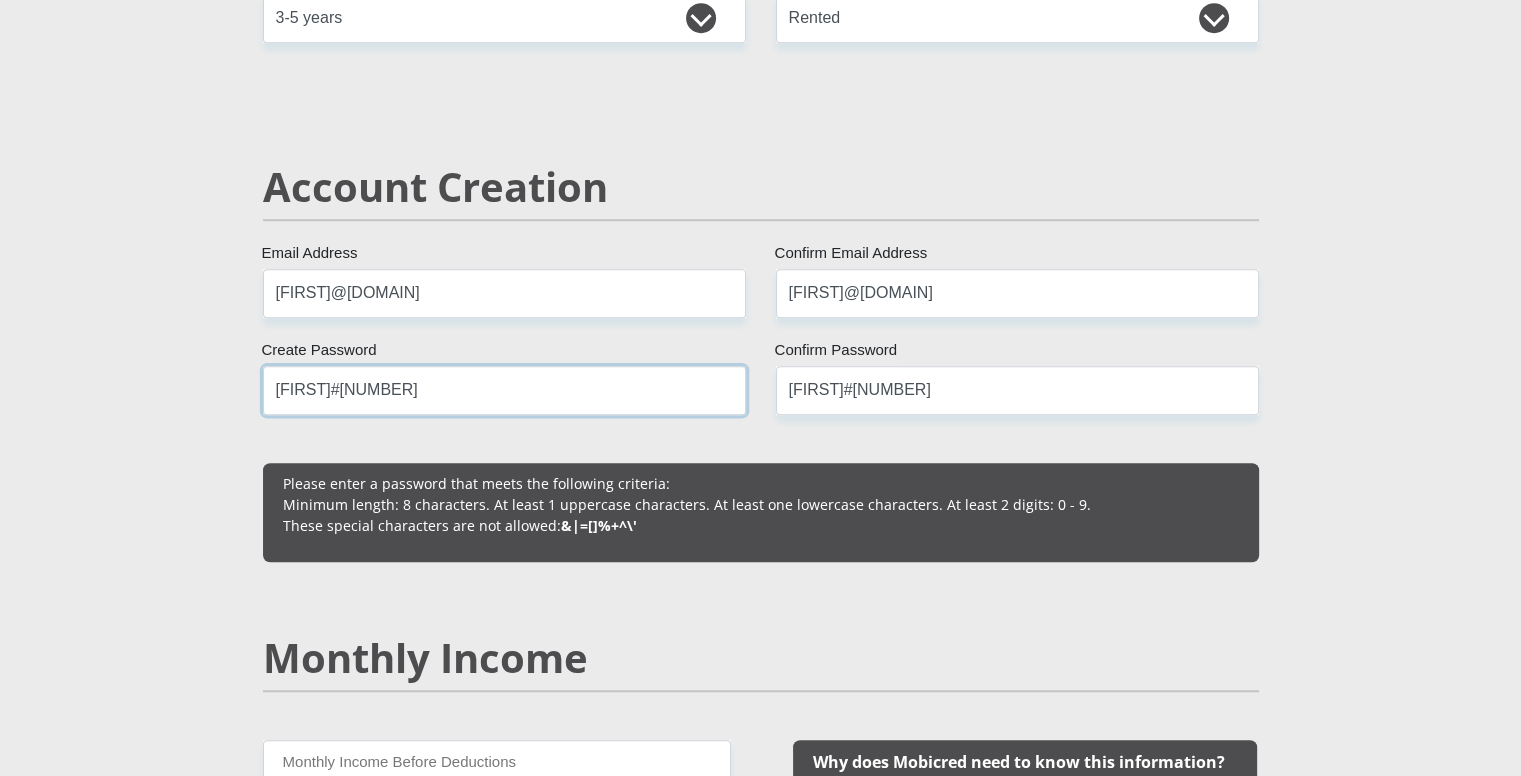 click on "[FIRST]#[NUMBER]" at bounding box center [504, 390] 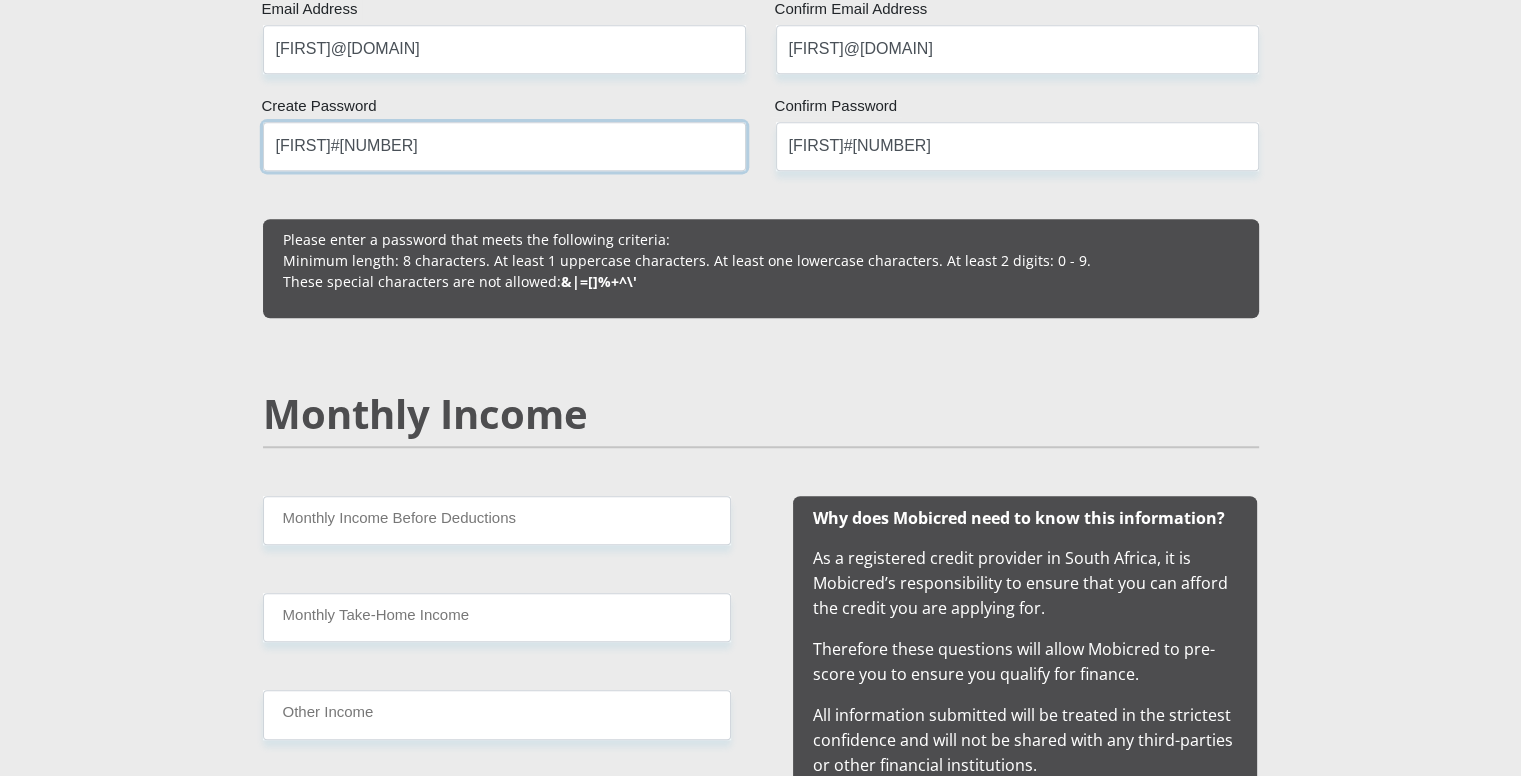 scroll, scrollTop: 1600, scrollLeft: 0, axis: vertical 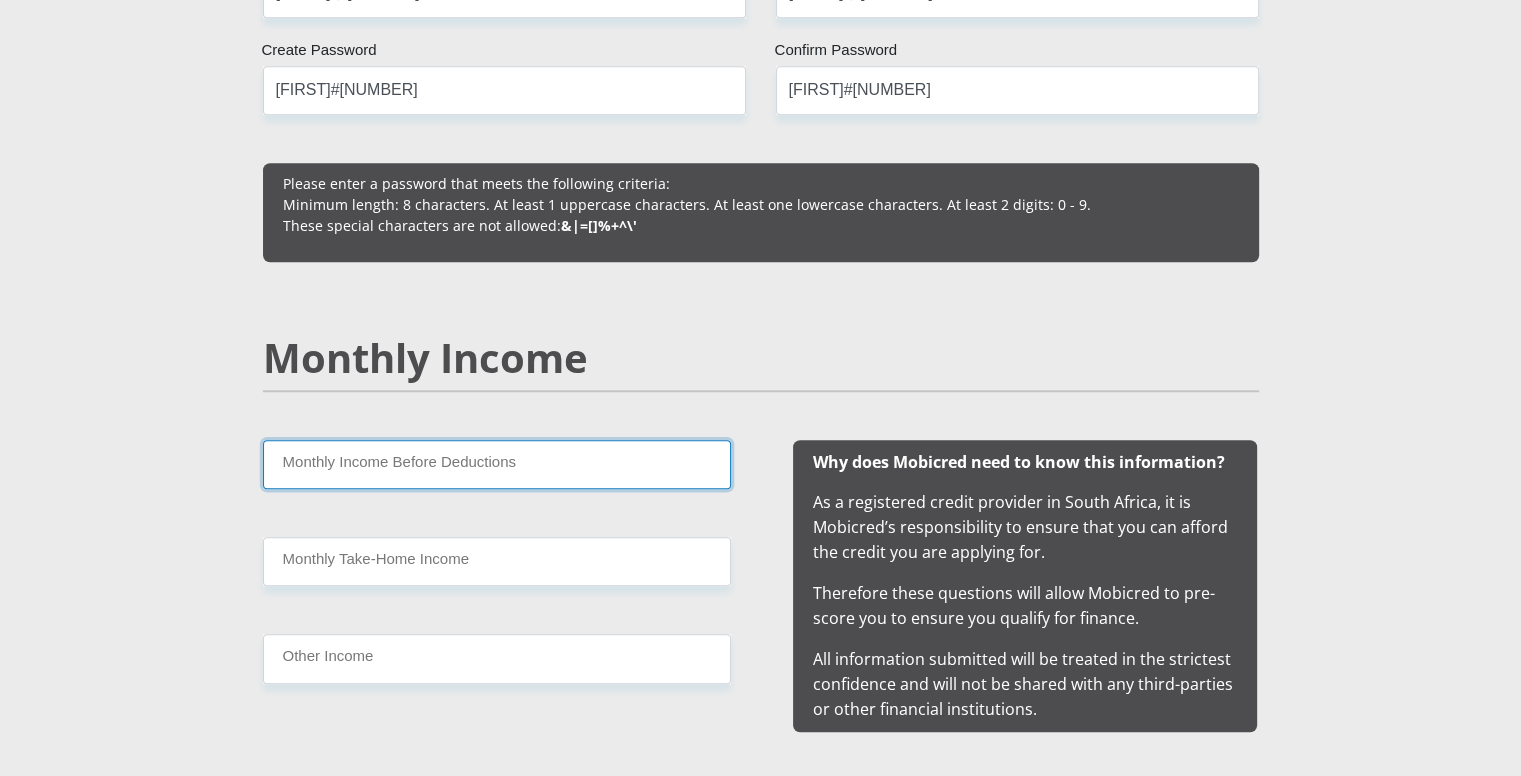 click on "Monthly Income Before Deductions" at bounding box center (497, 464) 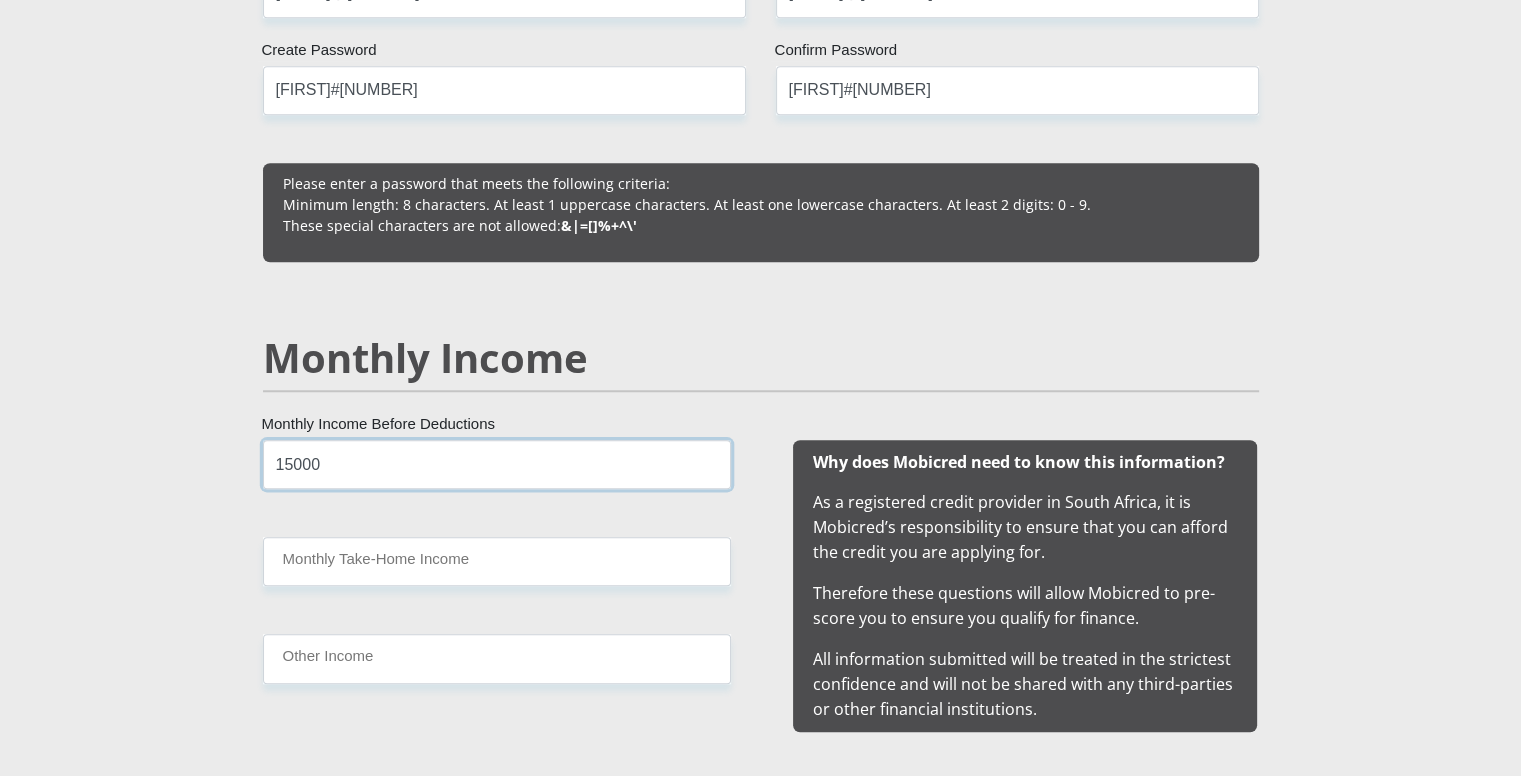 type on "15000" 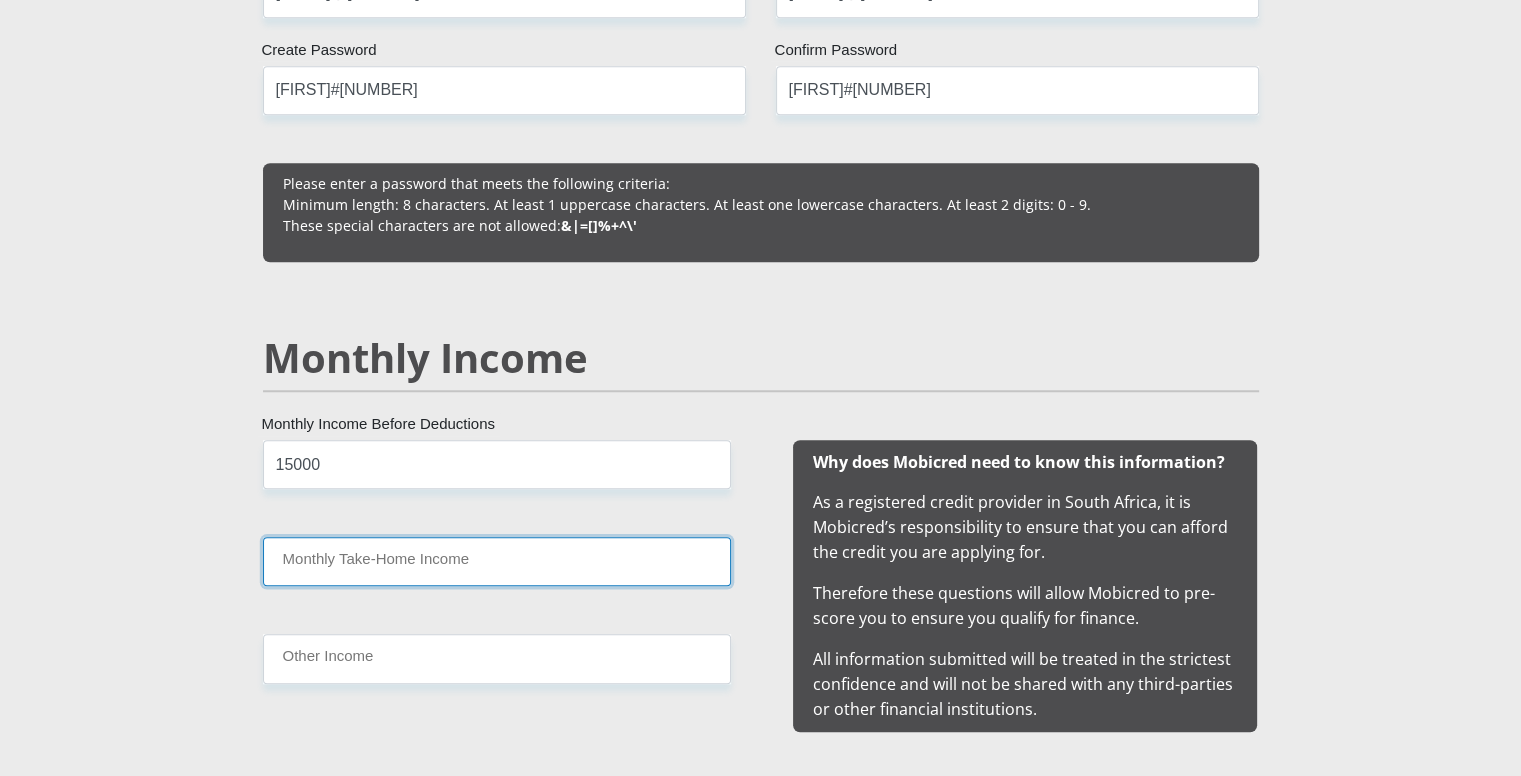 click on "Monthly Take-Home Income" at bounding box center (497, 561) 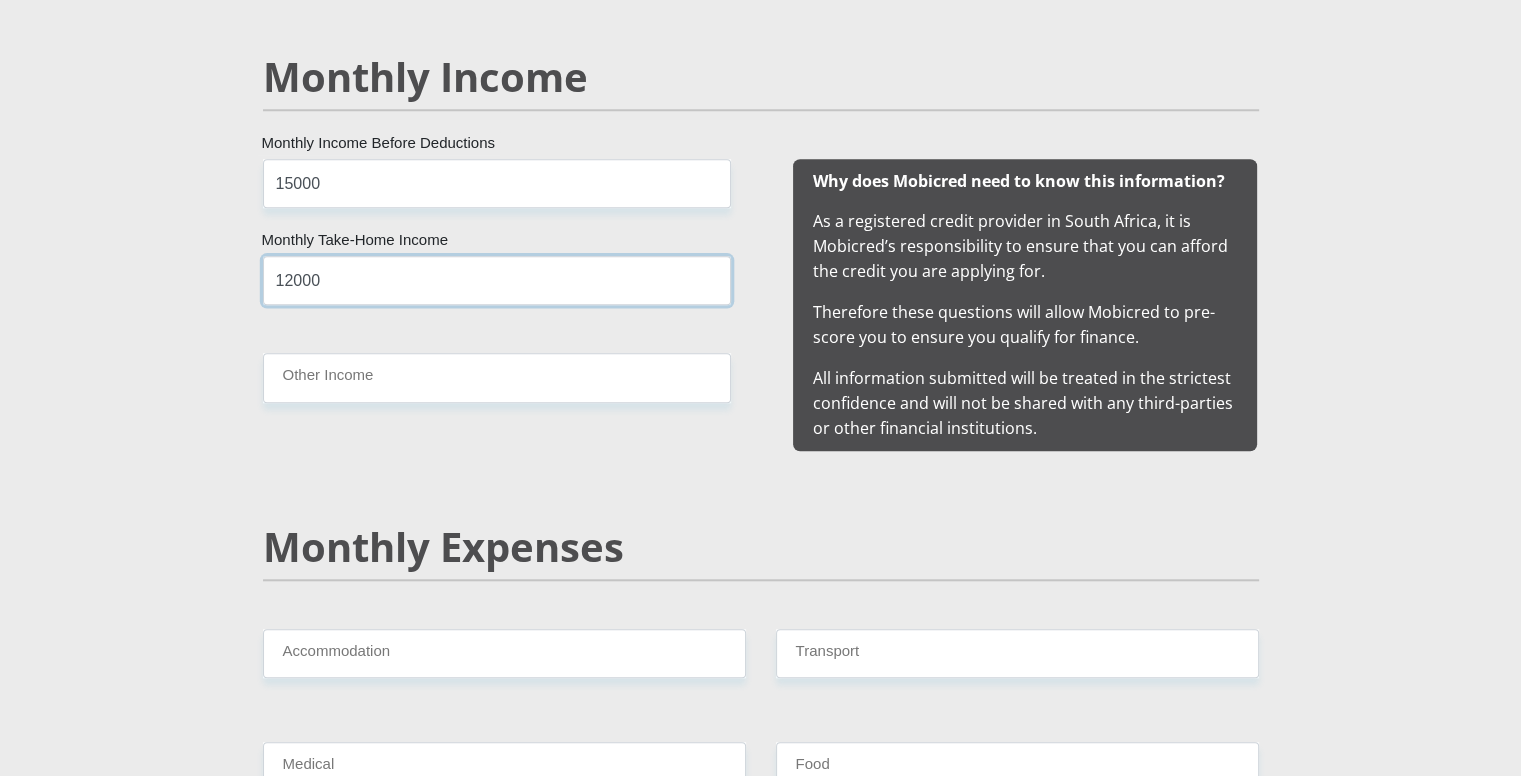 scroll, scrollTop: 2000, scrollLeft: 0, axis: vertical 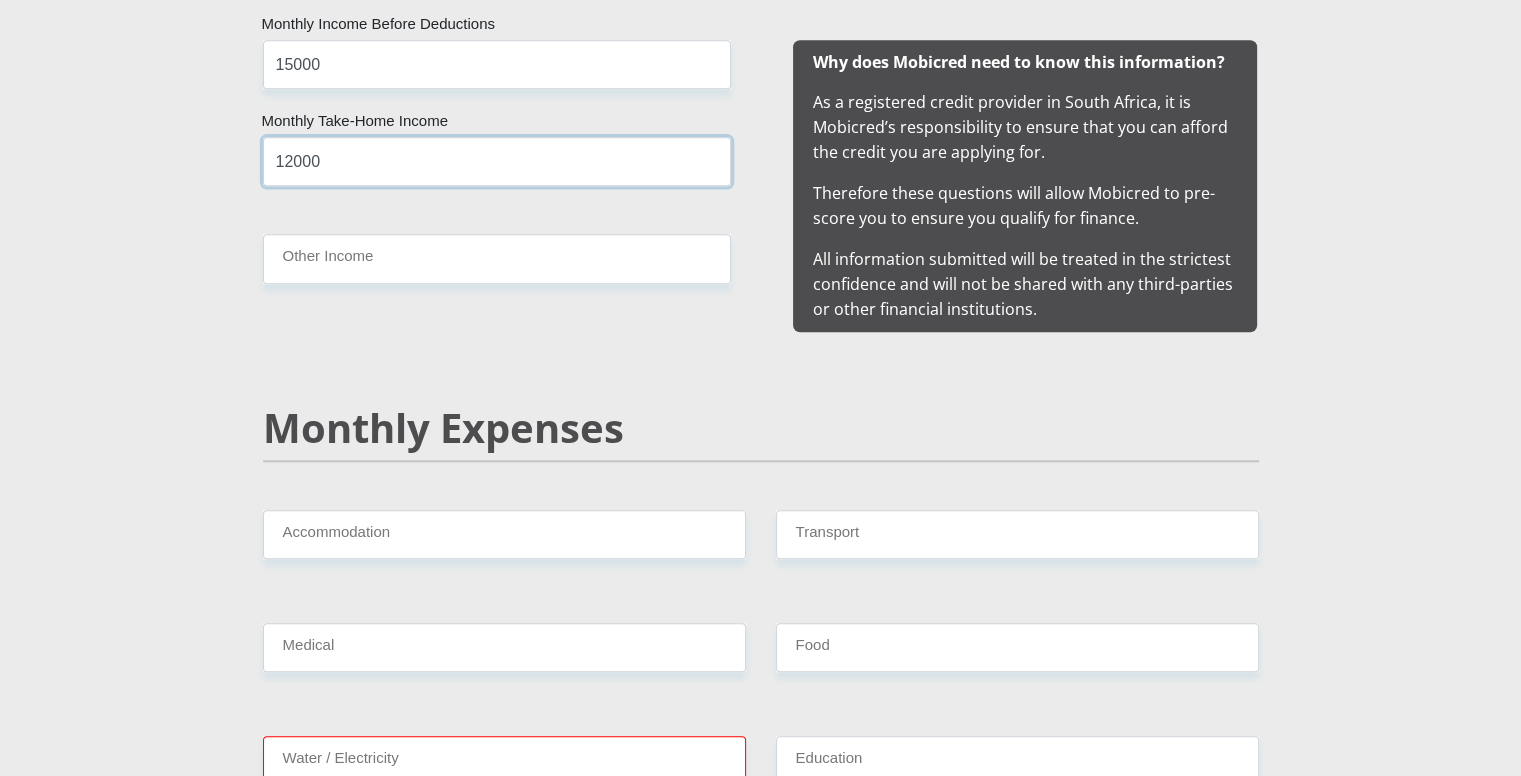 type on "12000" 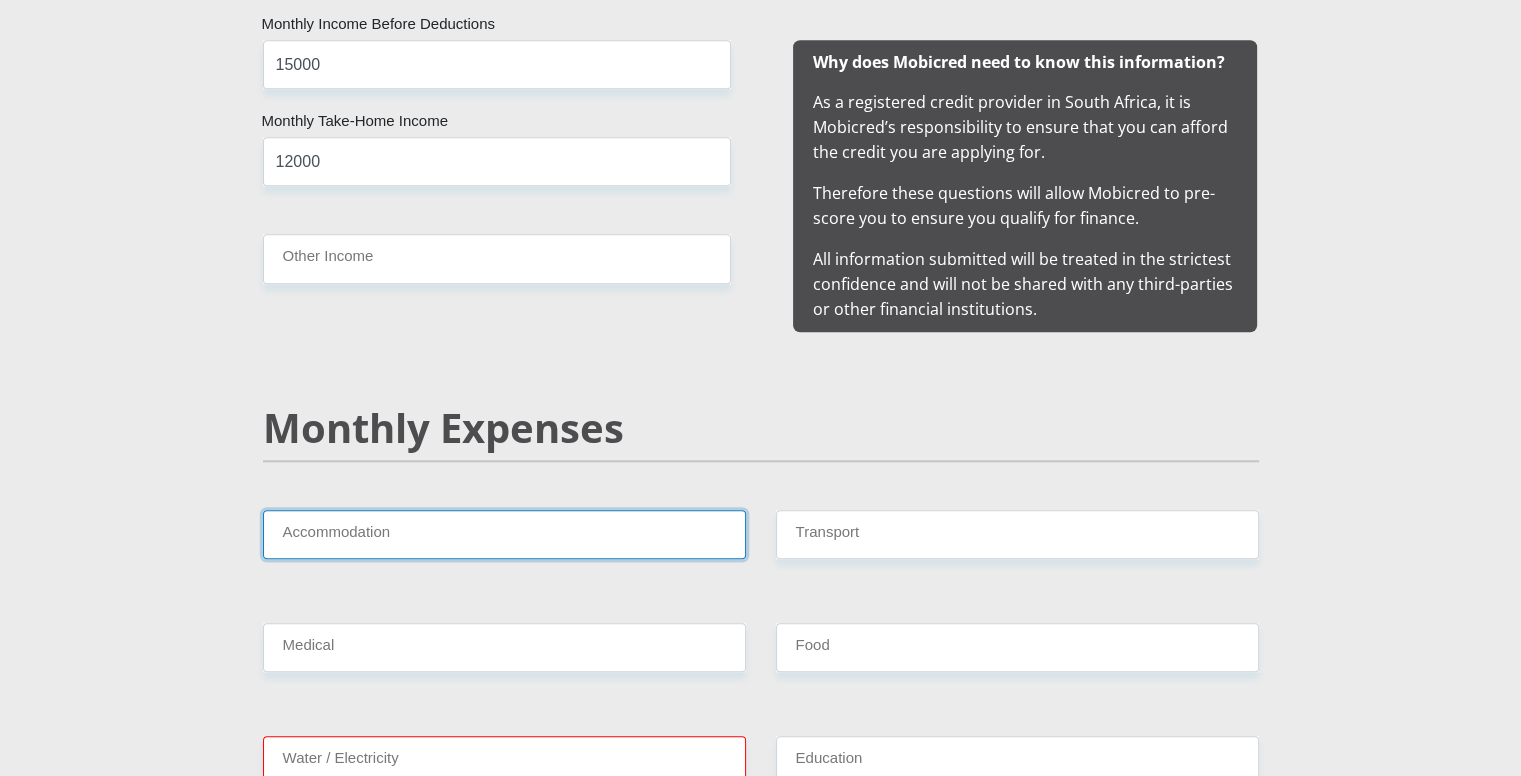click on "Accommodation" at bounding box center [504, 534] 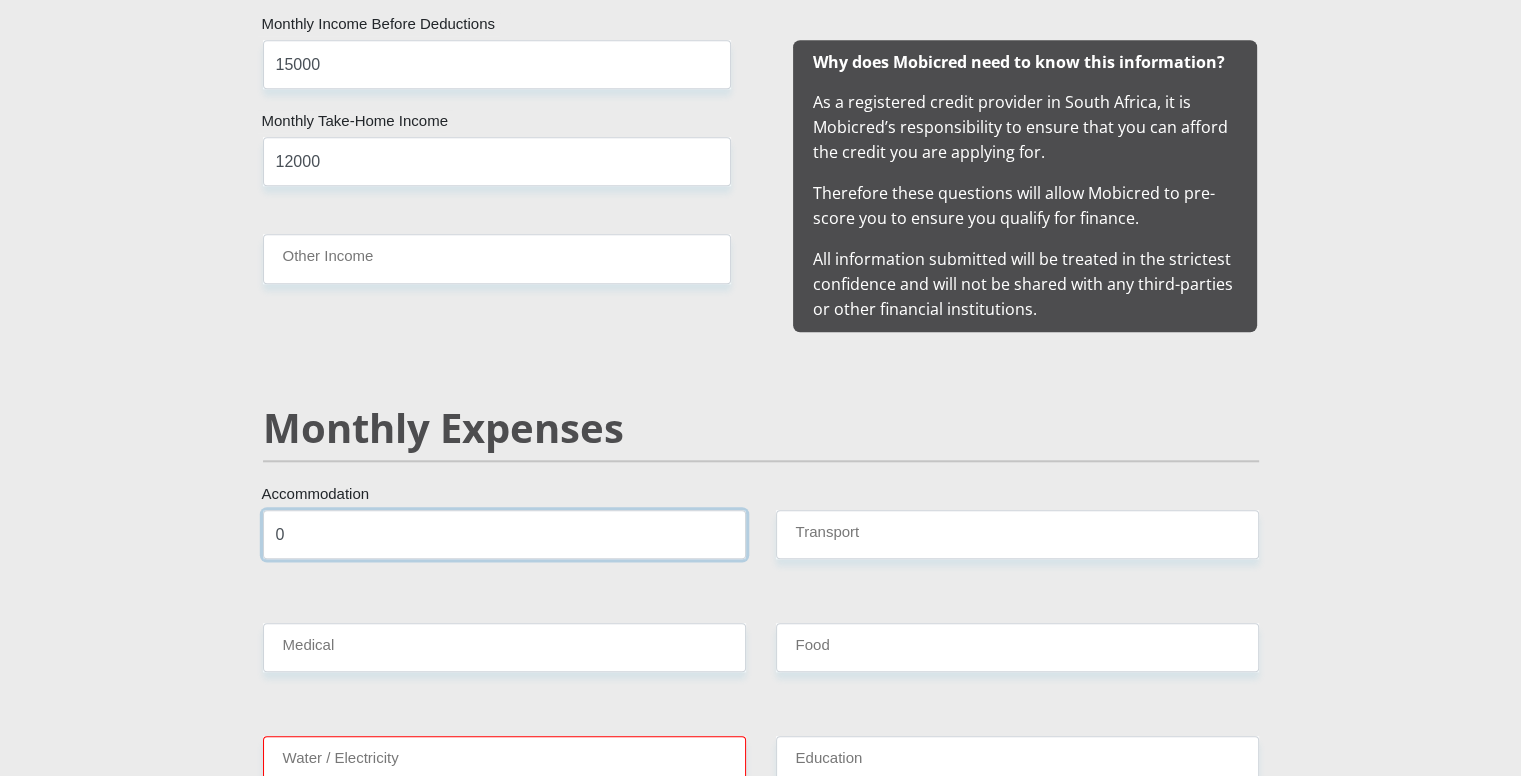 type on "0" 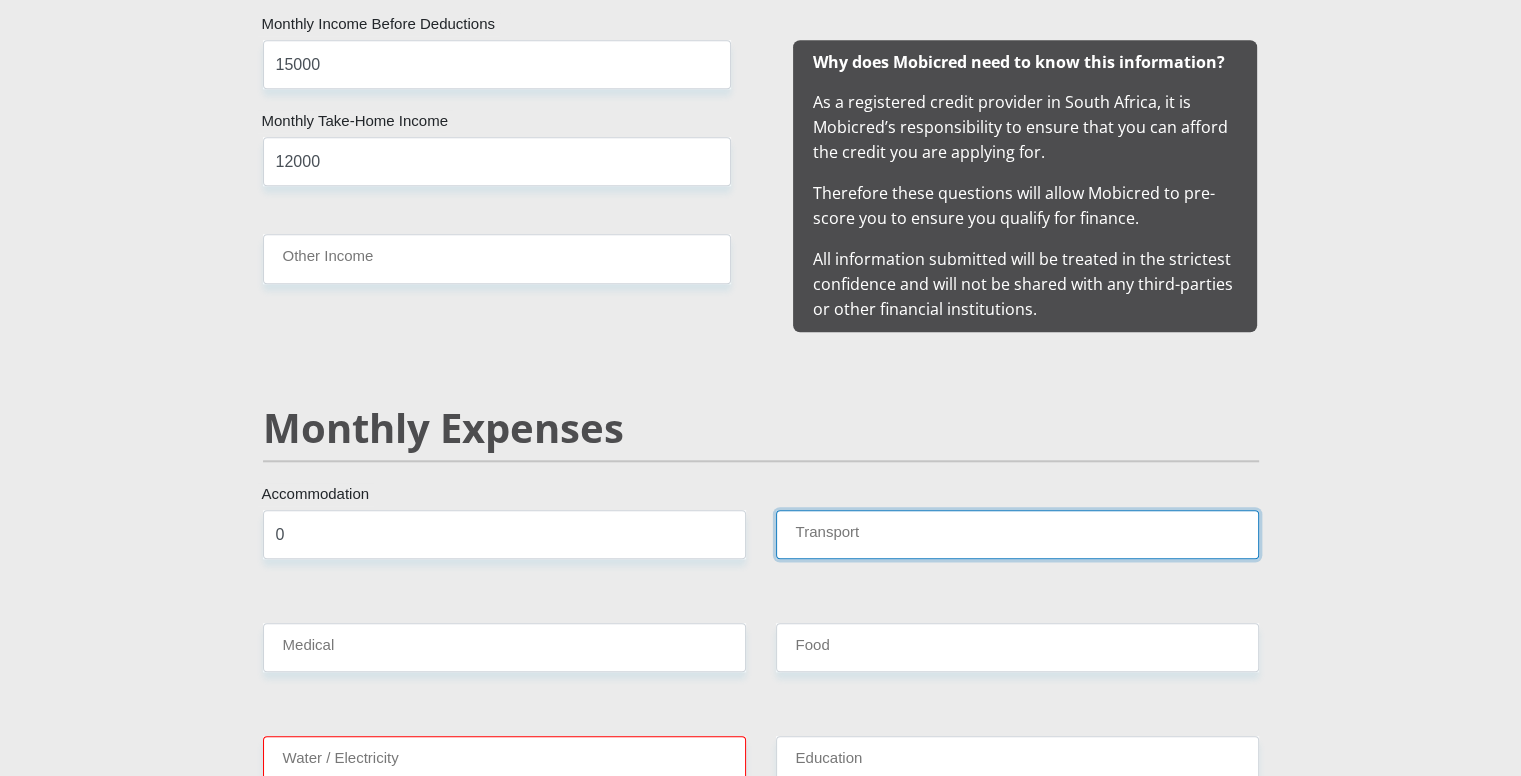 click on "Transport" at bounding box center (1017, 534) 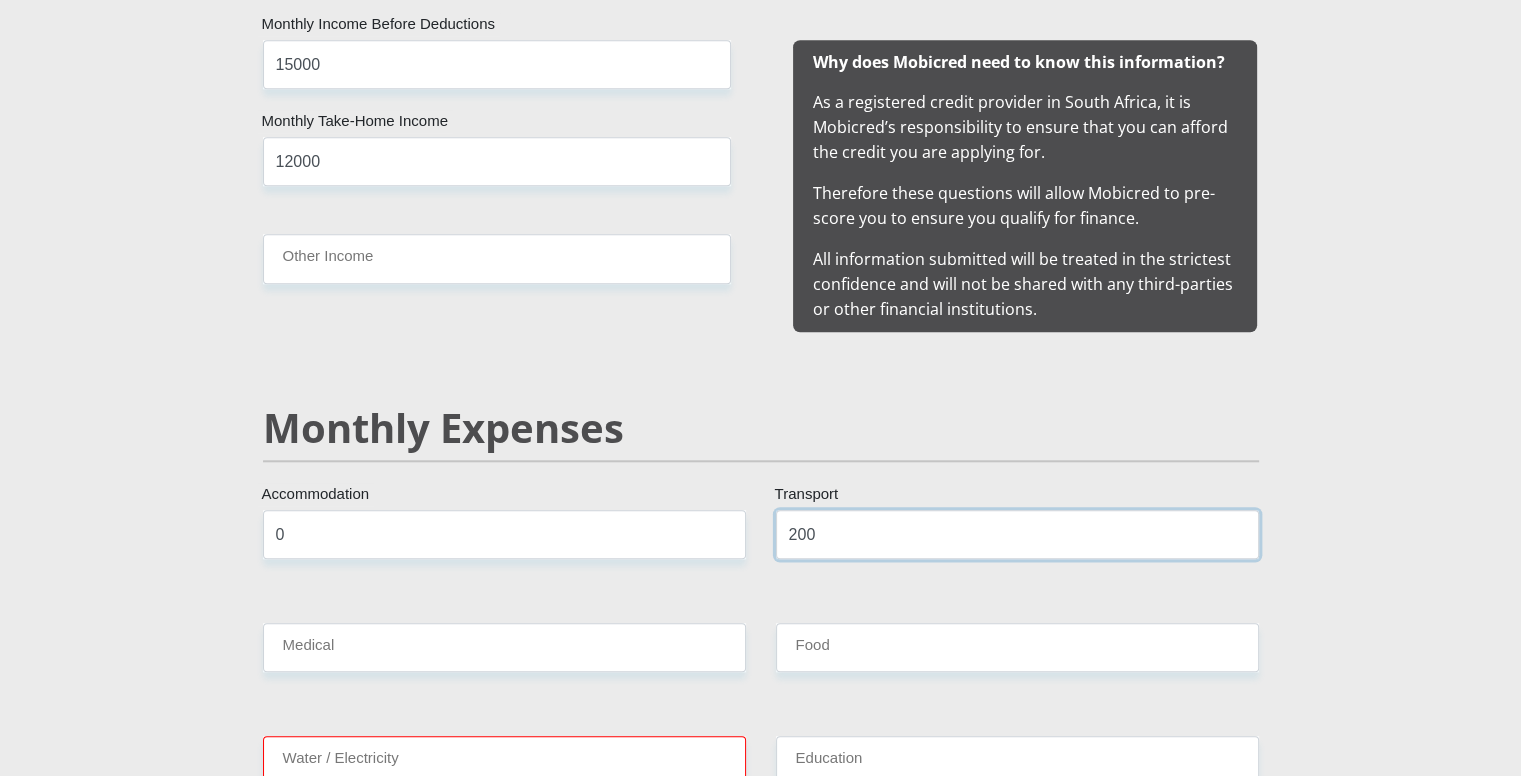type on "200" 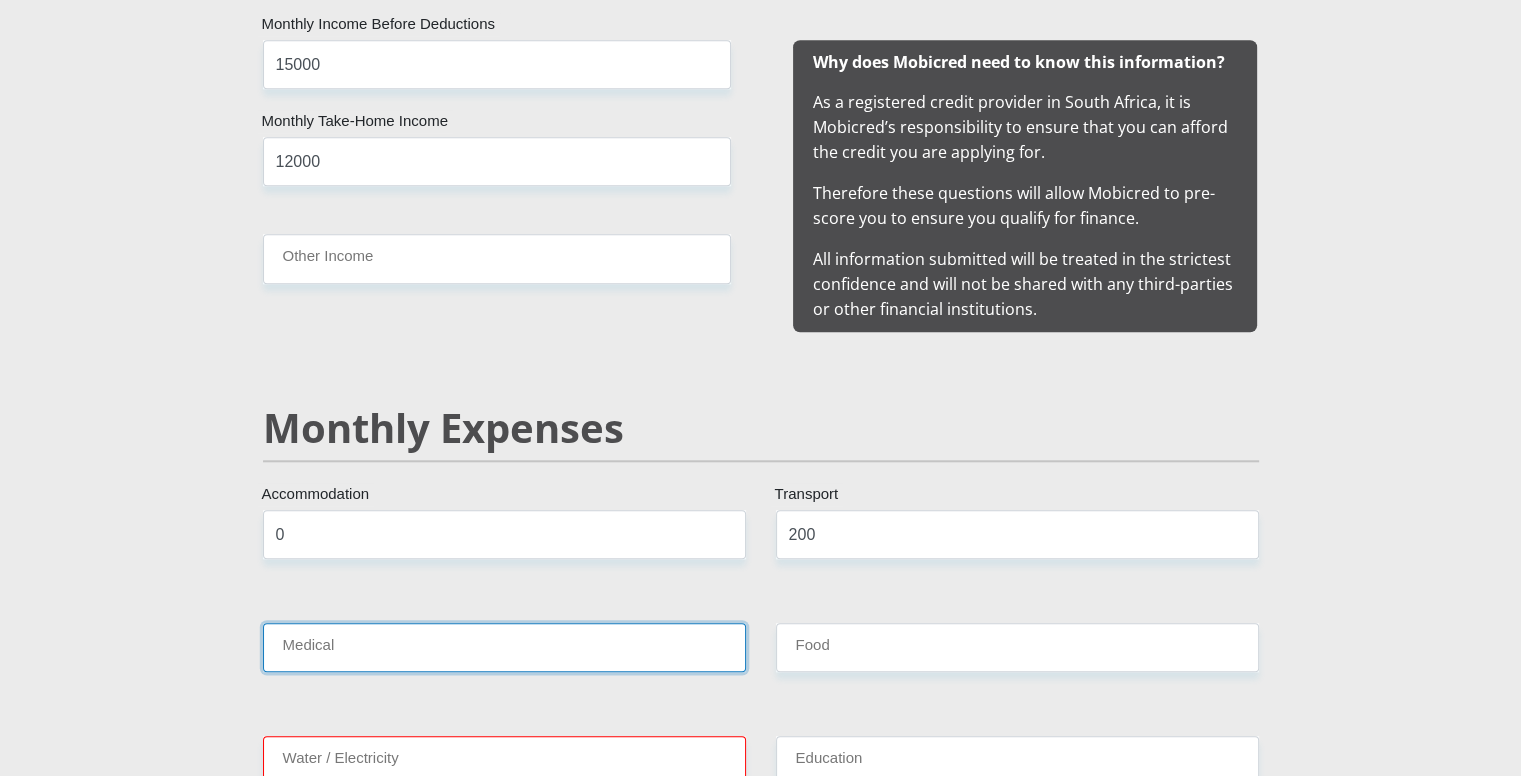 click on "Medical" at bounding box center (504, 647) 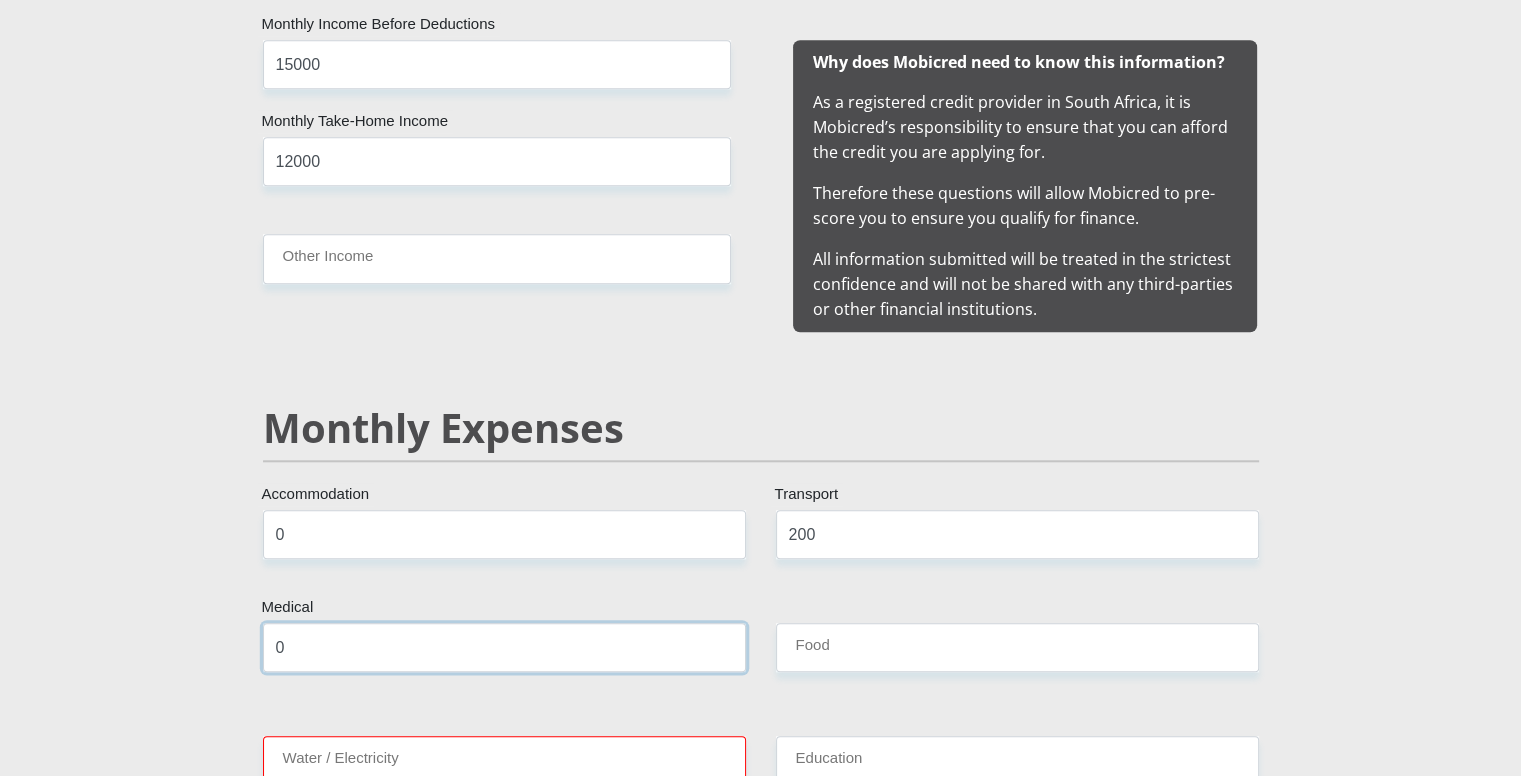 type on "0" 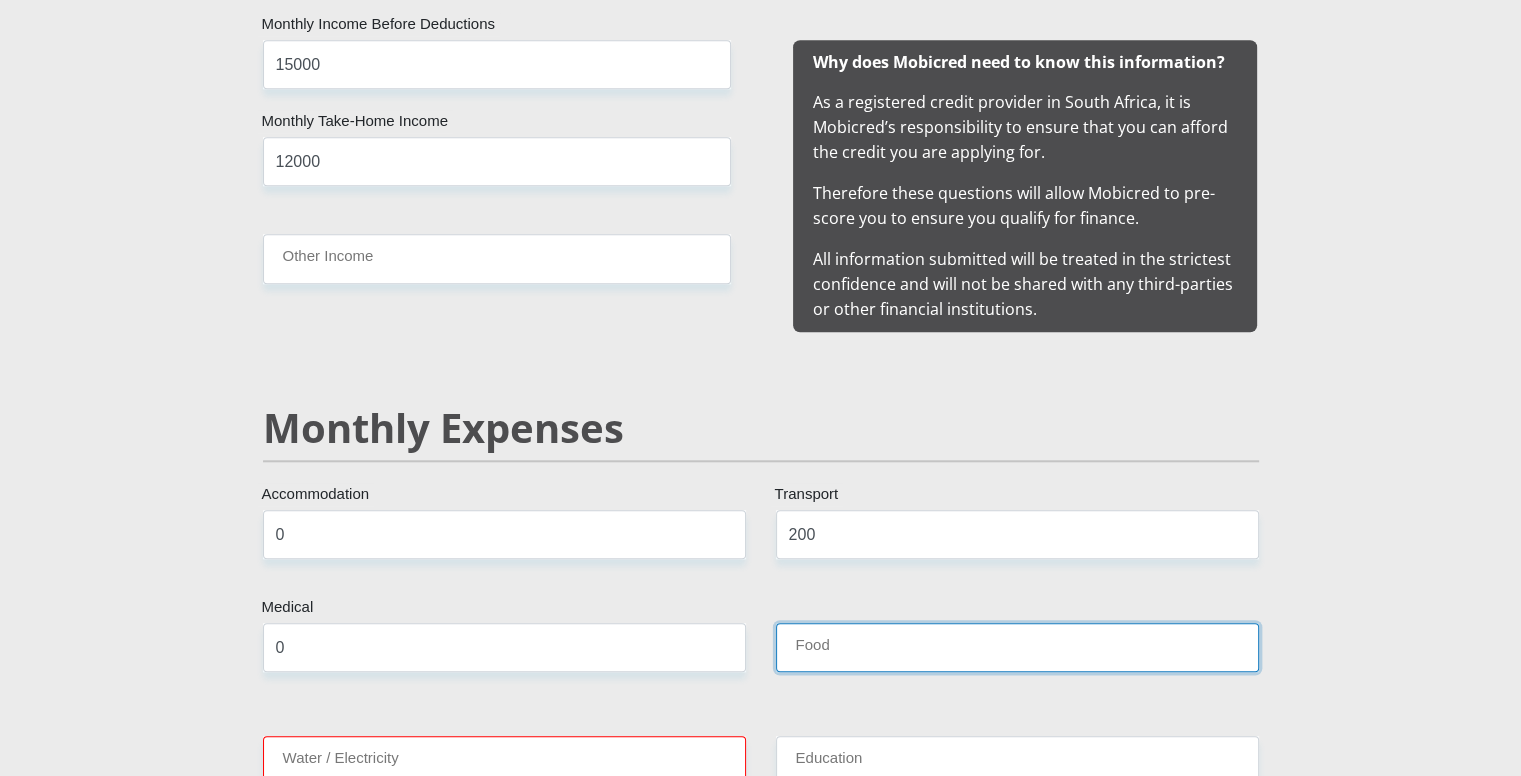 click on "Food" at bounding box center (1017, 647) 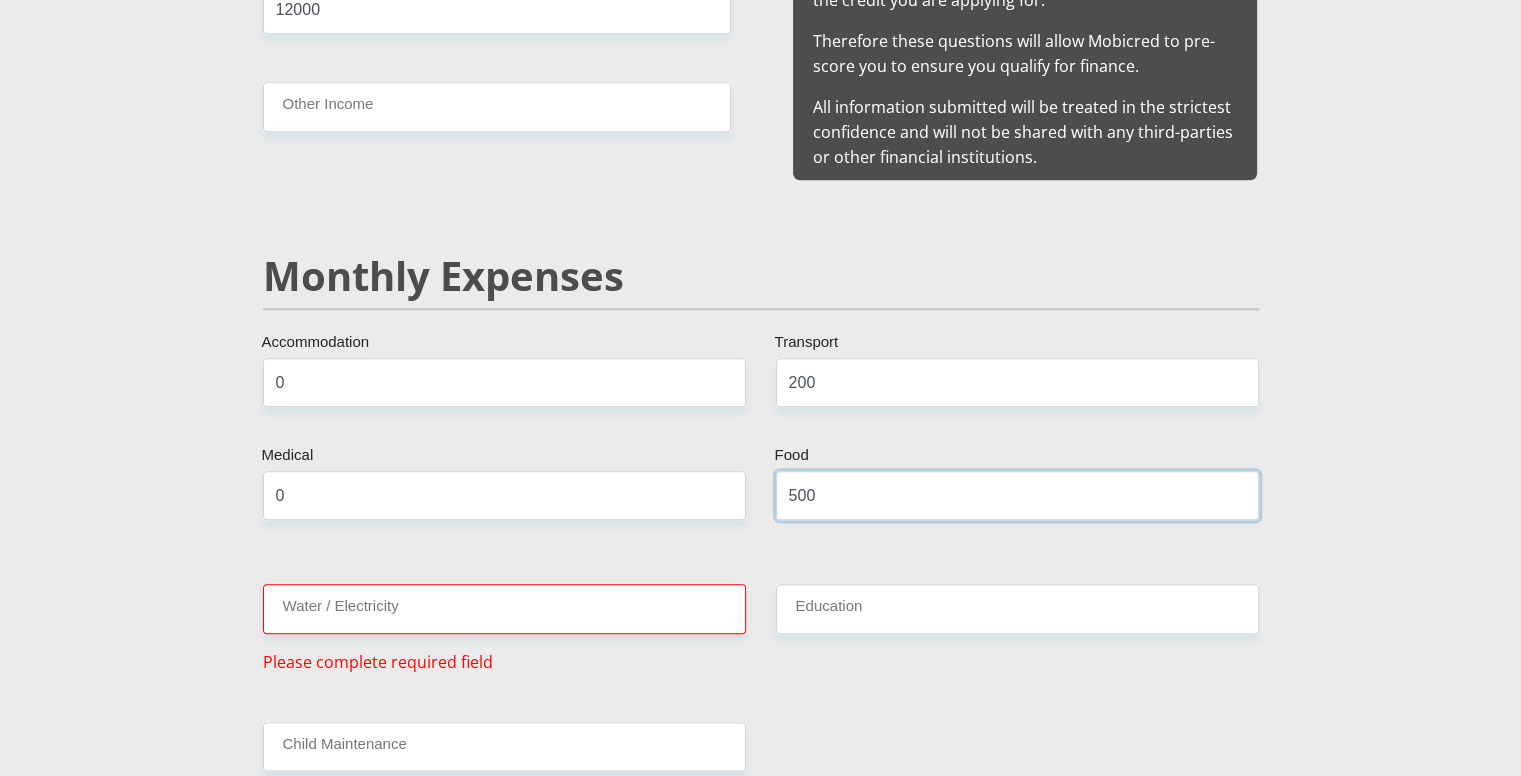 scroll, scrollTop: 2200, scrollLeft: 0, axis: vertical 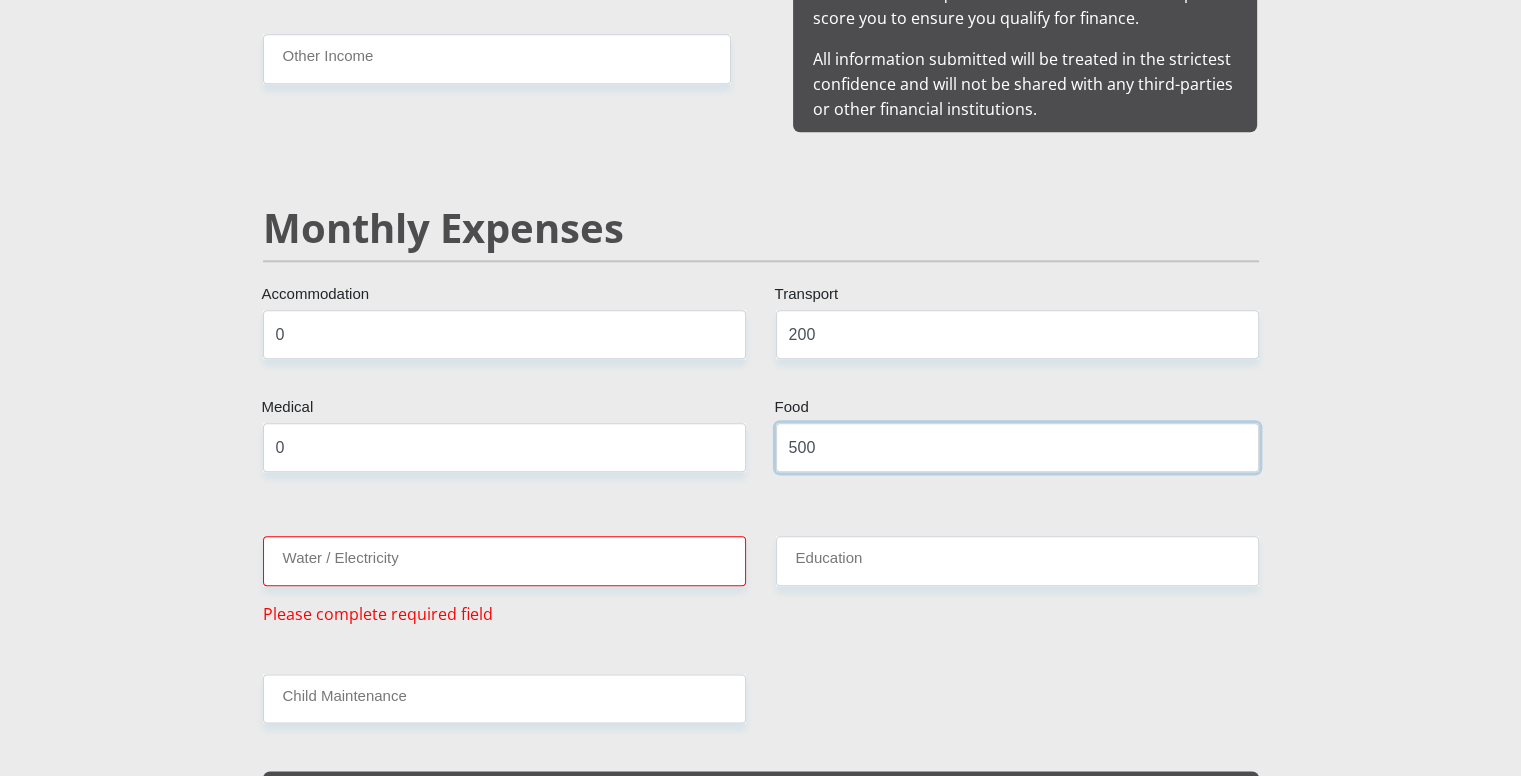 type on "500" 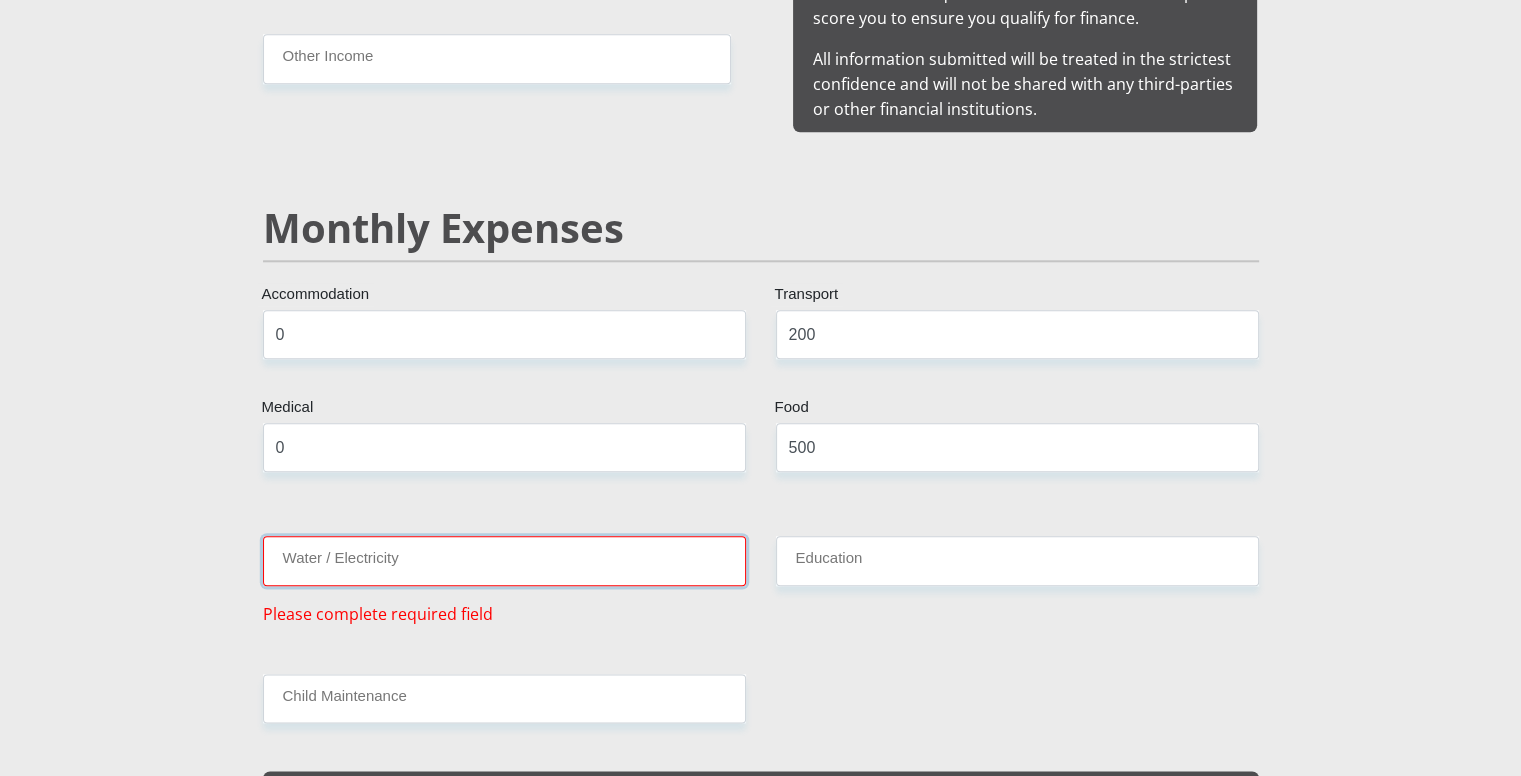 click on "Water / Electricity" at bounding box center (504, 560) 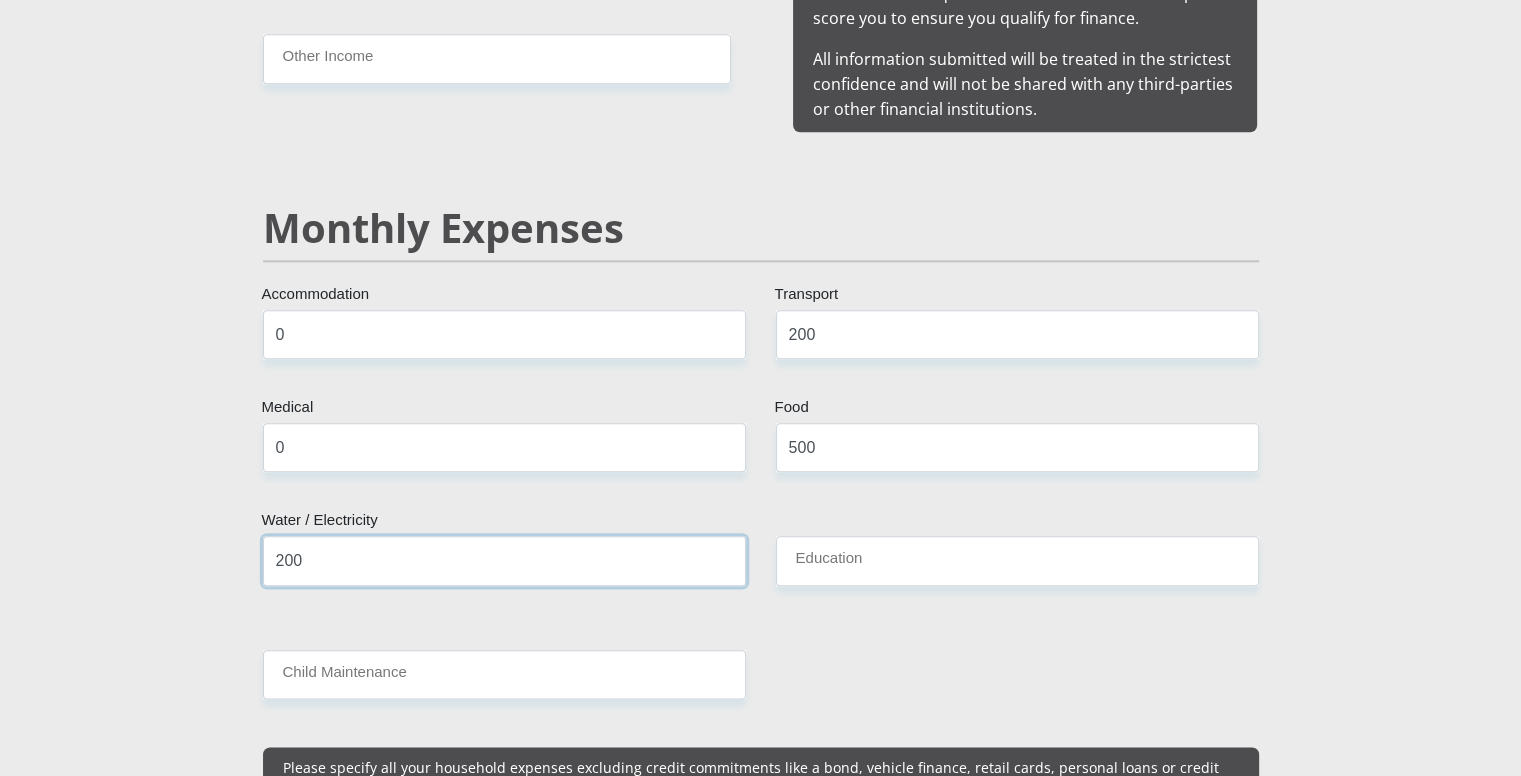 type on "200" 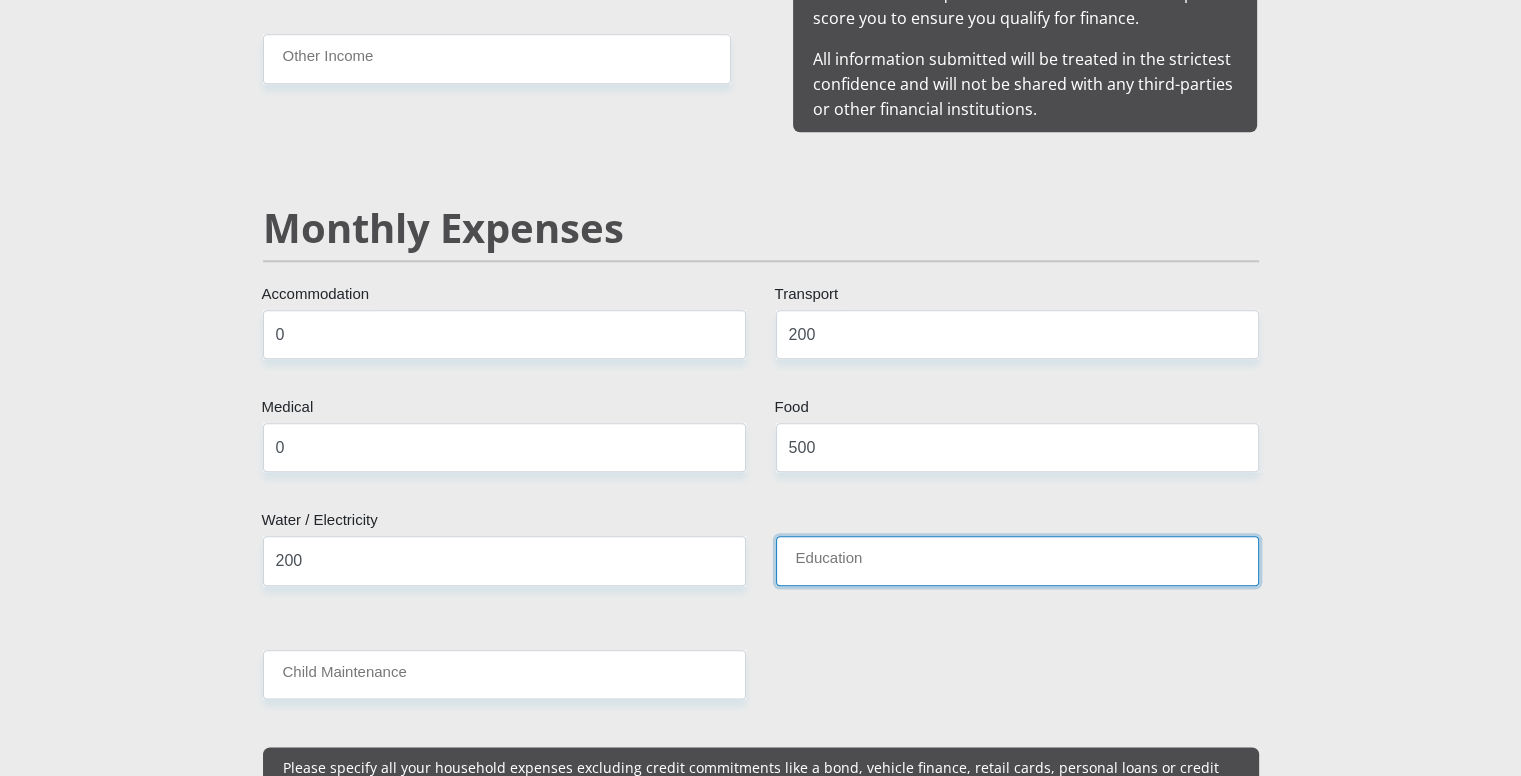 click on "Education" at bounding box center [1017, 560] 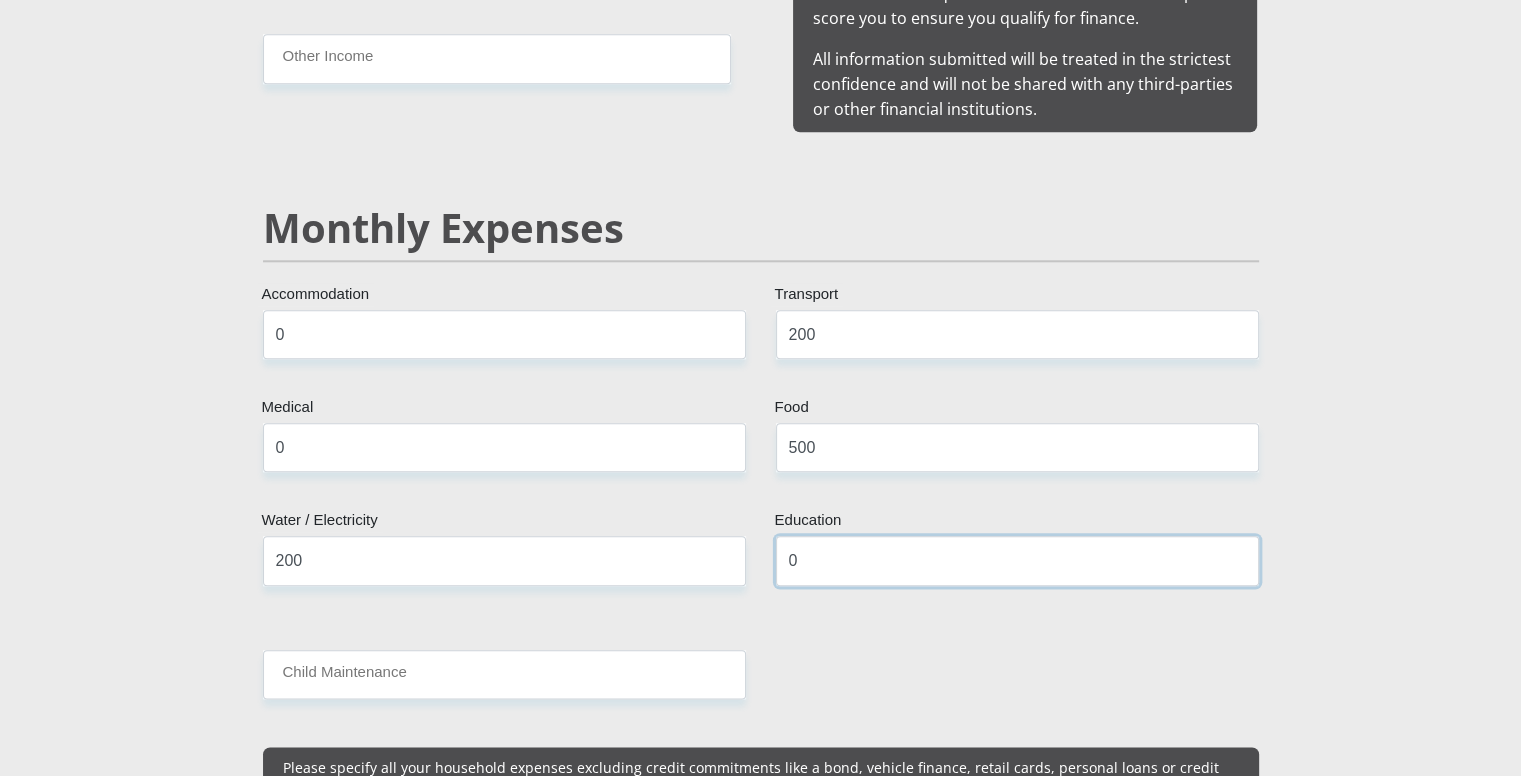 type on "0" 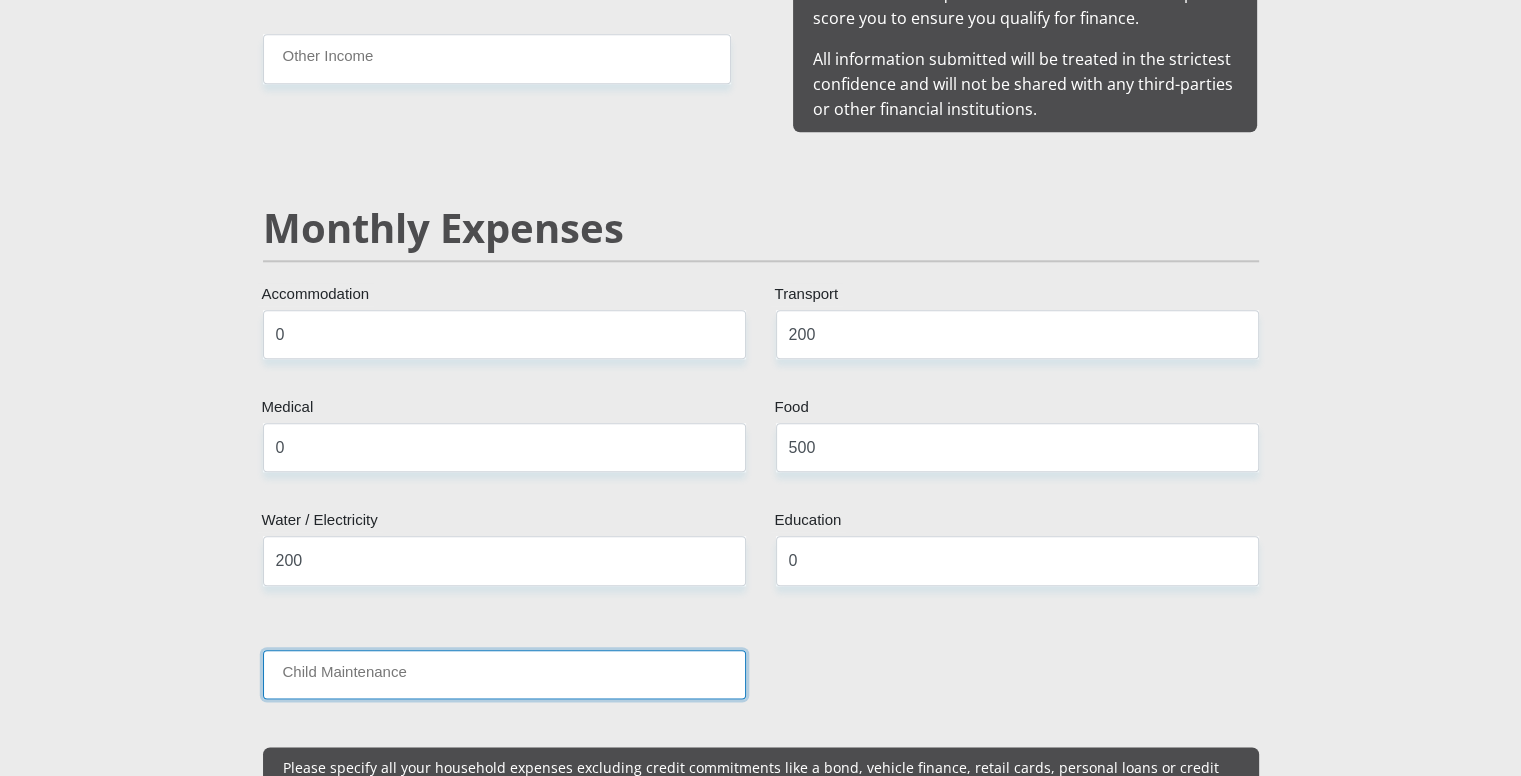 click on "Child Maintenance" at bounding box center [504, 674] 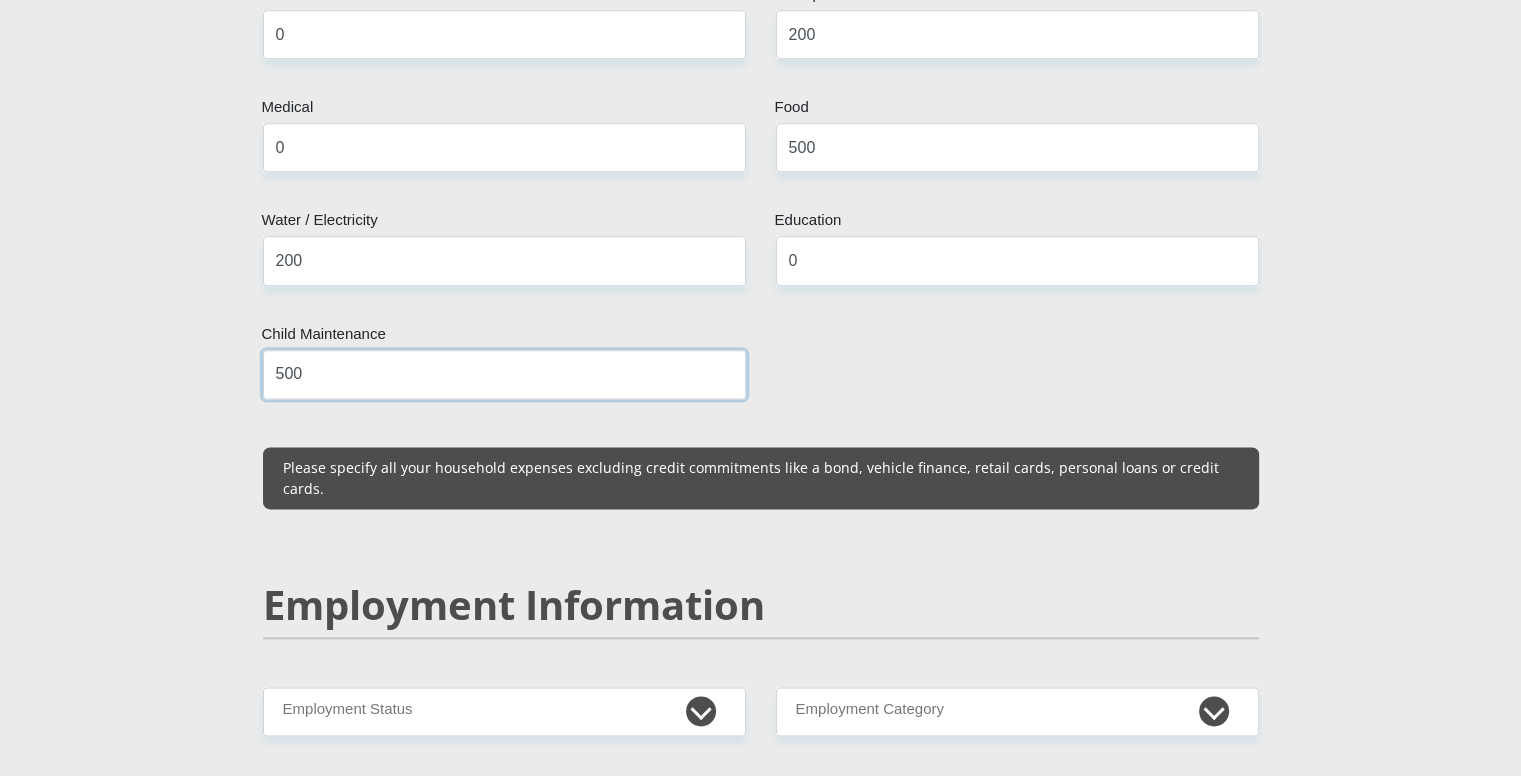 scroll, scrollTop: 2600, scrollLeft: 0, axis: vertical 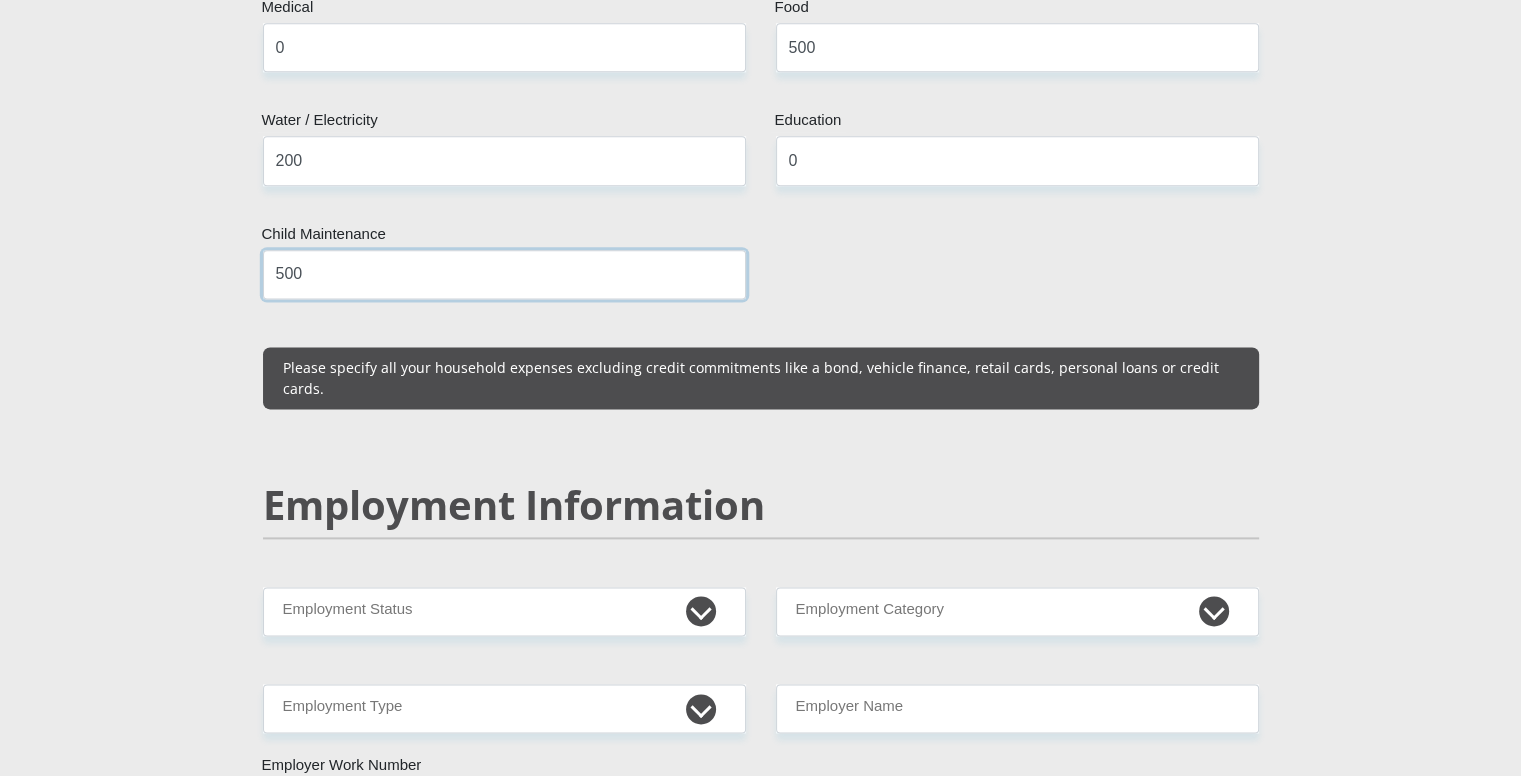 type on "500" 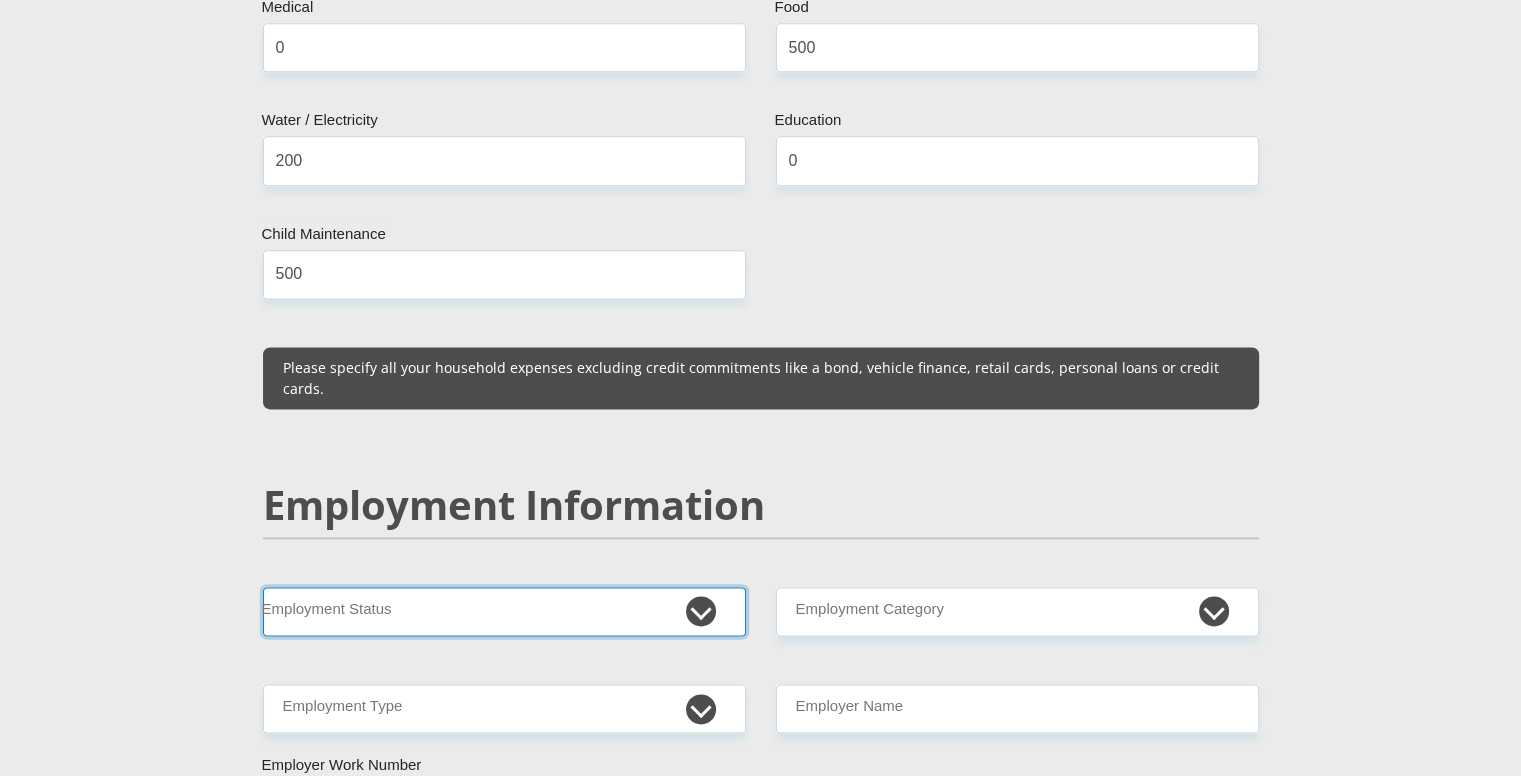 click on "Permanent/Full-time
Part-time/Casual
Contract Worker
Self-Employed
Housewife
Retired
Student
Medically Boarded
Disability
Unemployed" at bounding box center (504, 611) 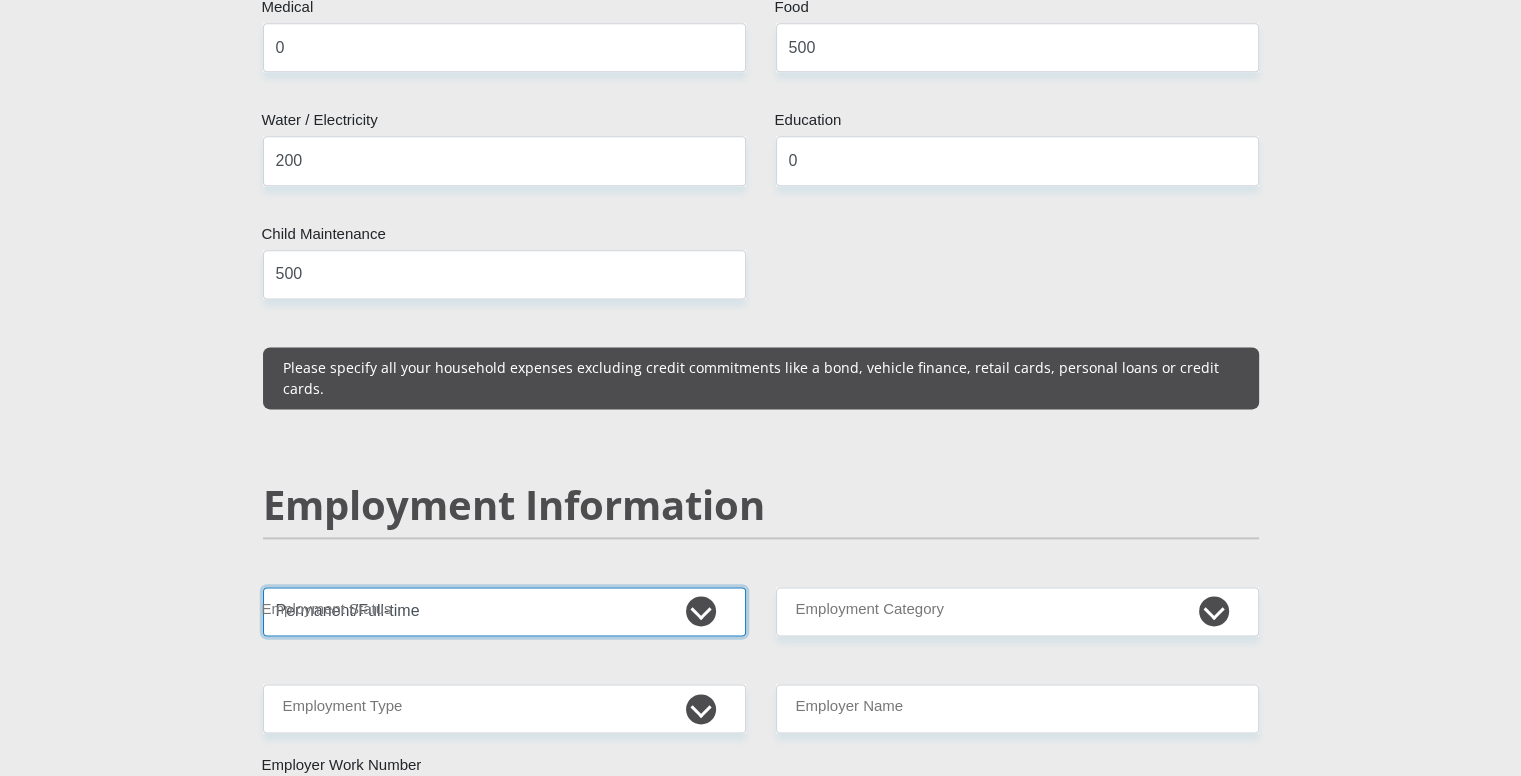 click on "Permanent/Full-time
Part-time/Casual
Contract Worker
Self-Employed
Housewife
Retired
Student
Medically Boarded
Disability
Unemployed" at bounding box center [504, 611] 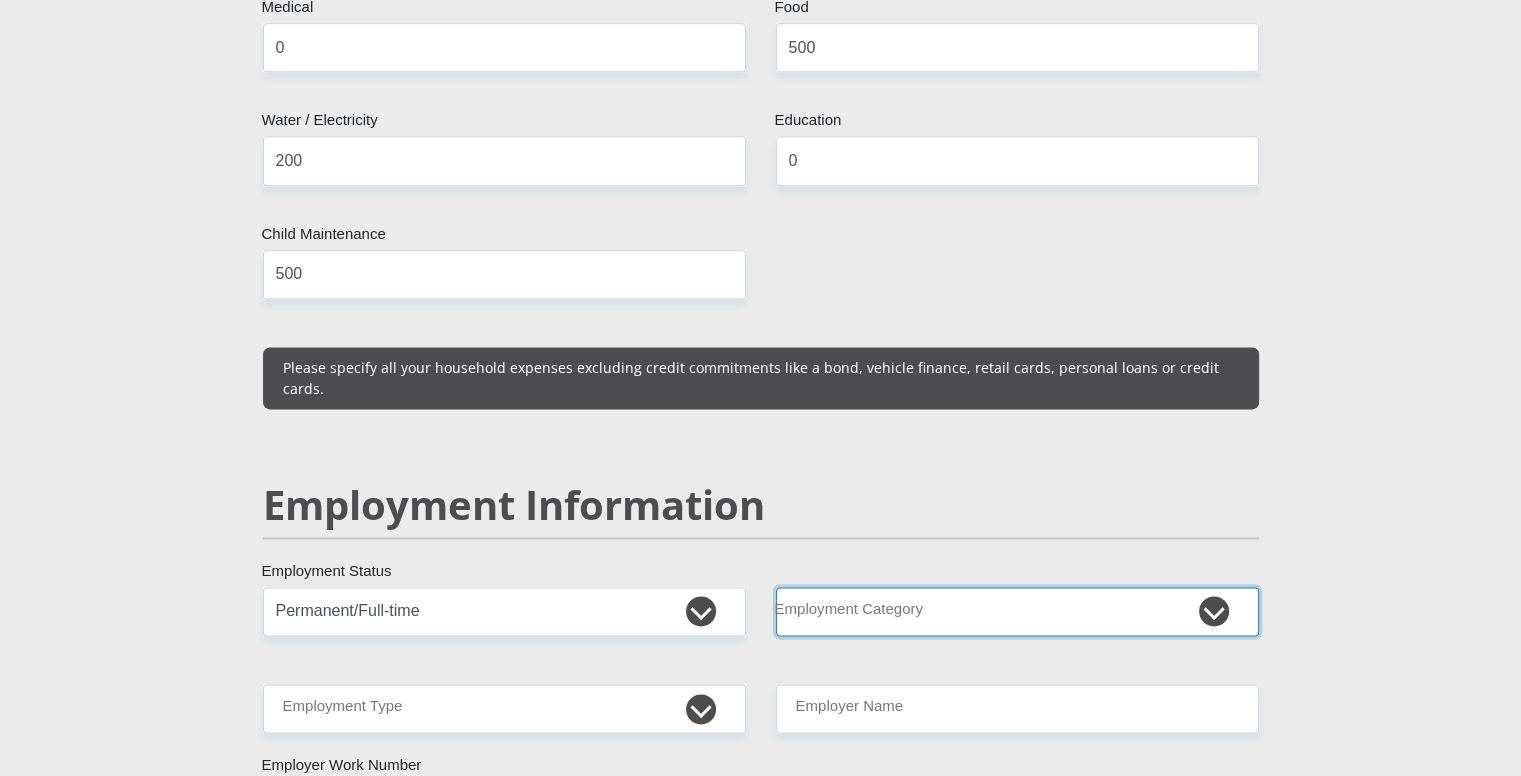 click on "AGRICULTURE
ALCOHOL & TOBACCO
CONSTRUCTION MATERIALS
METALLURGY
EQUIPMENT FOR RENEWABLE ENERGY
SPECIALIZED CONTRACTORS
CAR
GAMING (INCL. INTERNET
OTHER WHOLESALE
UNLICENSED PHARMACEUTICALS
CURRENCY EXCHANGE HOUSES
OTHER FINANCIAL INSTITUTIONS & INSURANCE
REAL ESTATE AGENTS
OIL & GAS
OTHER MATERIALS (E.G. IRON ORE)
PRECIOUS STONES & PRECIOUS METALS
POLITICAL ORGANIZATIONS
RELIGIOUS ORGANIZATIONS(NOT SECTS)
ACTI. HAVING BUSINESS DEAL WITH PUBLIC ADMINISTRATION
LAUNDROMATS" at bounding box center (1017, 611) 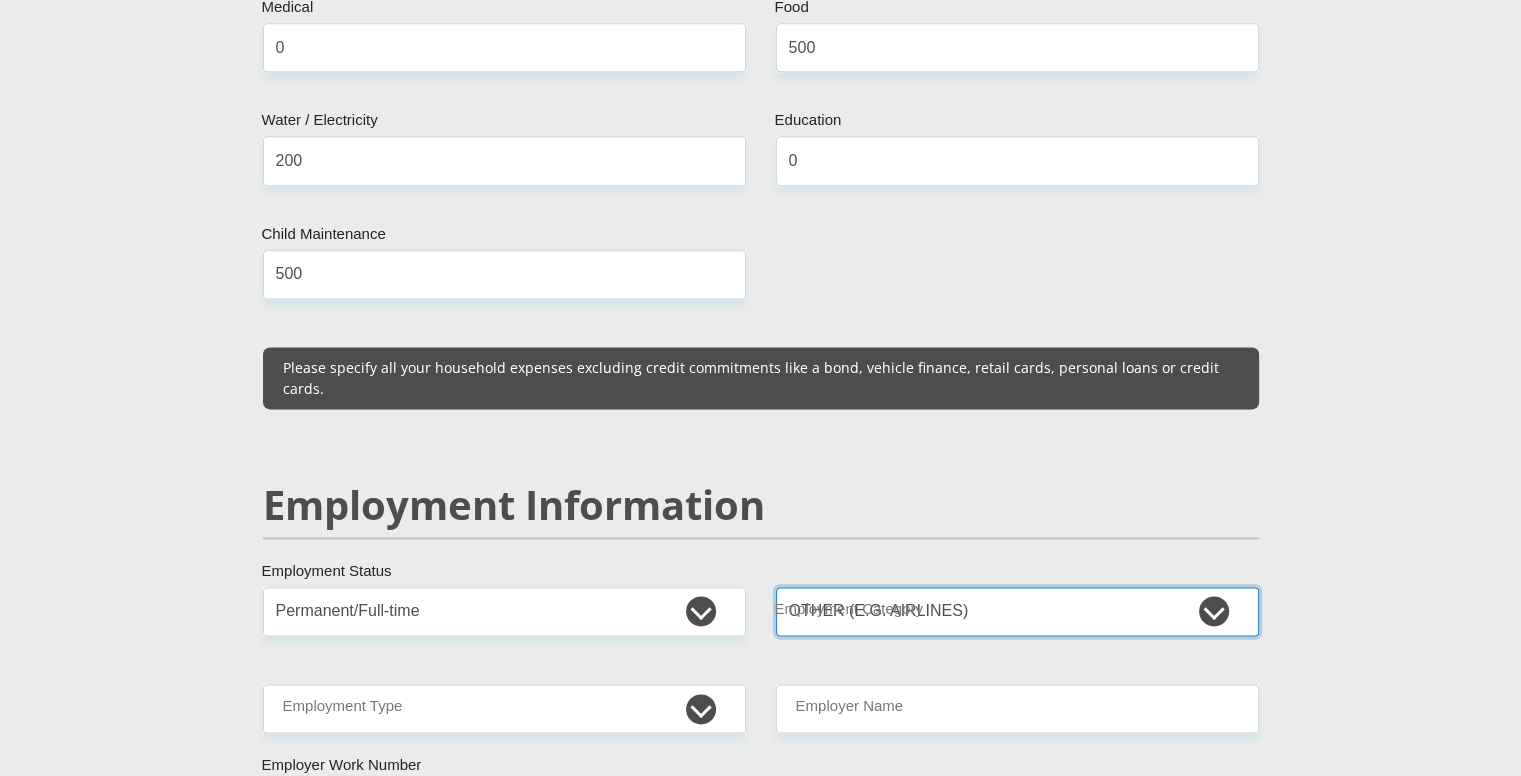 click on "AGRICULTURE
ALCOHOL & TOBACCO
CONSTRUCTION MATERIALS
METALLURGY
EQUIPMENT FOR RENEWABLE ENERGY
SPECIALIZED CONTRACTORS
CAR
GAMING (INCL. INTERNET
OTHER WHOLESALE
UNLICENSED PHARMACEUTICALS
CURRENCY EXCHANGE HOUSES
OTHER FINANCIAL INSTITUTIONS & INSURANCE
REAL ESTATE AGENTS
OIL & GAS
OTHER MATERIALS (E.G. IRON ORE)
PRECIOUS STONES & PRECIOUS METALS
POLITICAL ORGANIZATIONS
RELIGIOUS ORGANIZATIONS(NOT SECTS)
ACTI. HAVING BUSINESS DEAL WITH PUBLIC ADMINISTRATION
LAUNDROMATS" at bounding box center [1017, 611] 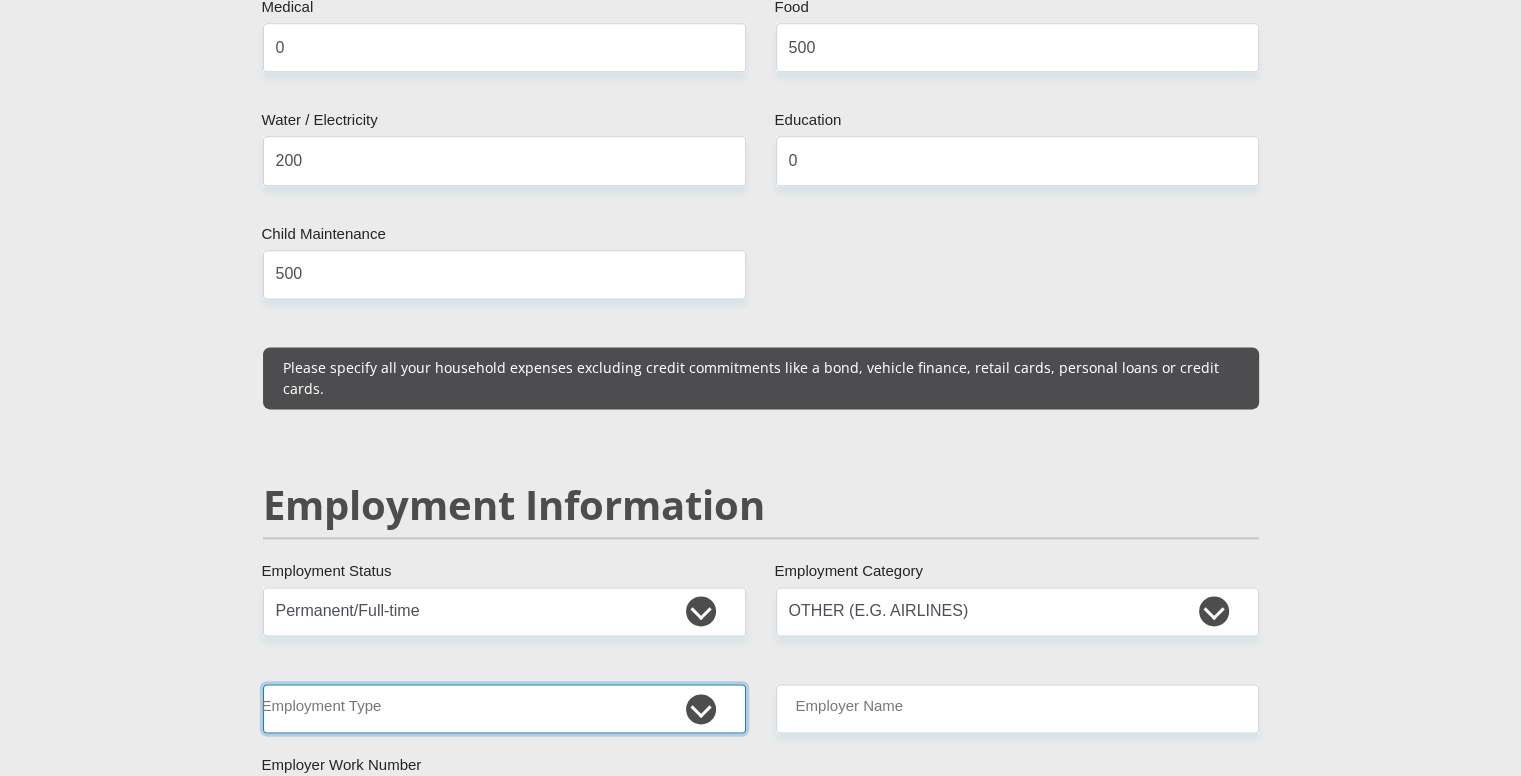 click on "College/Lecturer
Craft Seller
Creative
Driver
Executive
Farmer
Forces - Non Commissioned
Forces - Officer
Hawker
Housewife
Labourer
Licenced Professional
Manager
Miner
Non Licenced Professional
Office Staff/Clerk
Outside Worker
Pensioner
Permanent Teacher
Production/Manufacturing
Sales
Self-Employed
Semi-Professional Worker
Service Industry  Social Worker  Student" at bounding box center [504, 708] 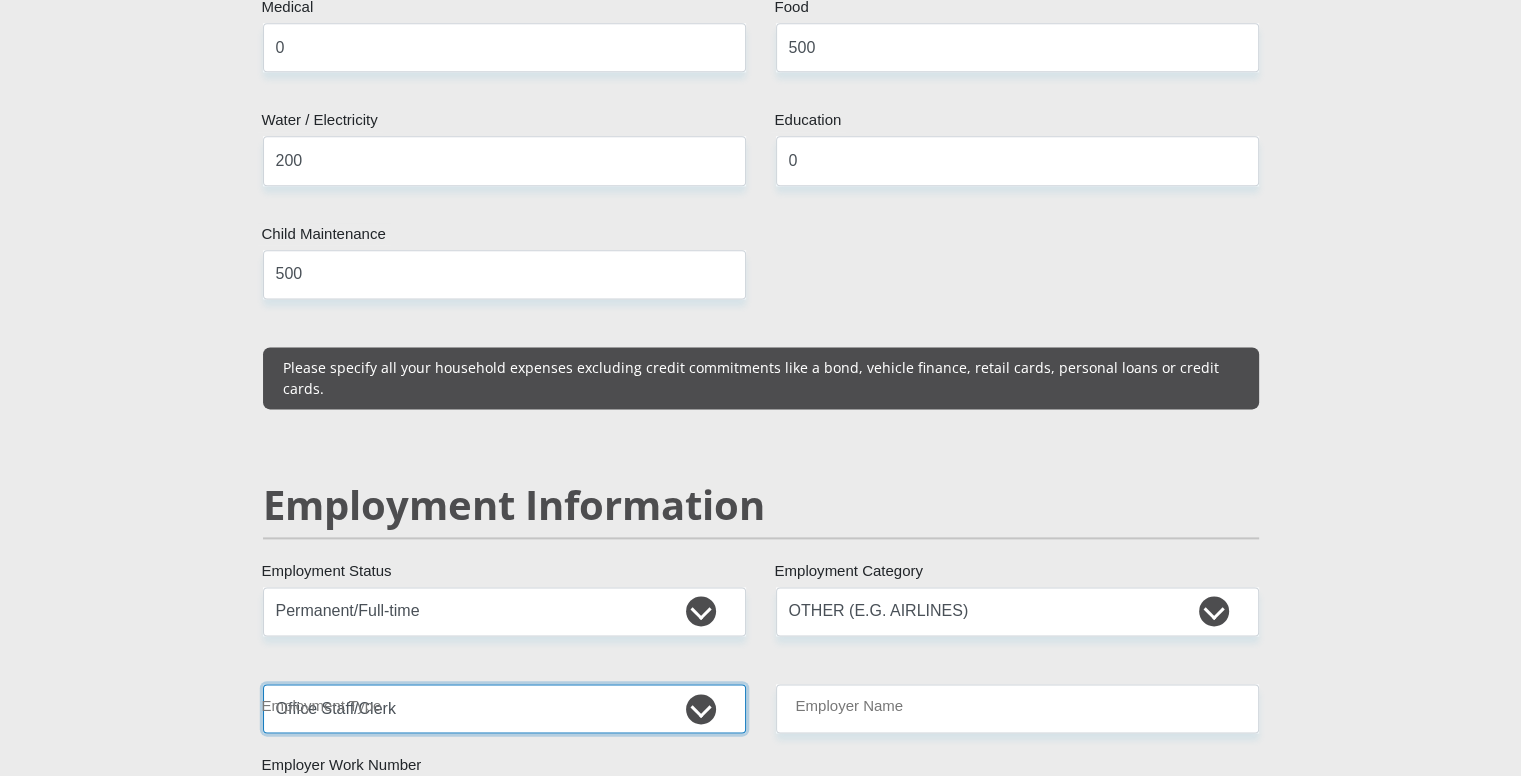 click on "College/Lecturer
Craft Seller
Creative
Driver
Executive
Farmer
Forces - Non Commissioned
Forces - Officer
Hawker
Housewife
Labourer
Licenced Professional
Manager
Miner
Non Licenced Professional
Office Staff/Clerk
Outside Worker
Pensioner
Permanent Teacher
Production/Manufacturing
Sales
Self-Employed
Semi-Professional Worker
Service Industry  Social Worker  Student" at bounding box center [504, 708] 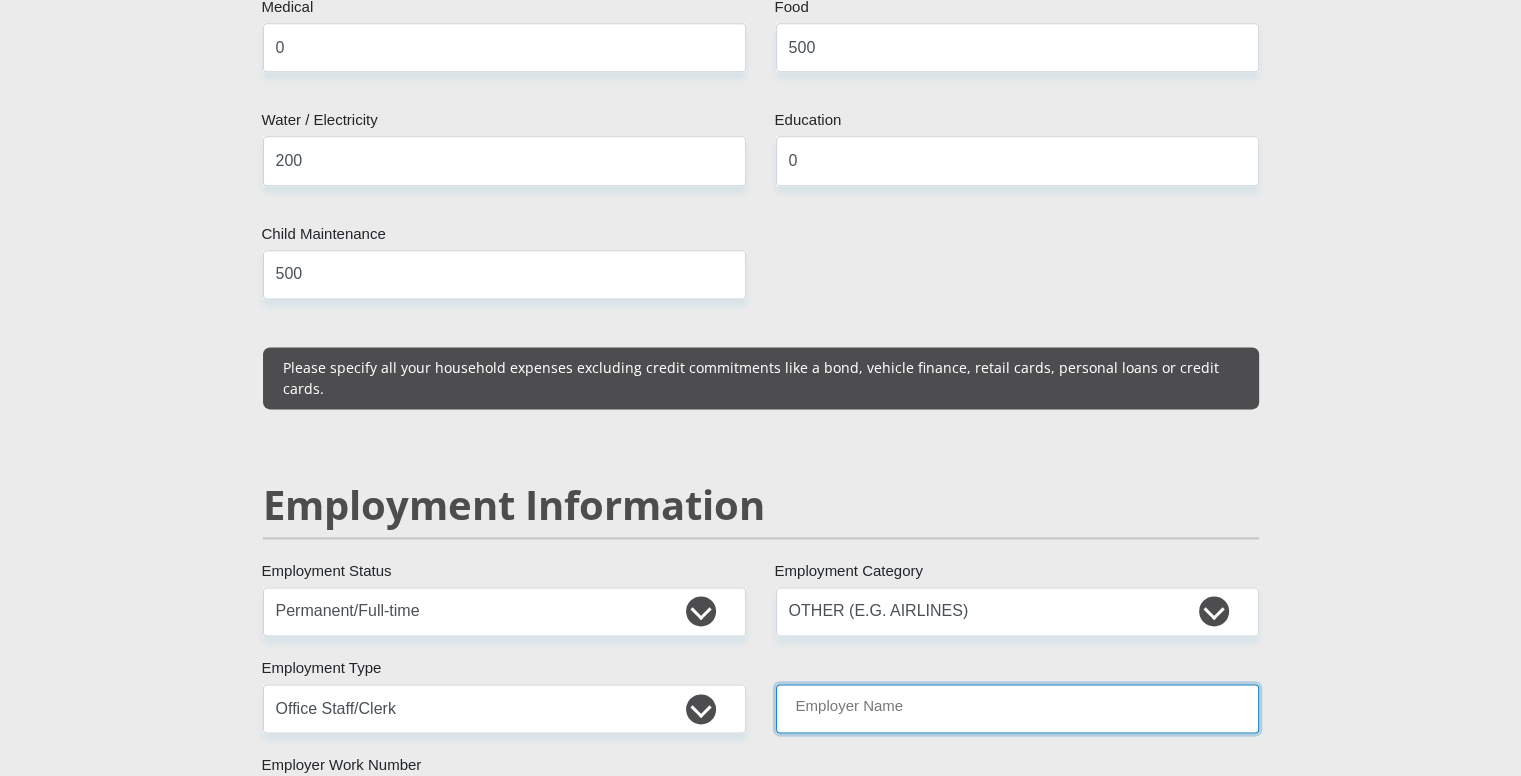 click on "Employer Name" at bounding box center [1017, 708] 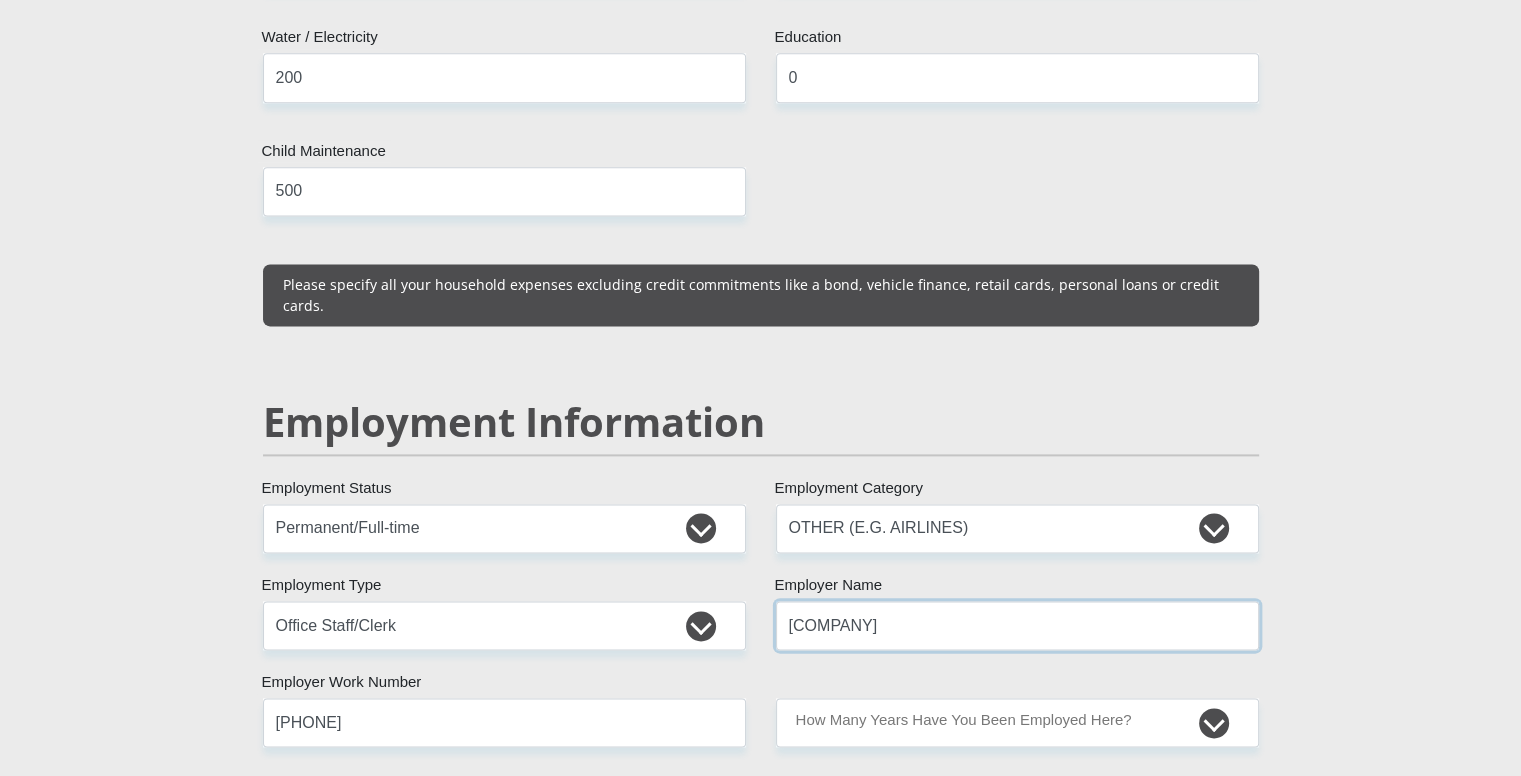 scroll, scrollTop: 2800, scrollLeft: 0, axis: vertical 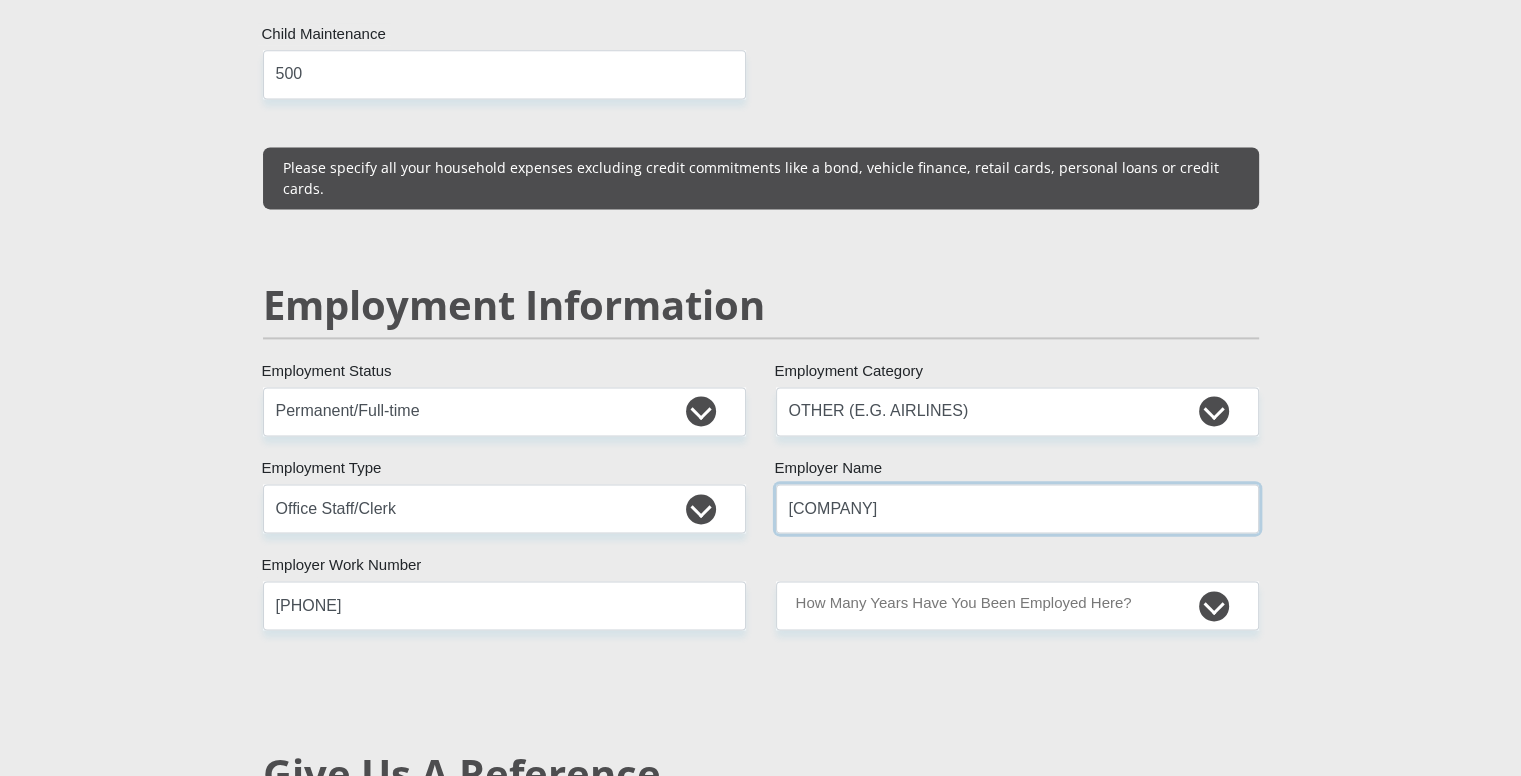 type on "[COMPANY]" 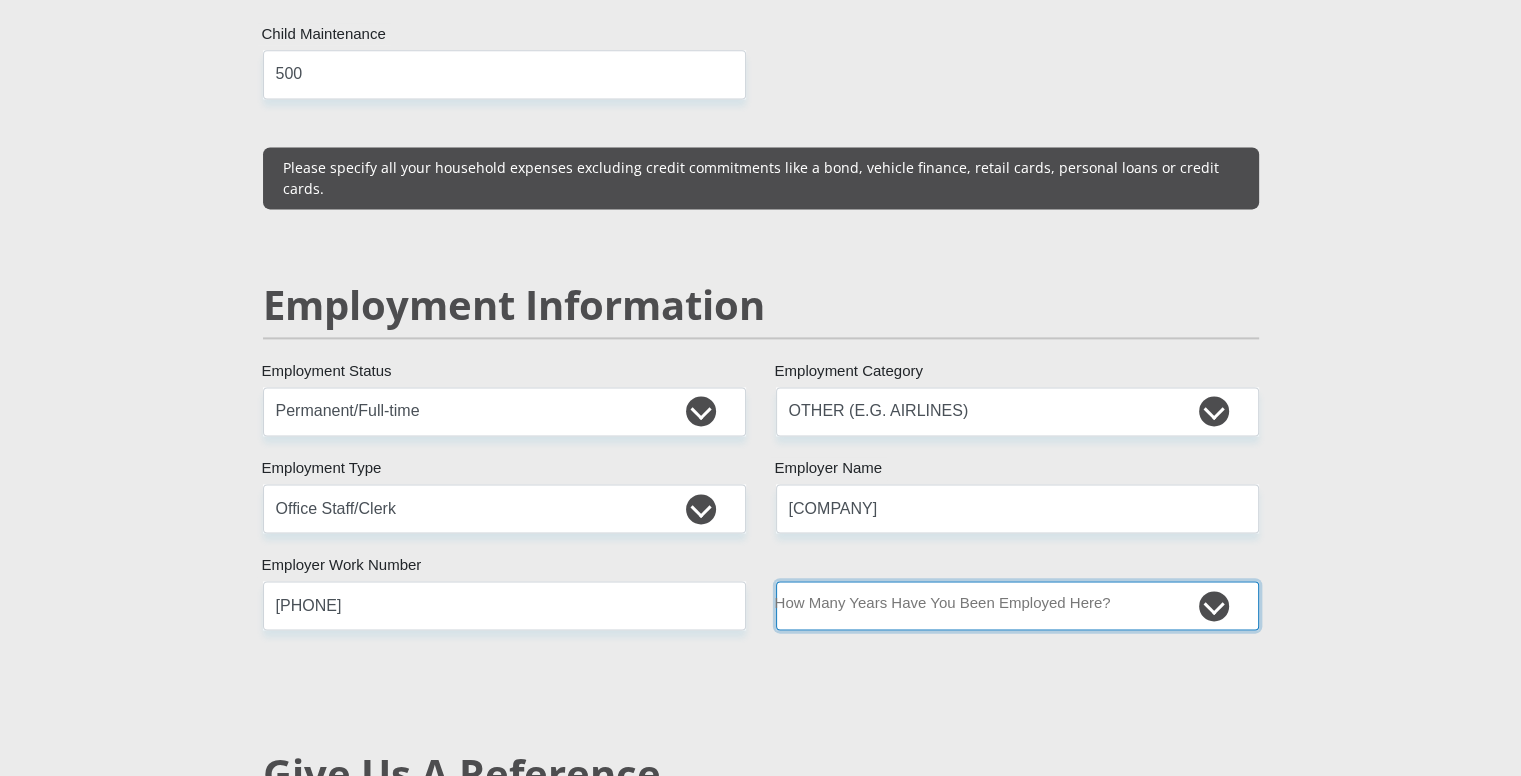 click on "less than 1 year
1-3 years
3-5 years
5+ years" at bounding box center (1017, 605) 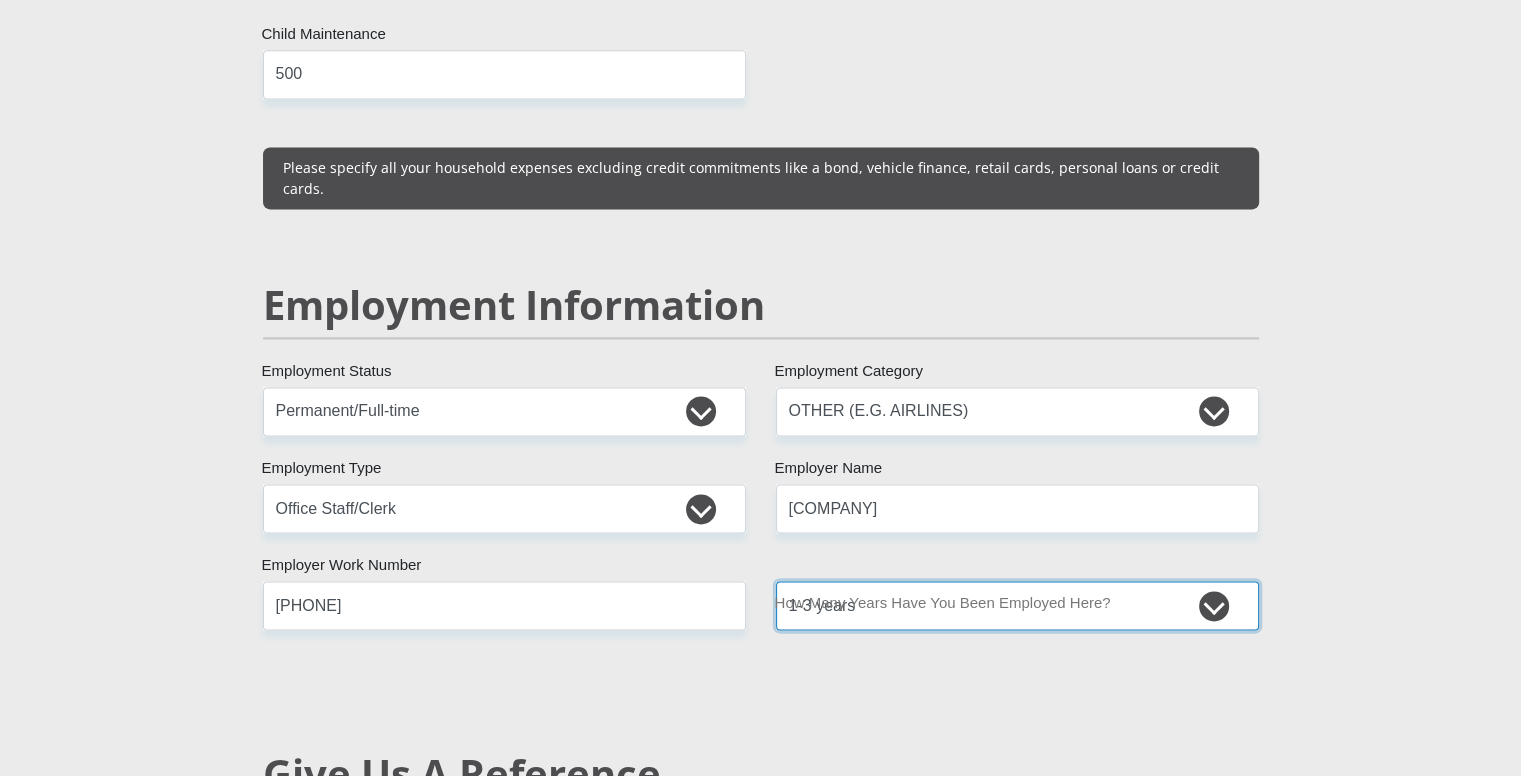 click on "less than 1 year
1-3 years
3-5 years
5+ years" at bounding box center (1017, 605) 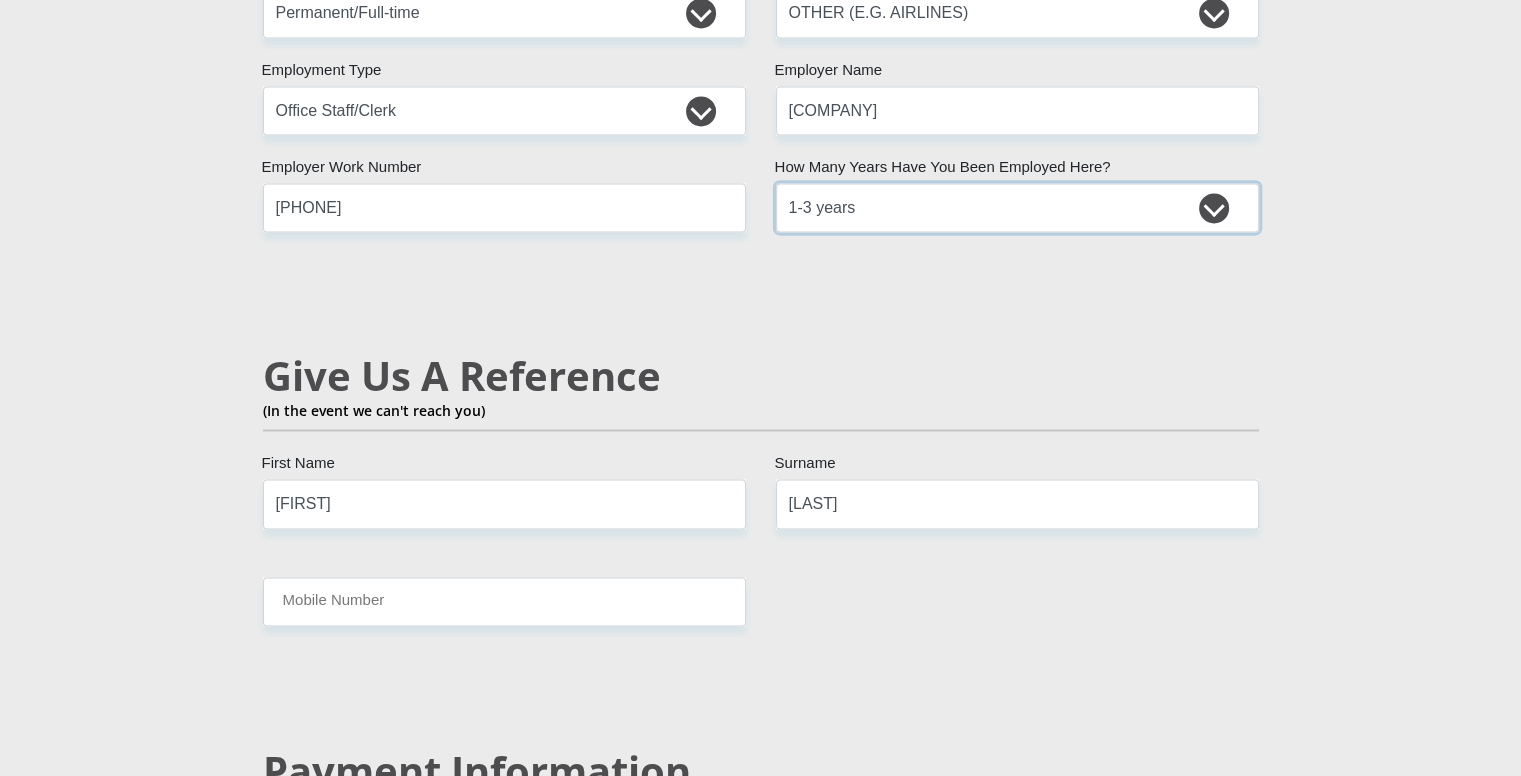 scroll, scrollTop: 3200, scrollLeft: 0, axis: vertical 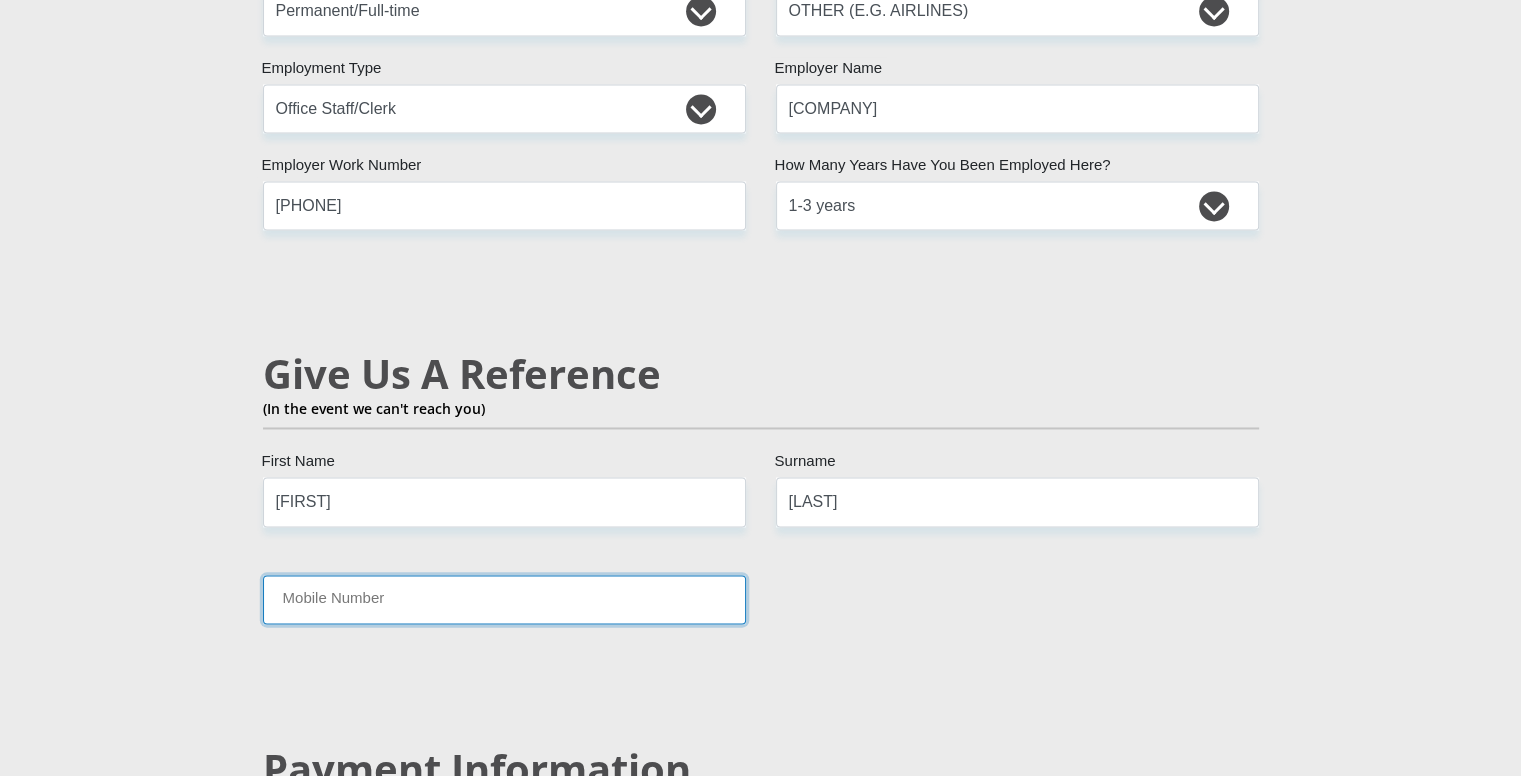 click on "Mobile Number" at bounding box center [504, 599] 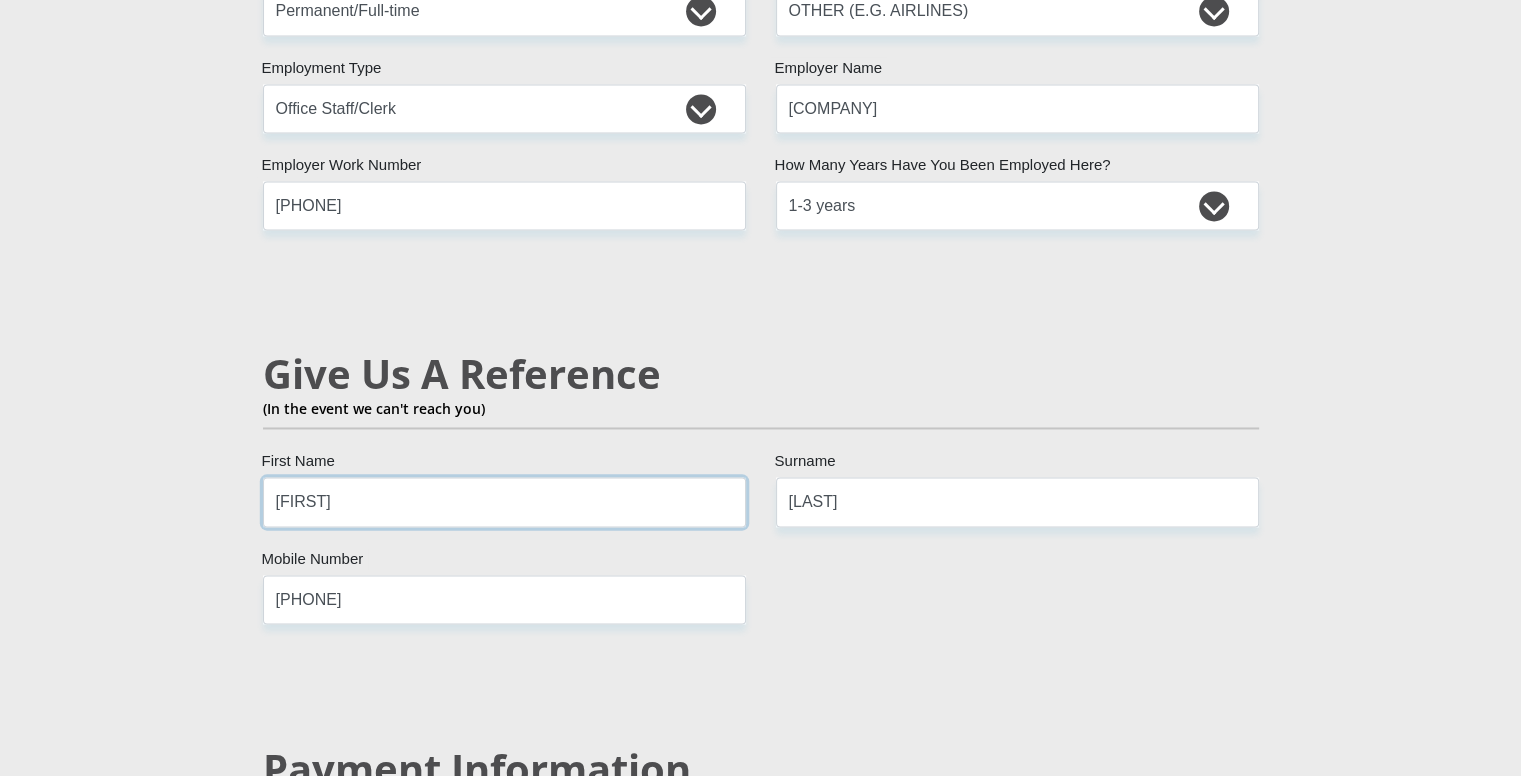 click on "[FIRST]" at bounding box center [504, 501] 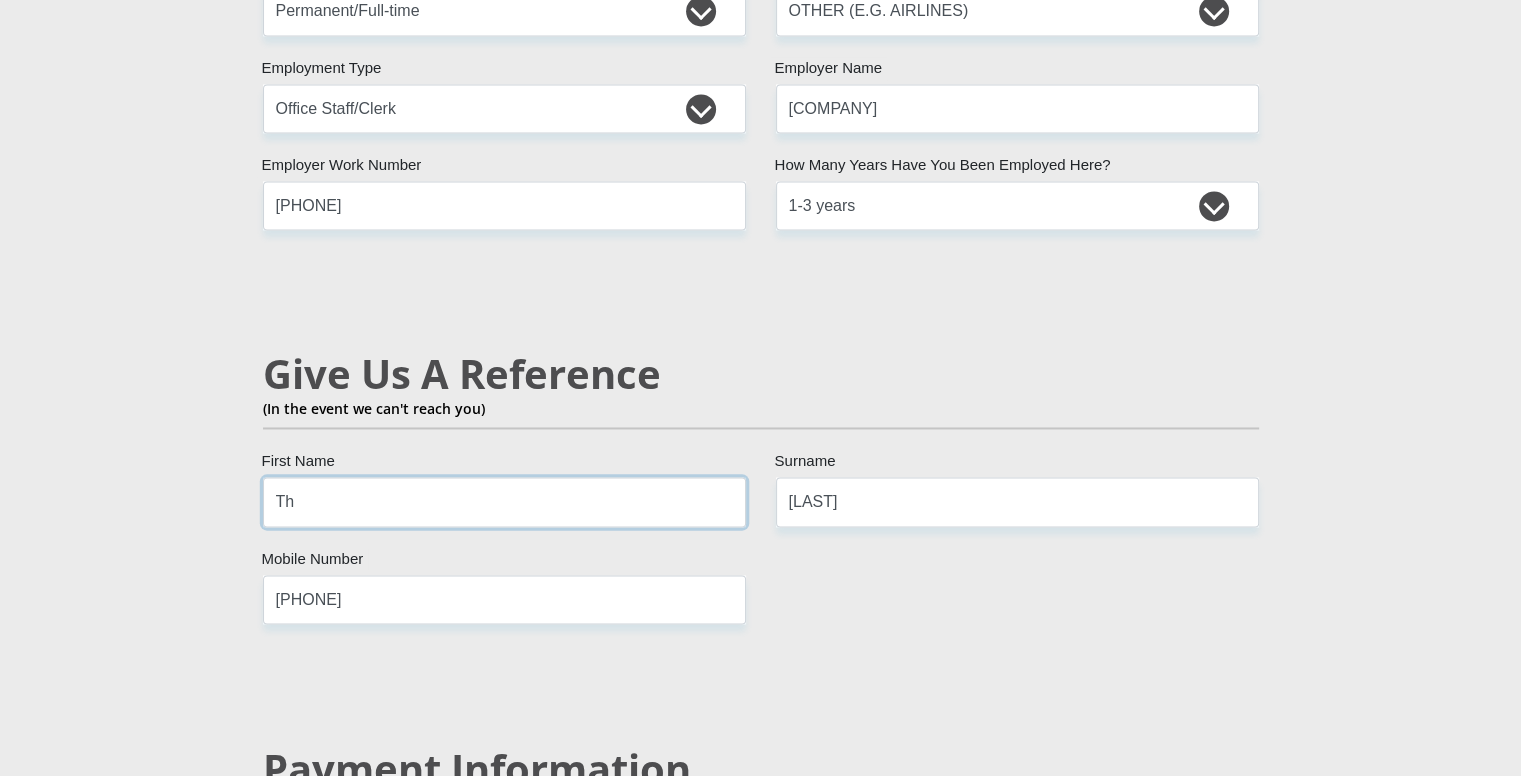 type on "T" 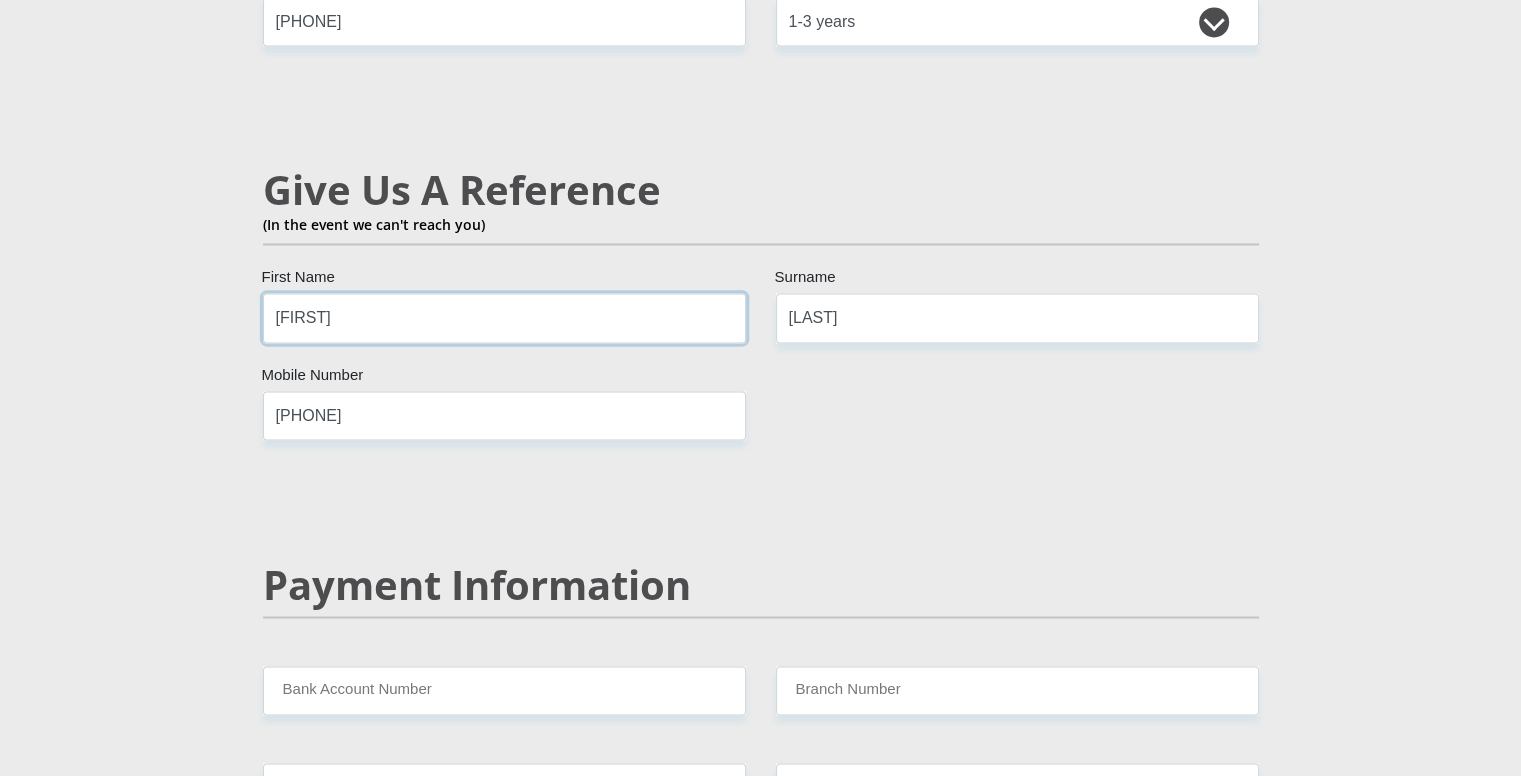 scroll, scrollTop: 3500, scrollLeft: 0, axis: vertical 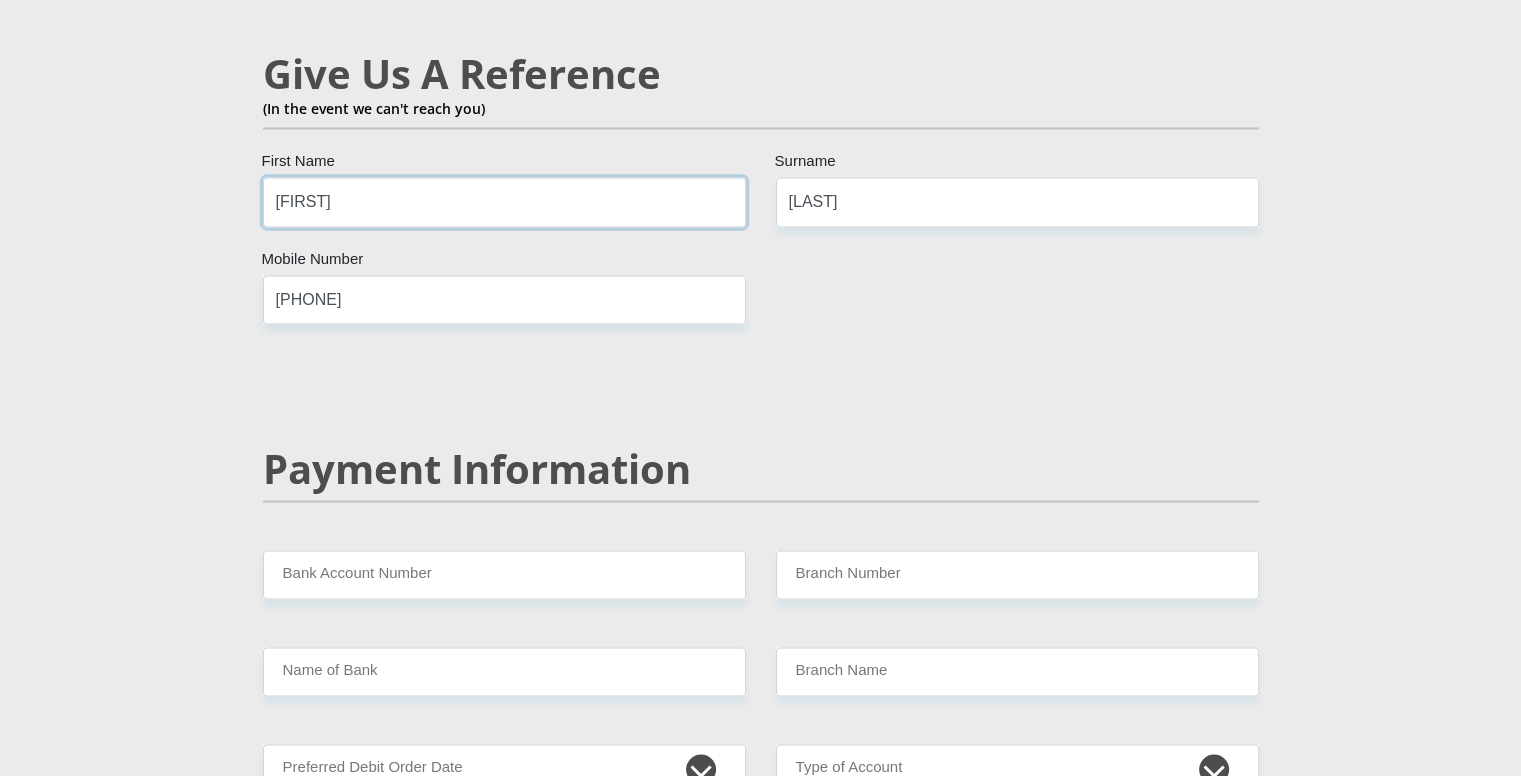 type on "[FIRST]" 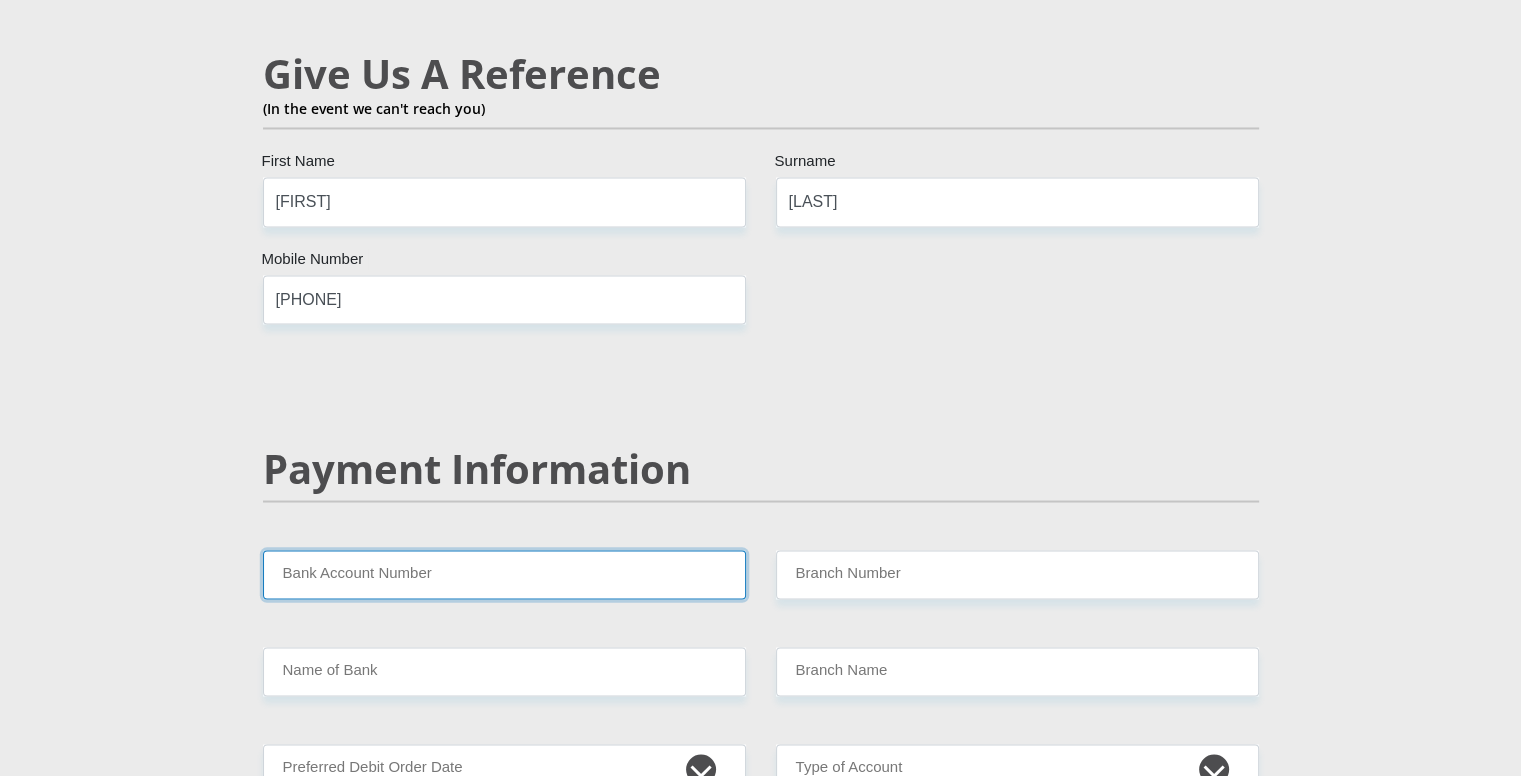 click on "Bank Account Number" at bounding box center [504, 574] 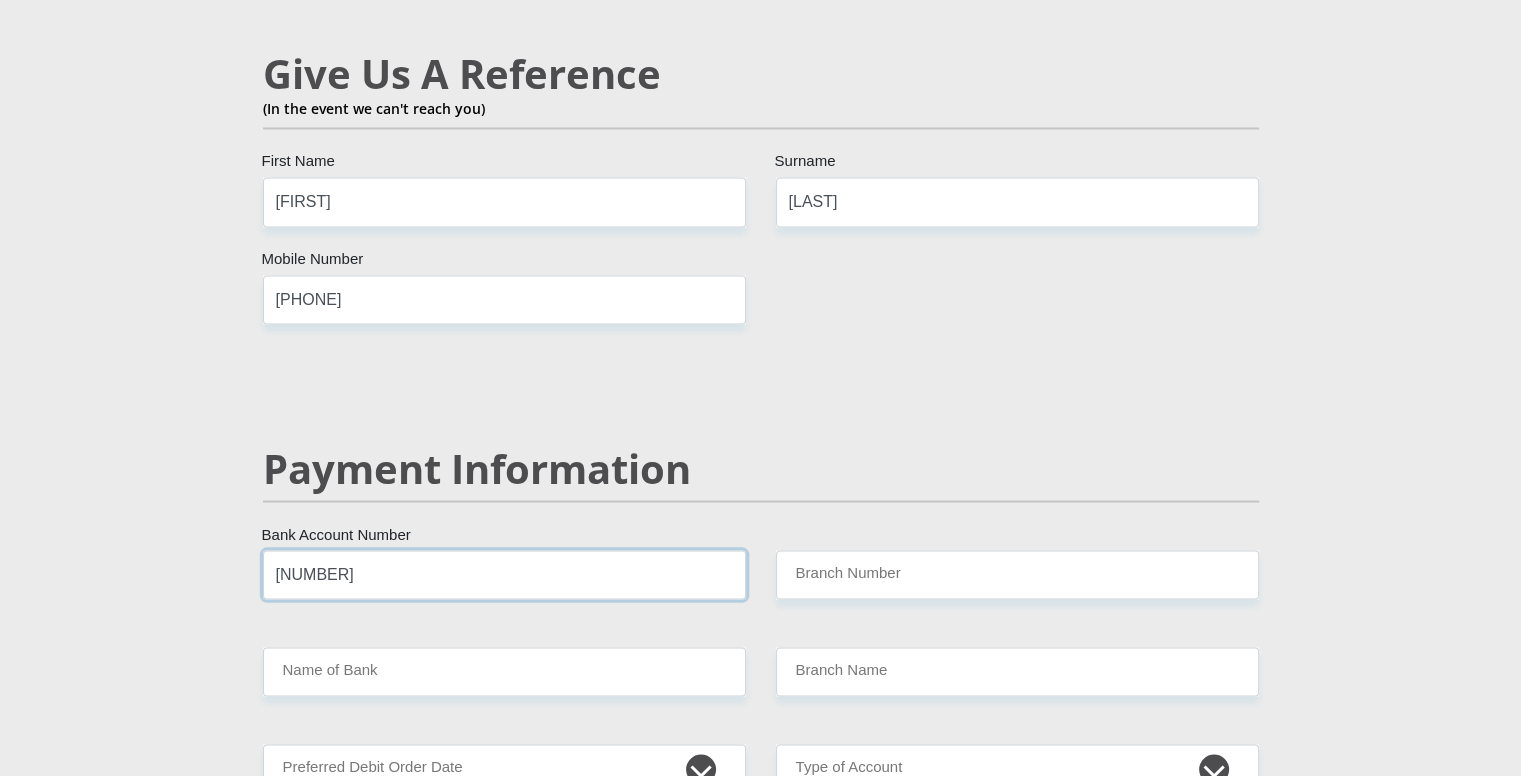 type on "[NUMBER]" 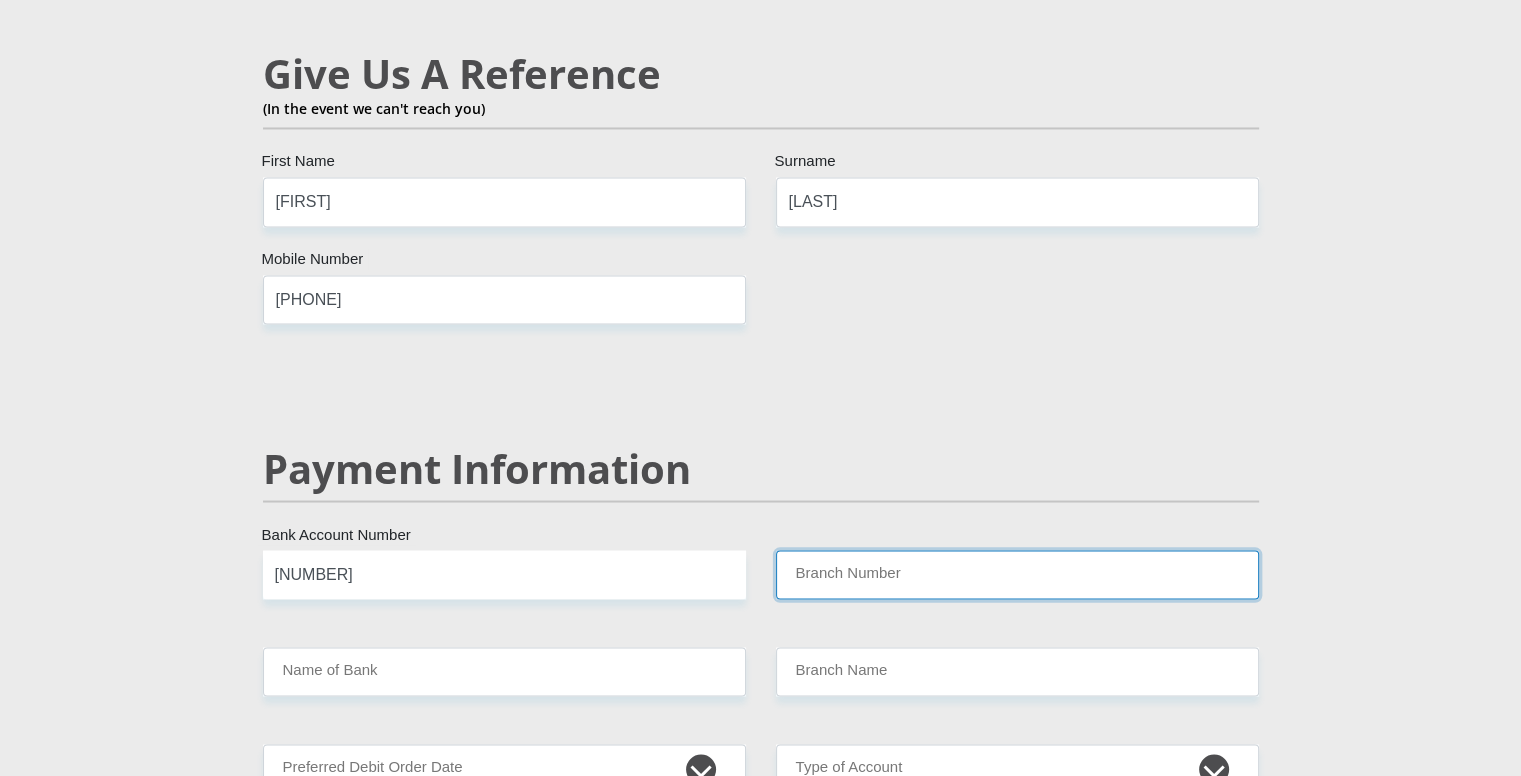 click on "Branch Number" at bounding box center [1017, 574] 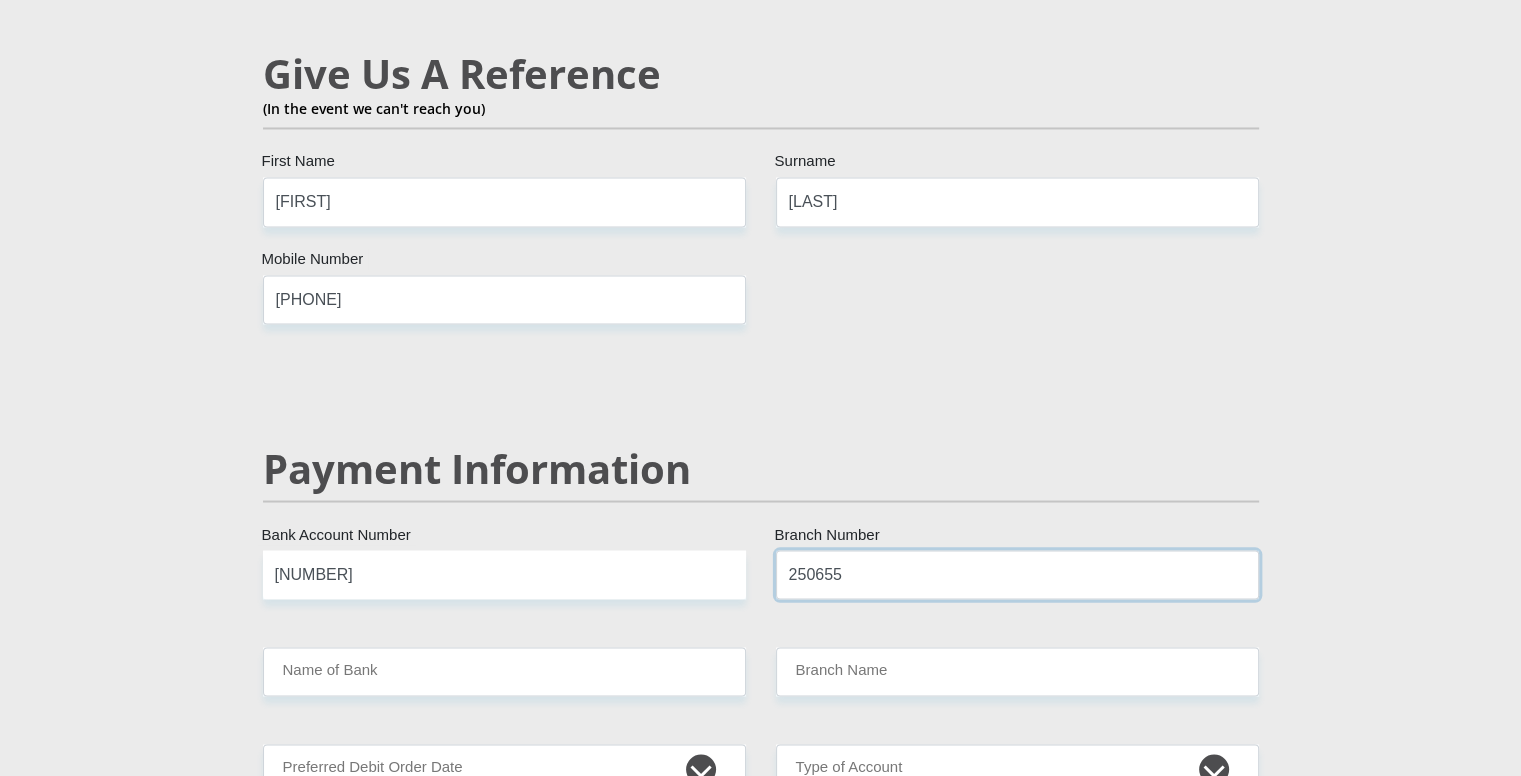 type on "250655" 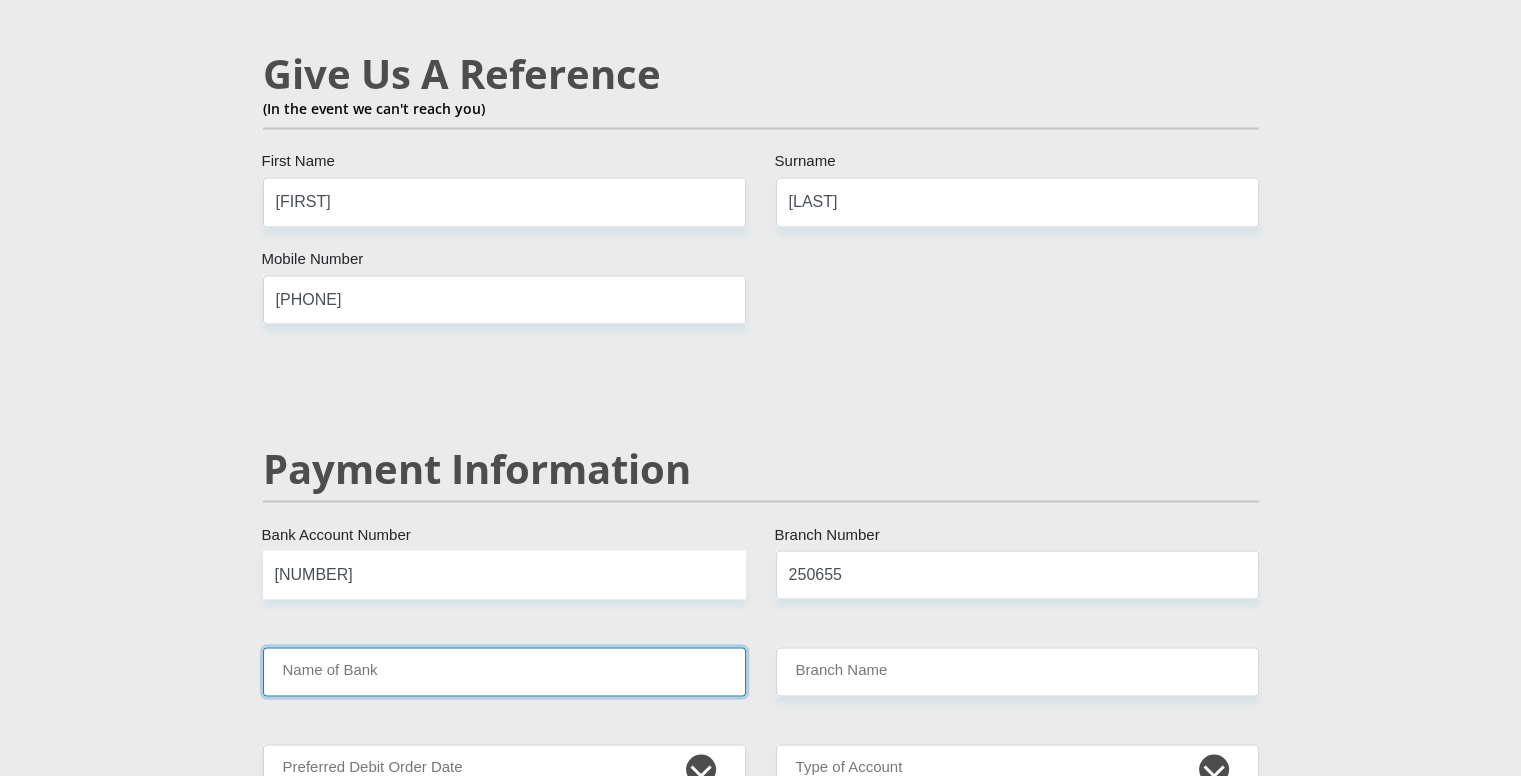 click on "Name of Bank" at bounding box center (504, 671) 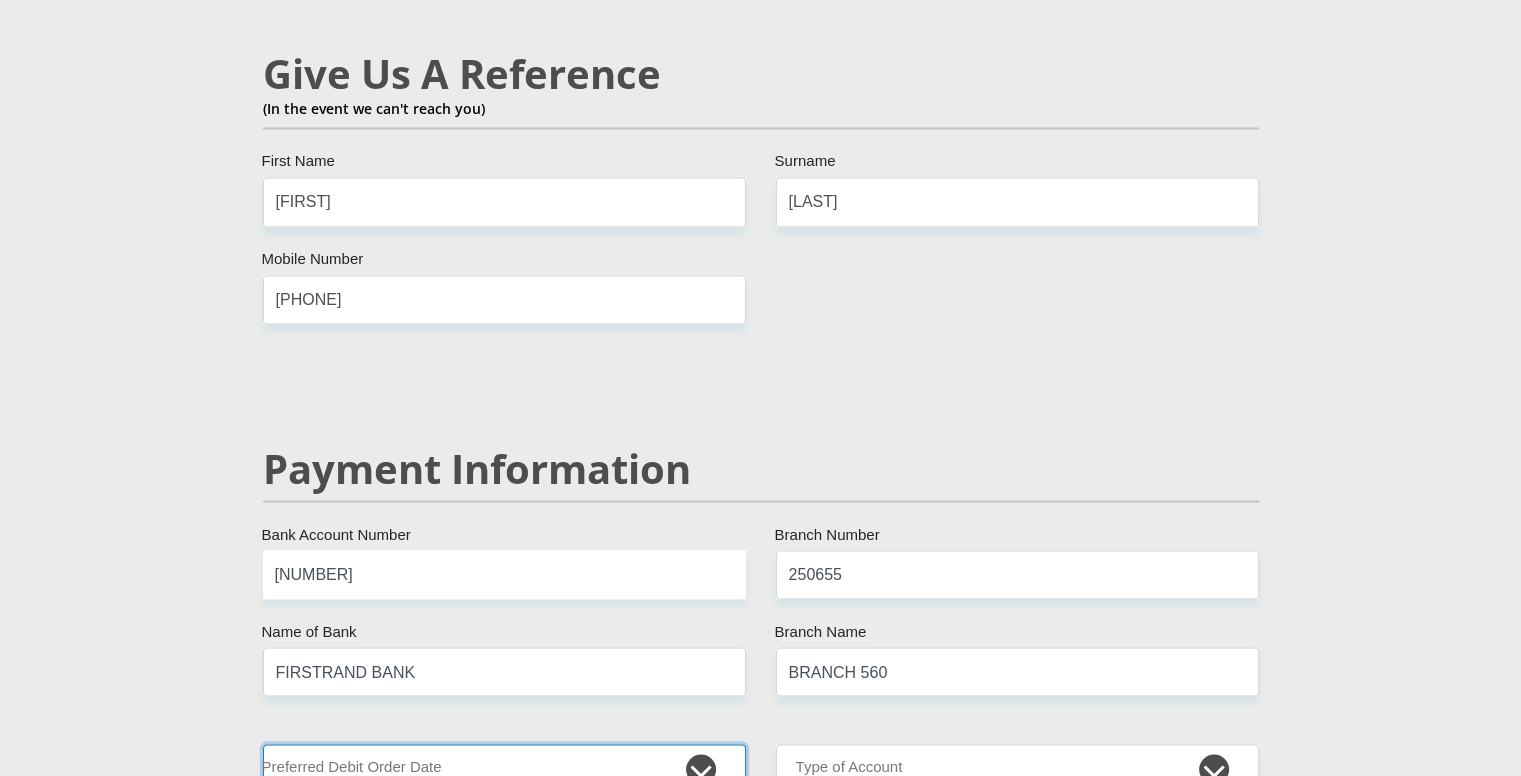 click on "1st
2nd
3rd
4th
5th
7th
18th
19th
20th
21st
22nd
23rd
24th
25th
26th
27th
28th
29th
30th" at bounding box center [504, 768] 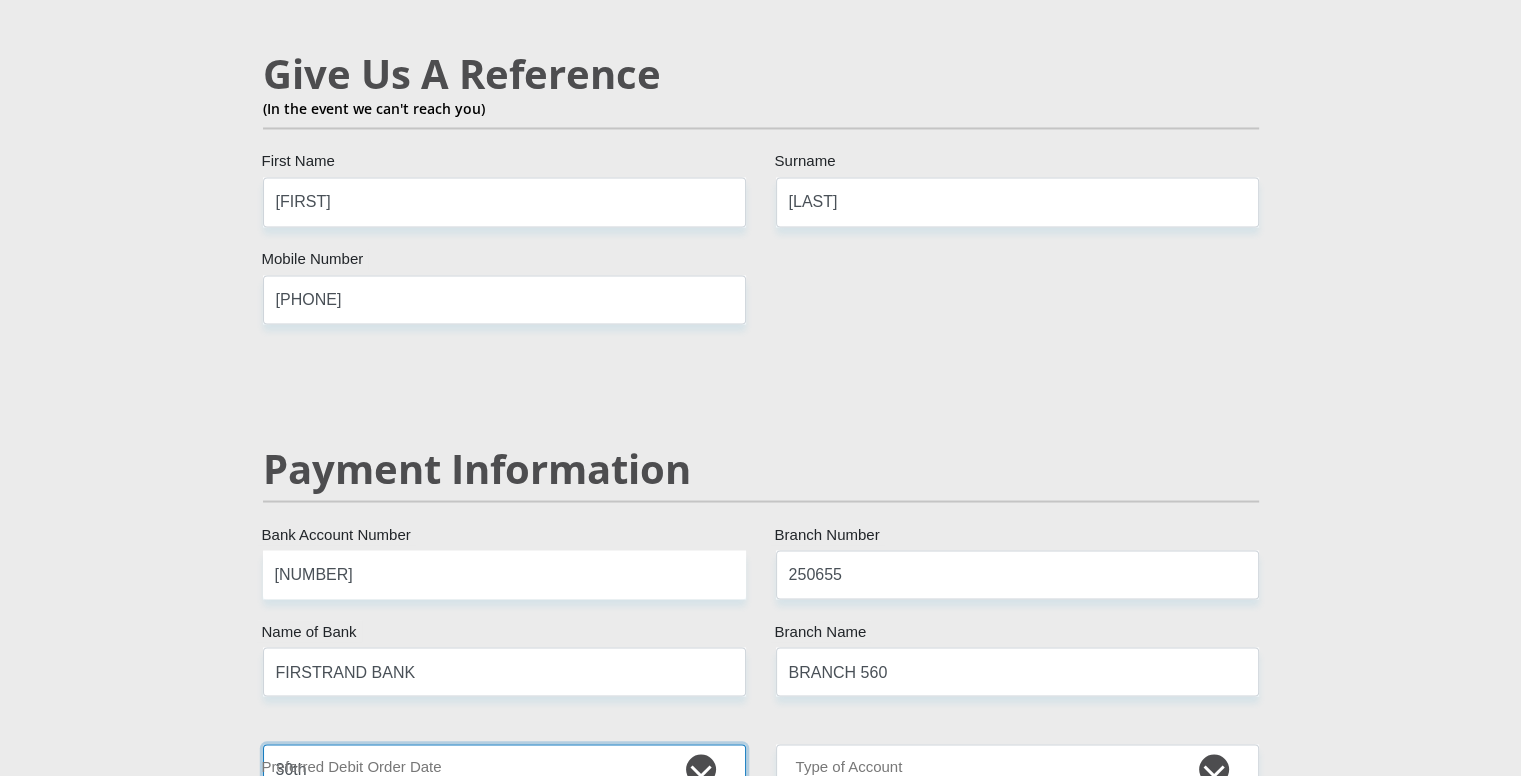 click on "1st
2nd
3rd
4th
5th
7th
18th
19th
20th
21st
22nd
23rd
24th
25th
26th
27th
28th
29th
30th" at bounding box center (504, 768) 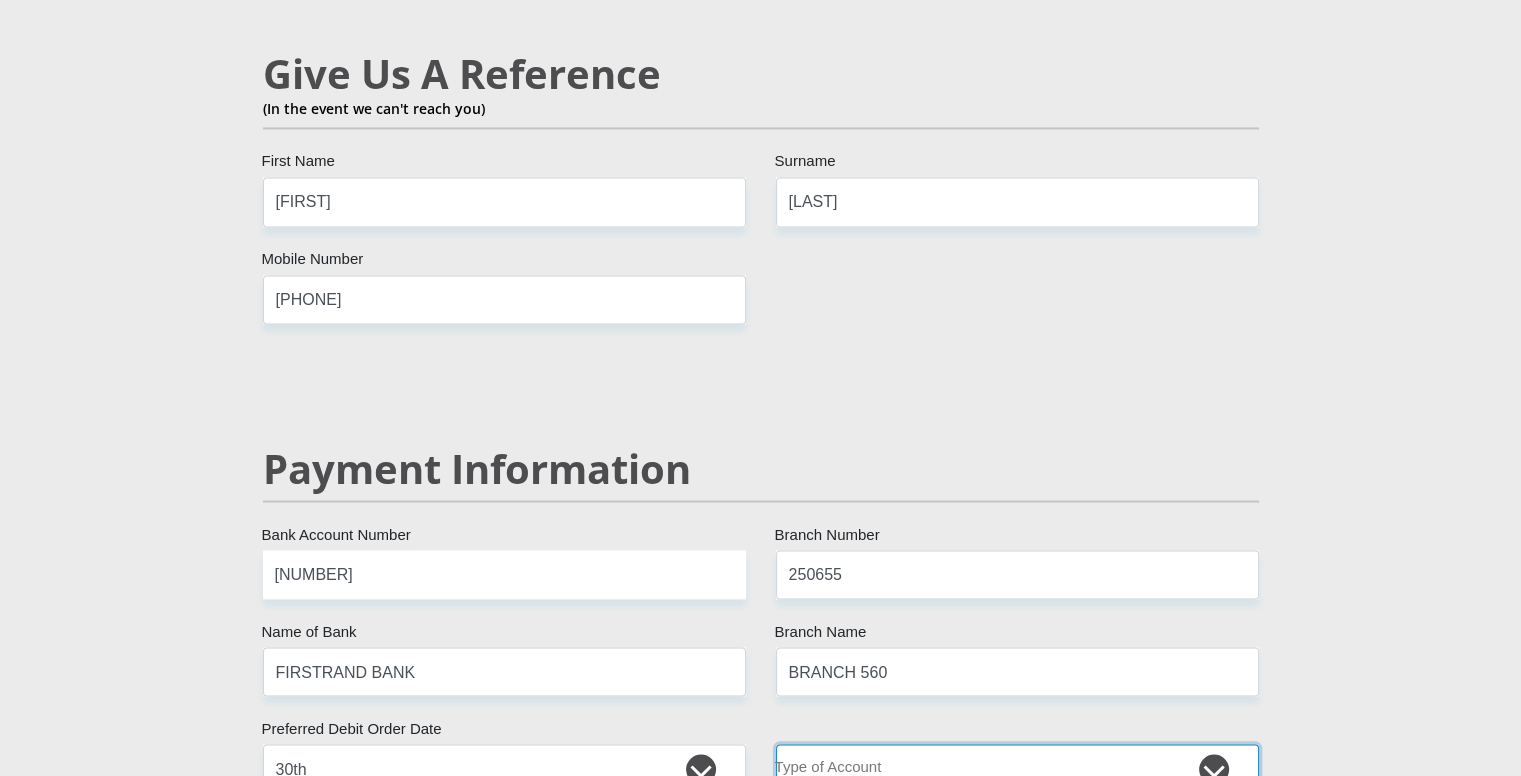 click on "Cheque
Savings" at bounding box center (1017, 768) 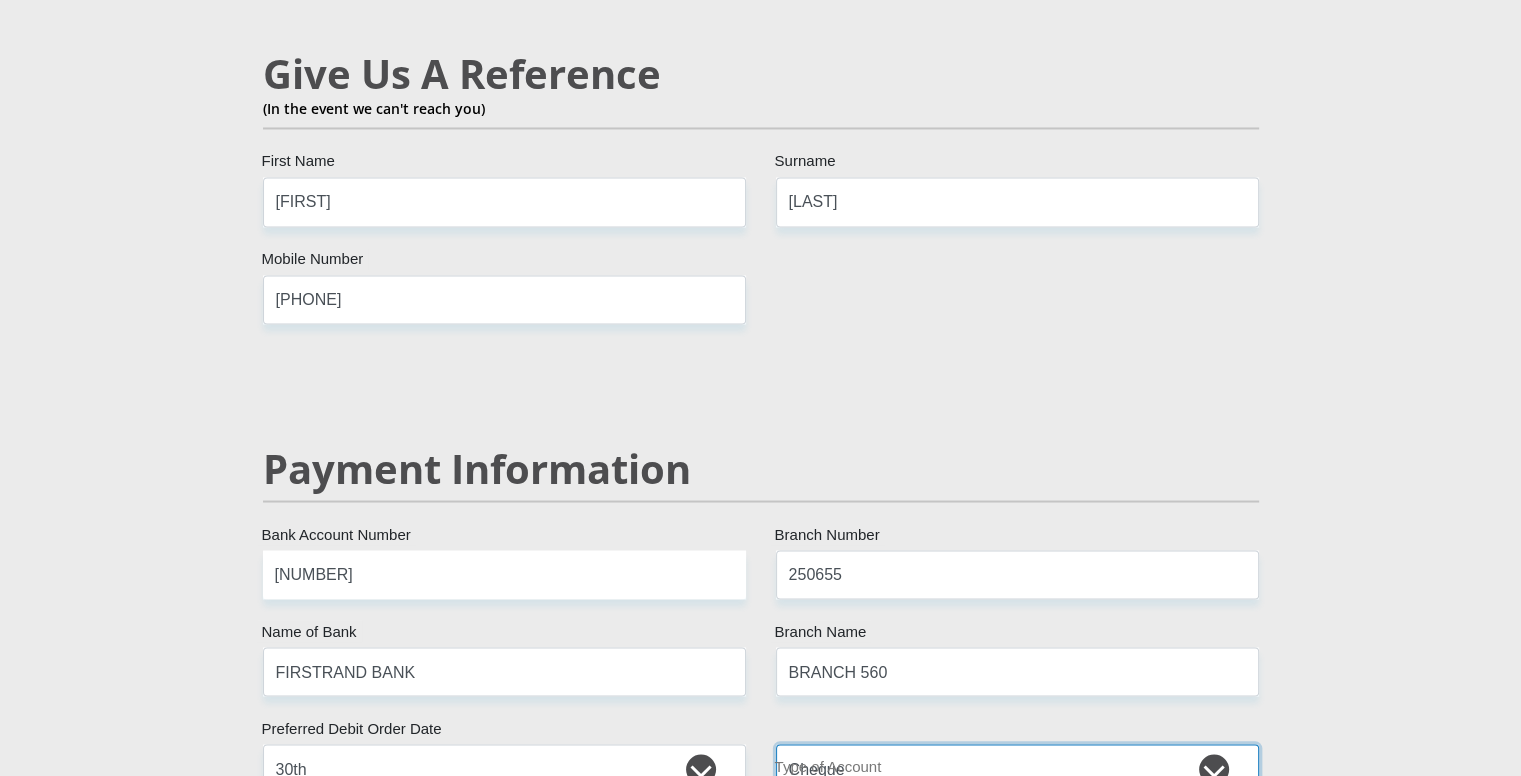 click on "Cheque
Savings" at bounding box center [1017, 768] 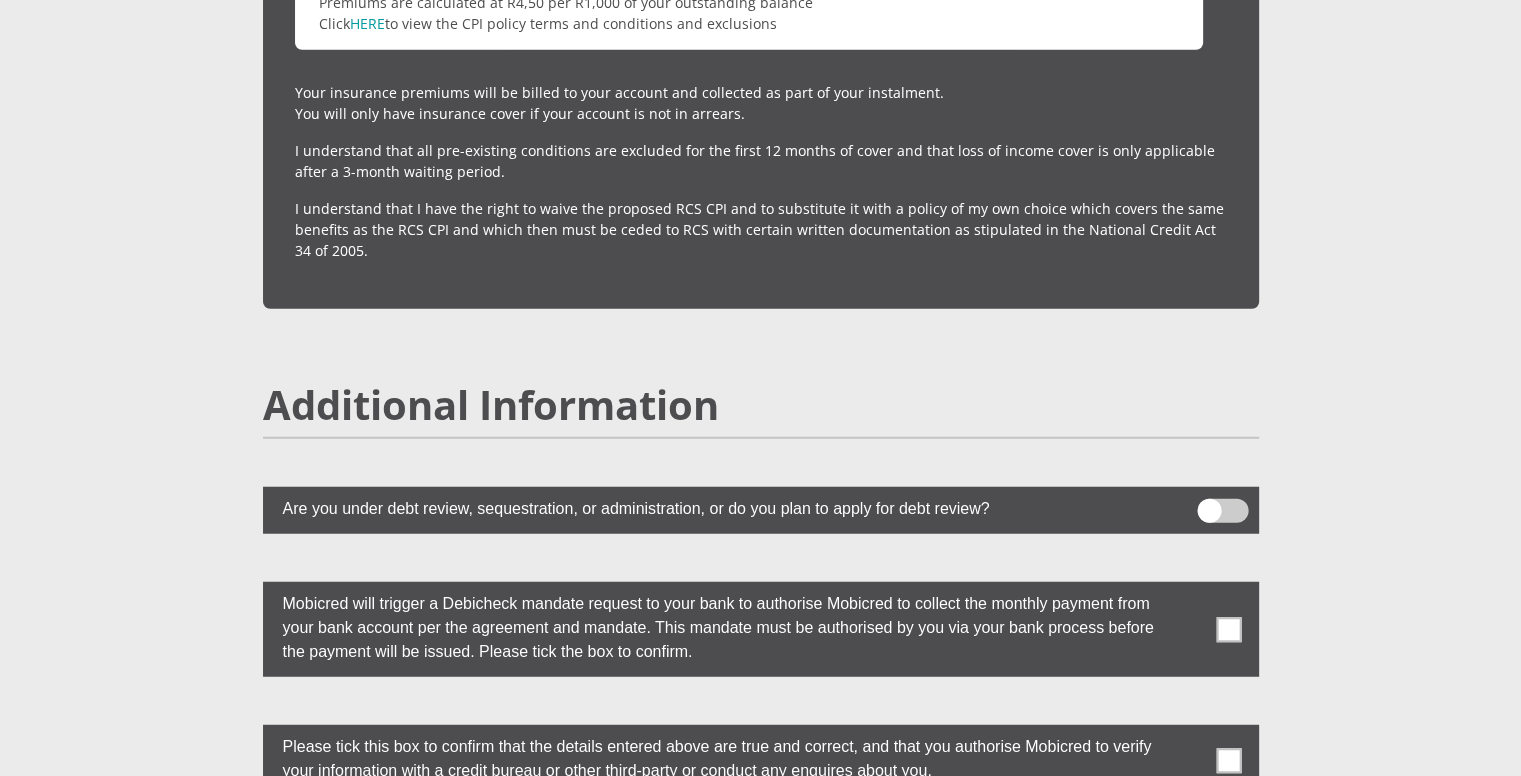 scroll, scrollTop: 5200, scrollLeft: 0, axis: vertical 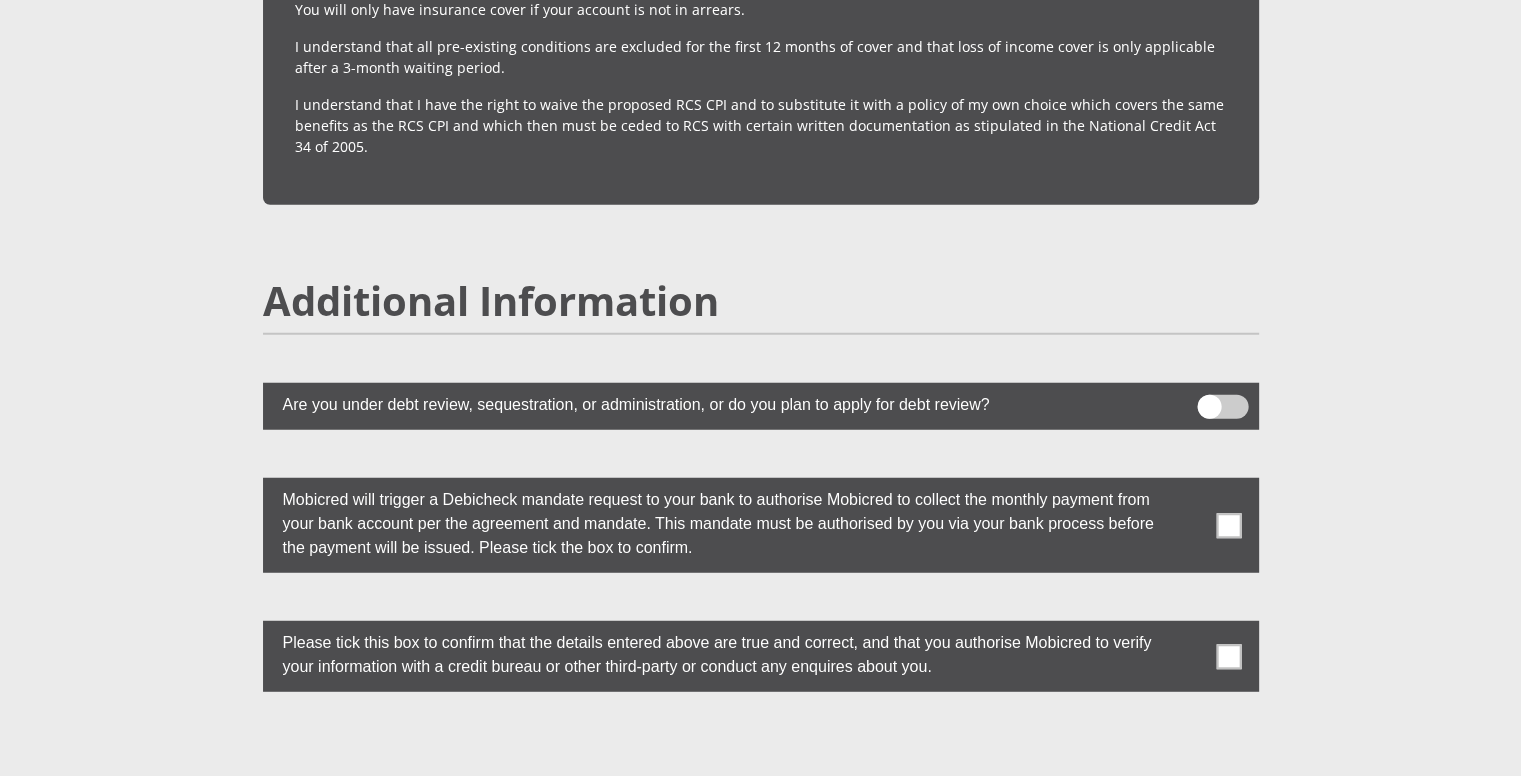 click at bounding box center (1228, 525) 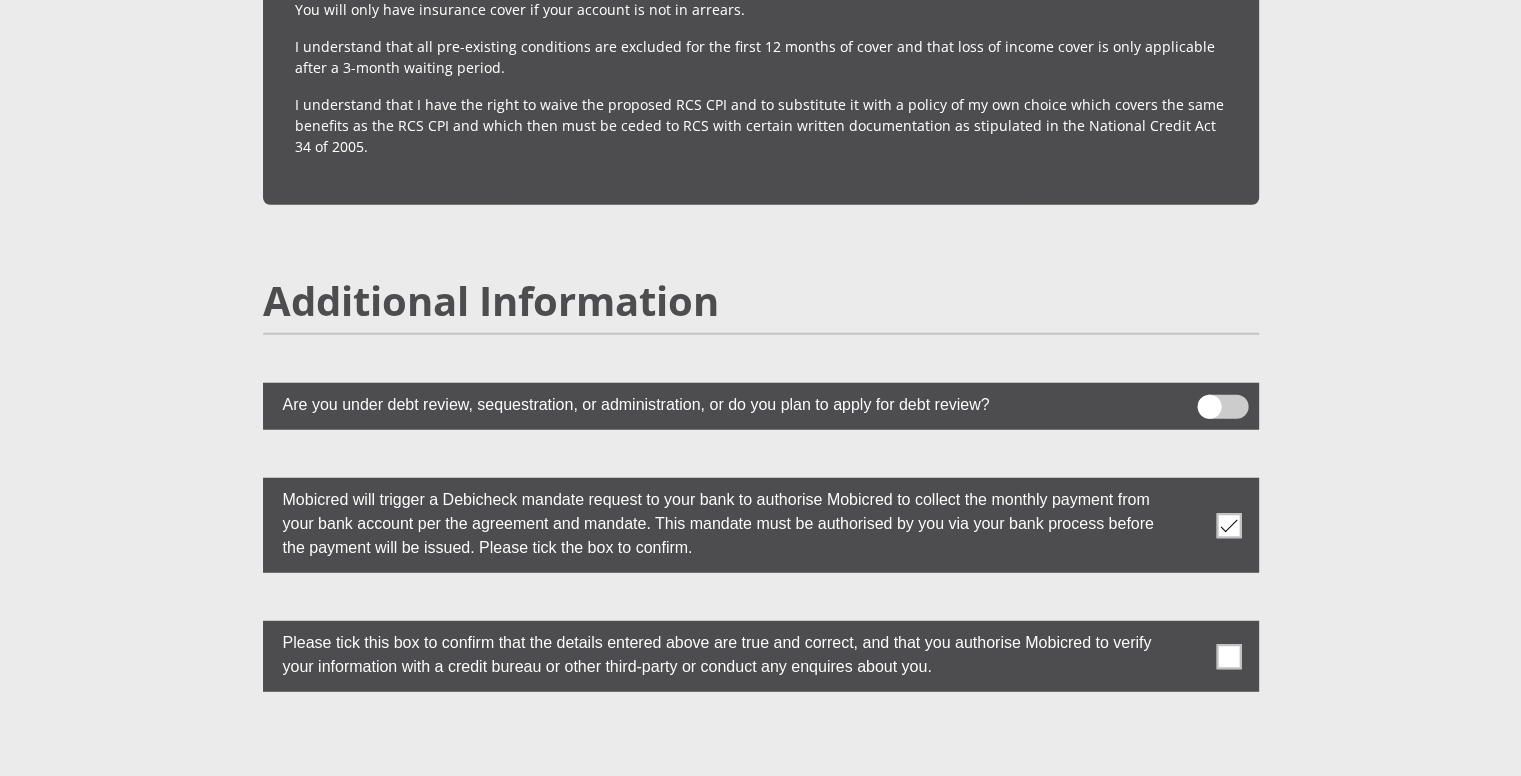 click at bounding box center [1228, 656] 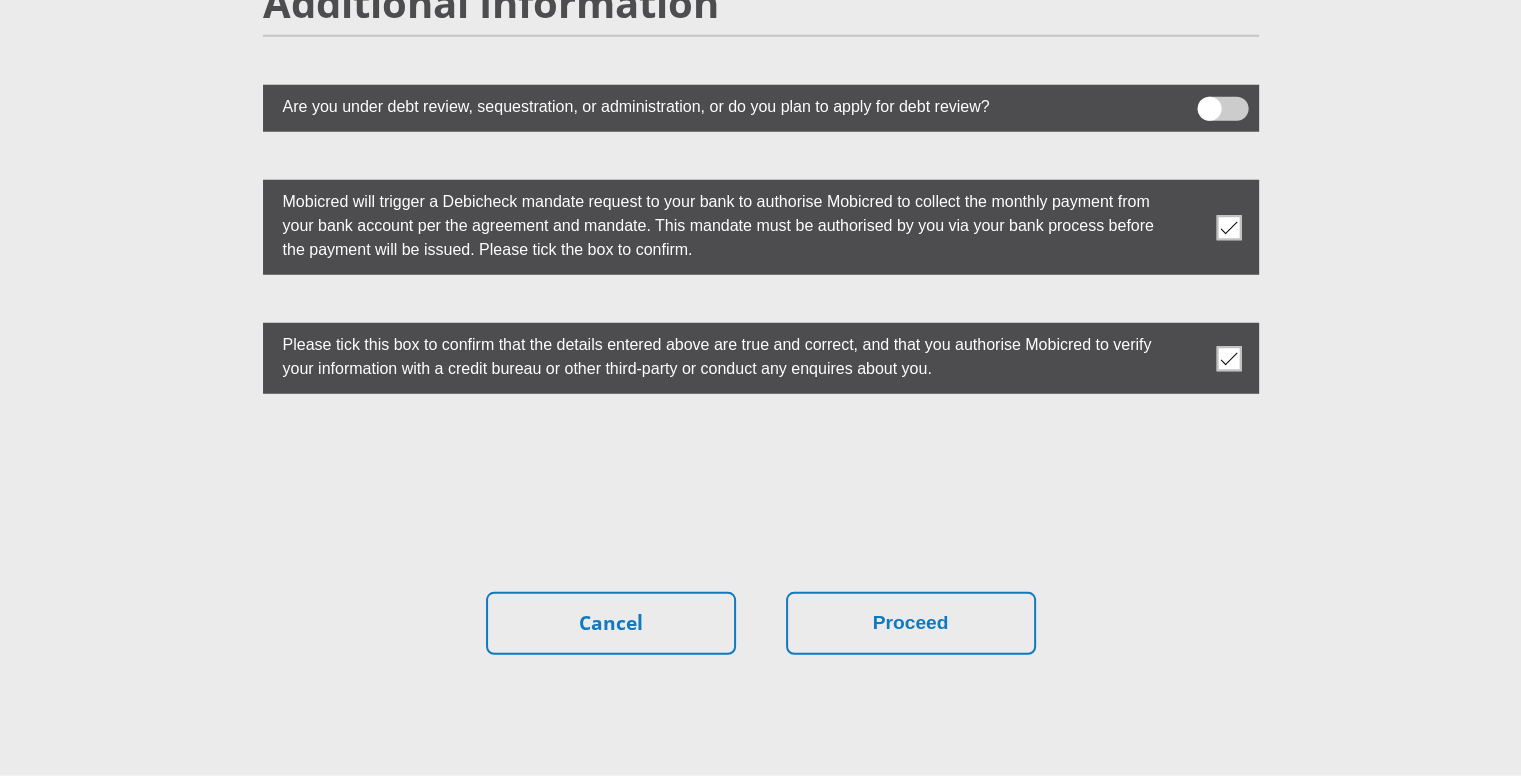 scroll, scrollTop: 5500, scrollLeft: 0, axis: vertical 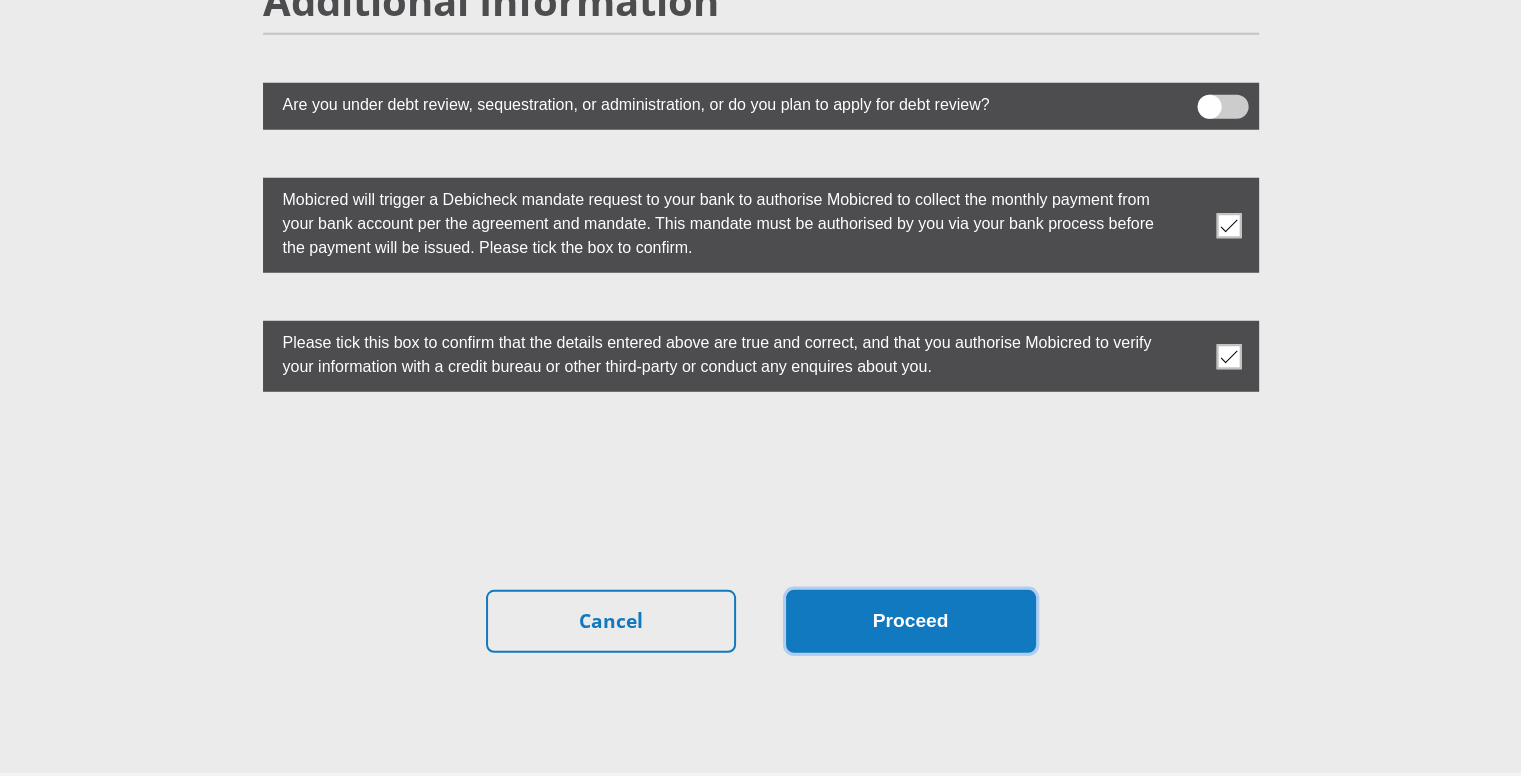 click on "Proceed" at bounding box center (911, 621) 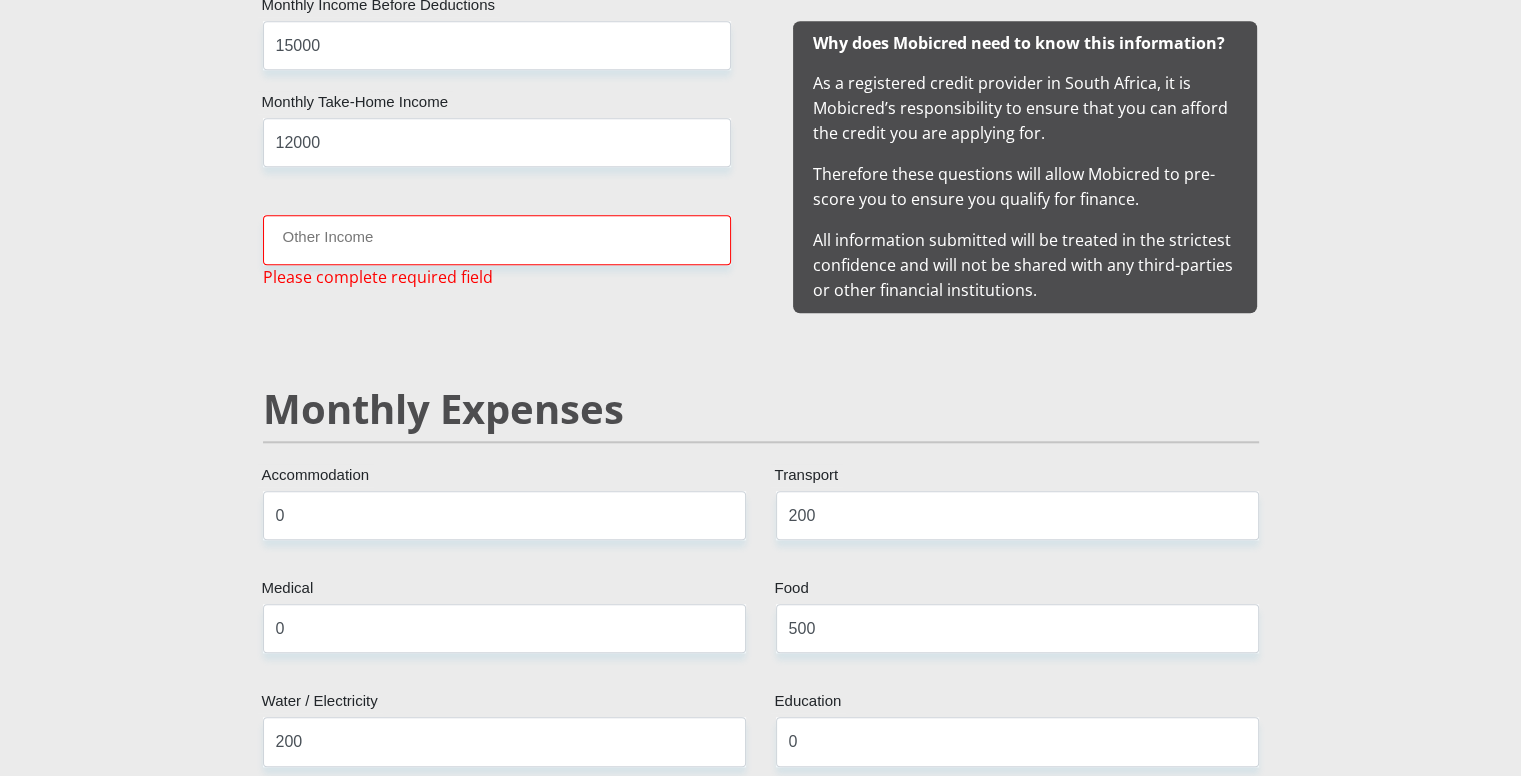 scroll, scrollTop: 1982, scrollLeft: 0, axis: vertical 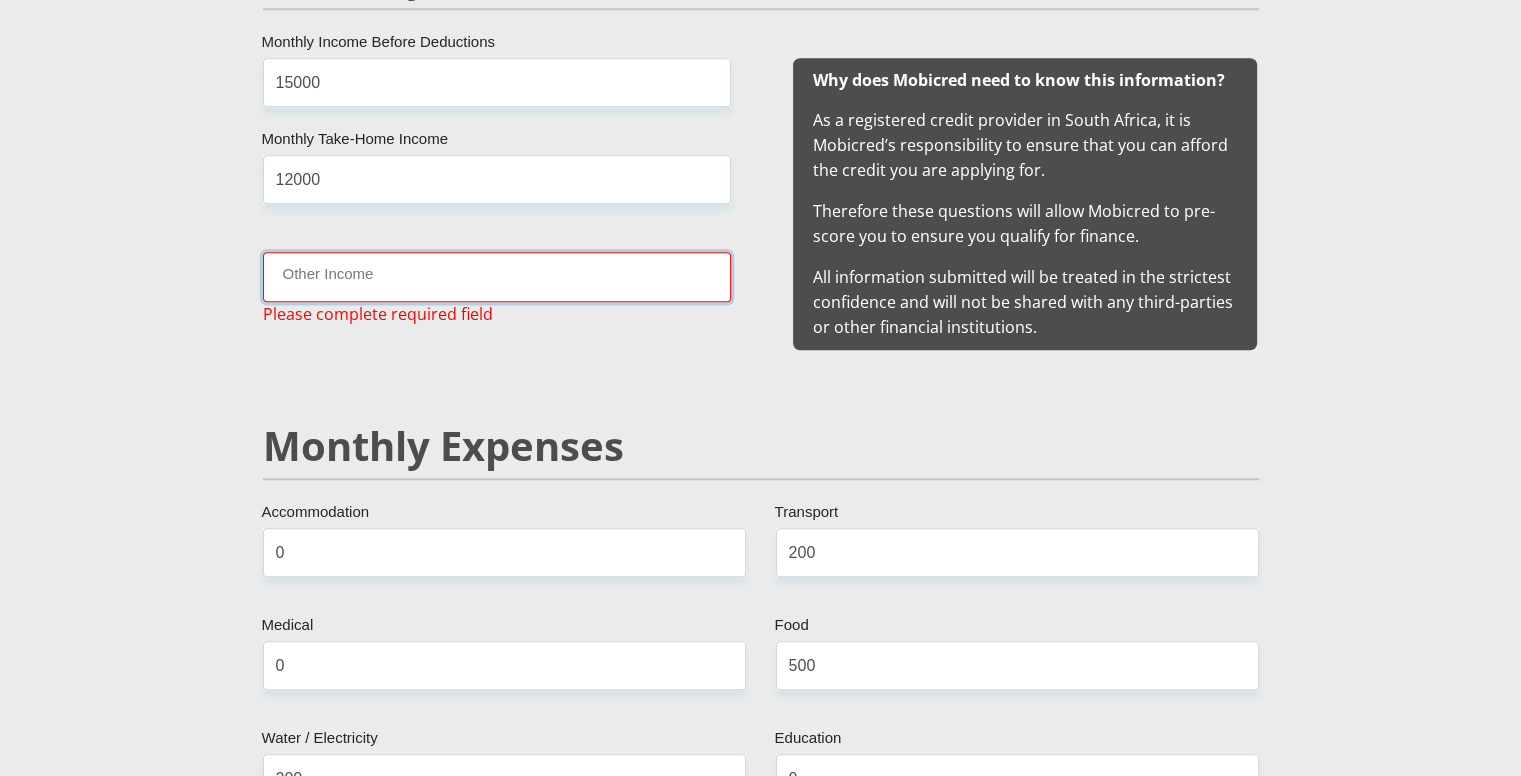 click on "Other Income" at bounding box center [497, 276] 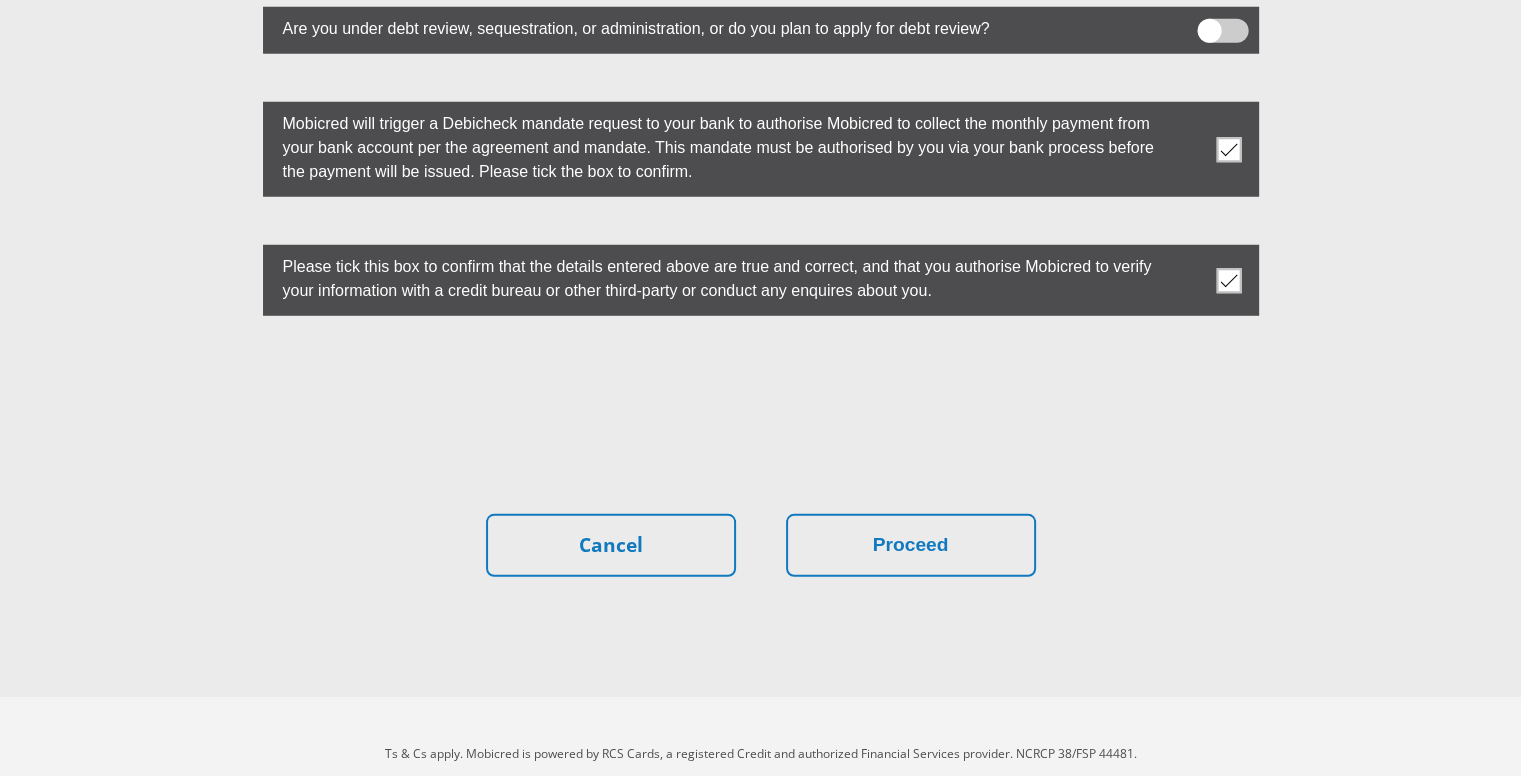 scroll, scrollTop: 5582, scrollLeft: 0, axis: vertical 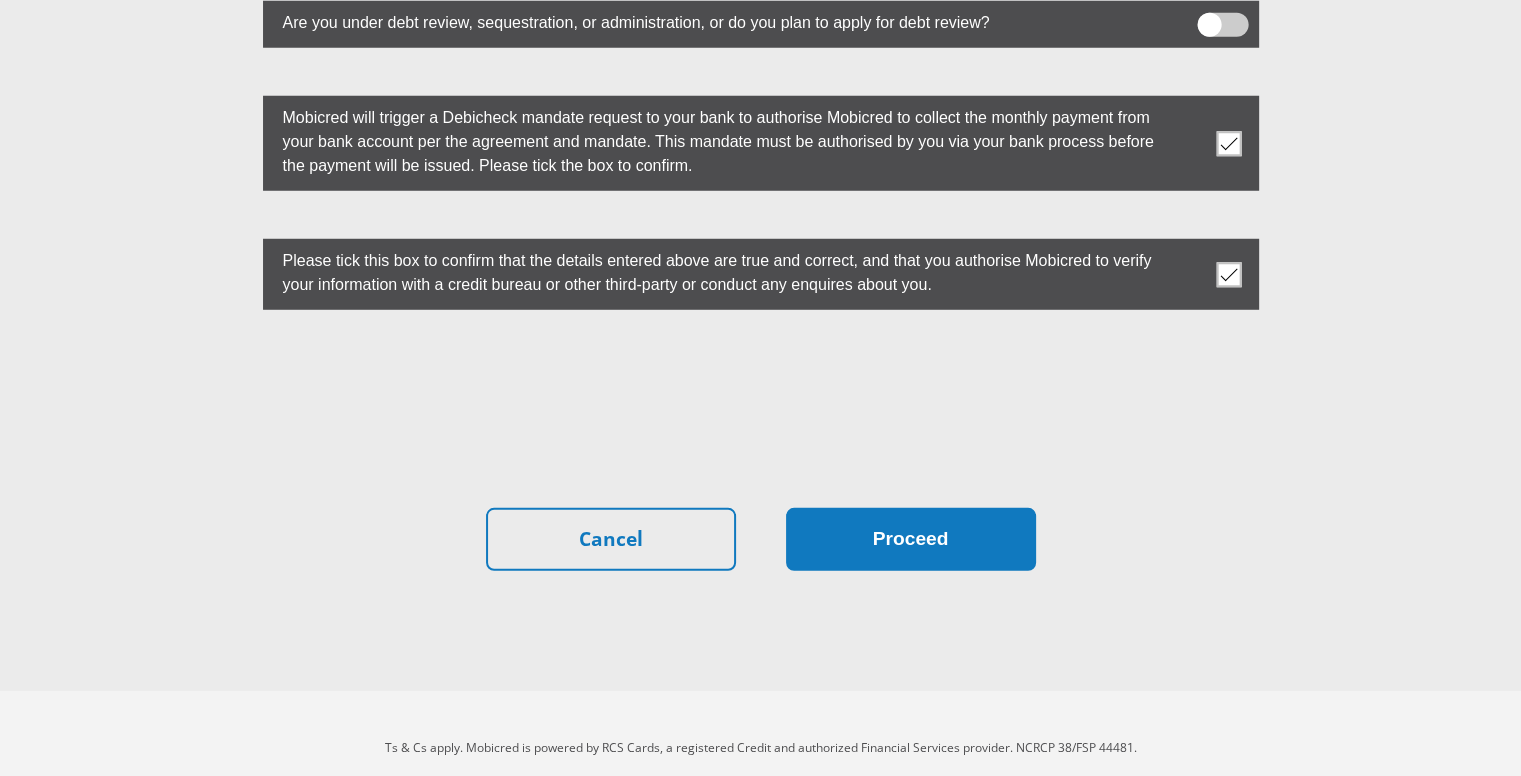 type on "8000" 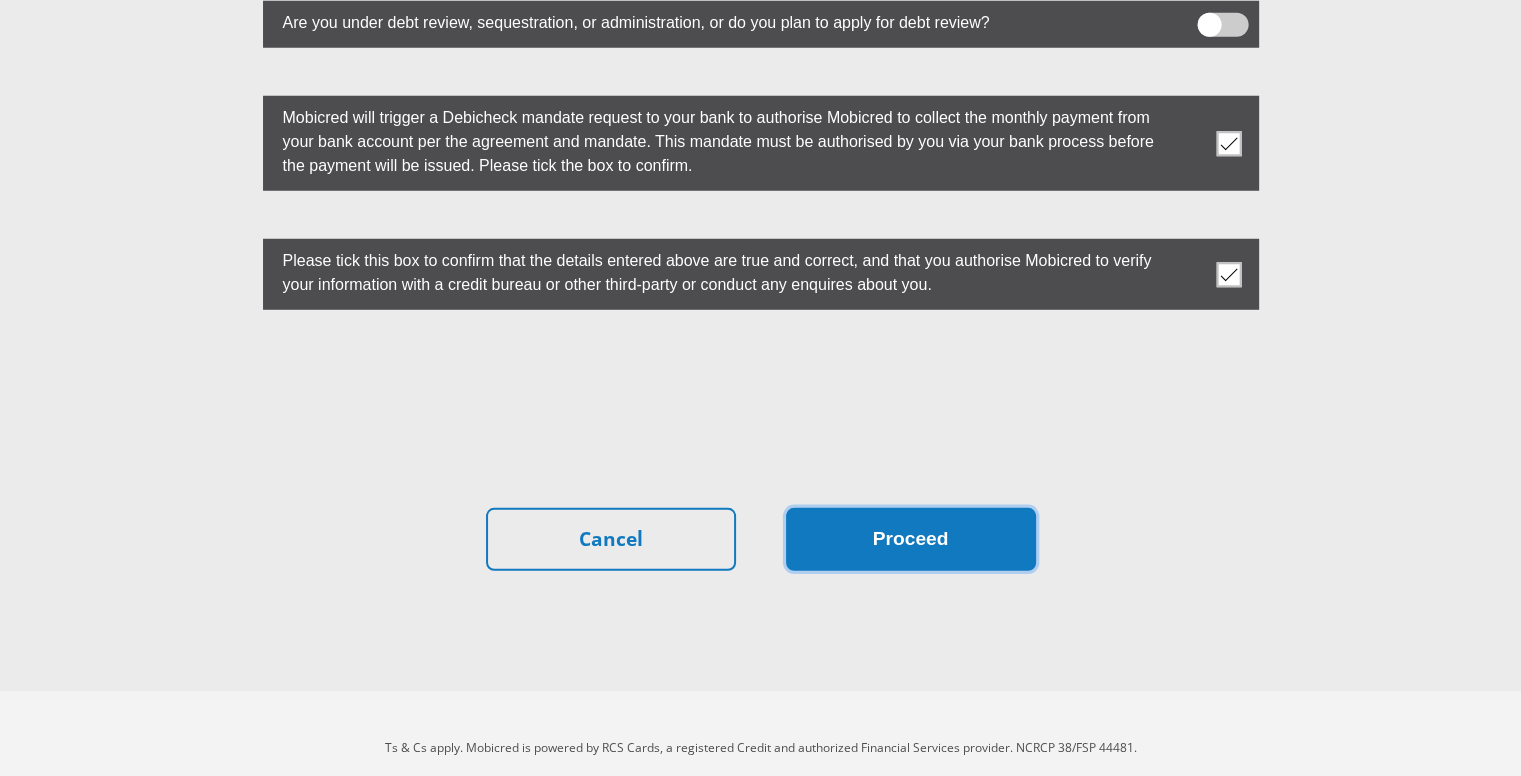 click on "Proceed" at bounding box center [911, 539] 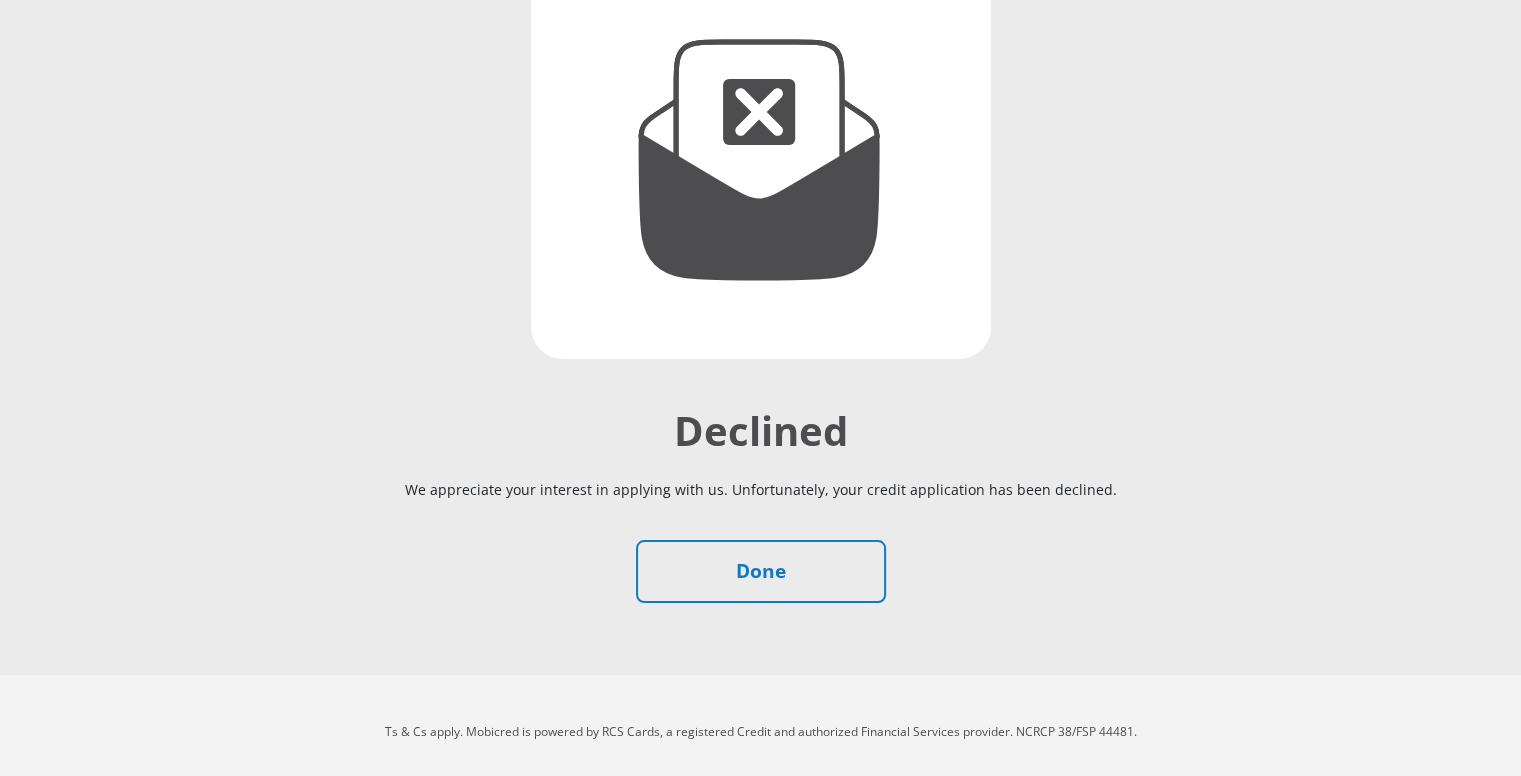scroll, scrollTop: 296, scrollLeft: 0, axis: vertical 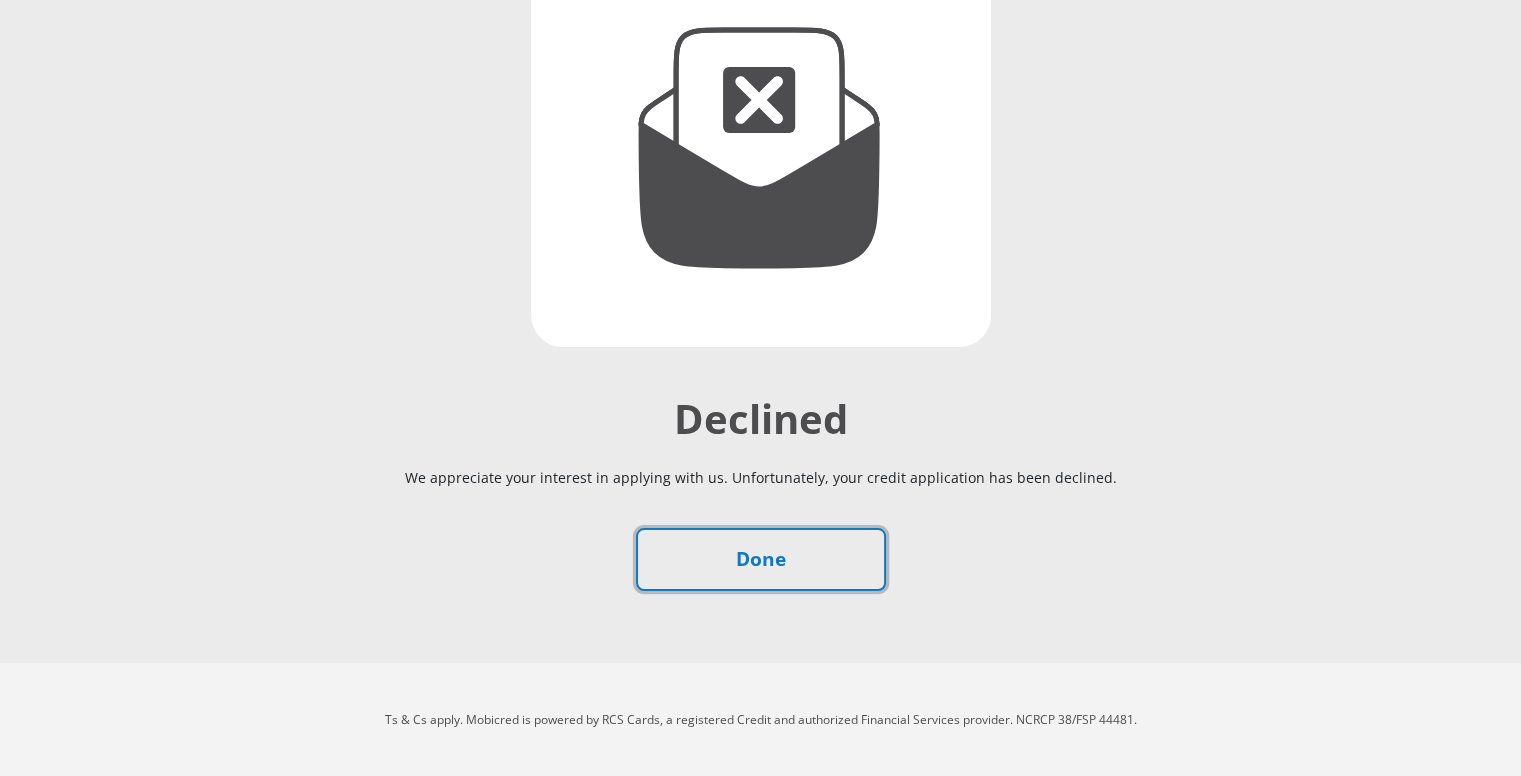 click on "Done" at bounding box center [761, 559] 